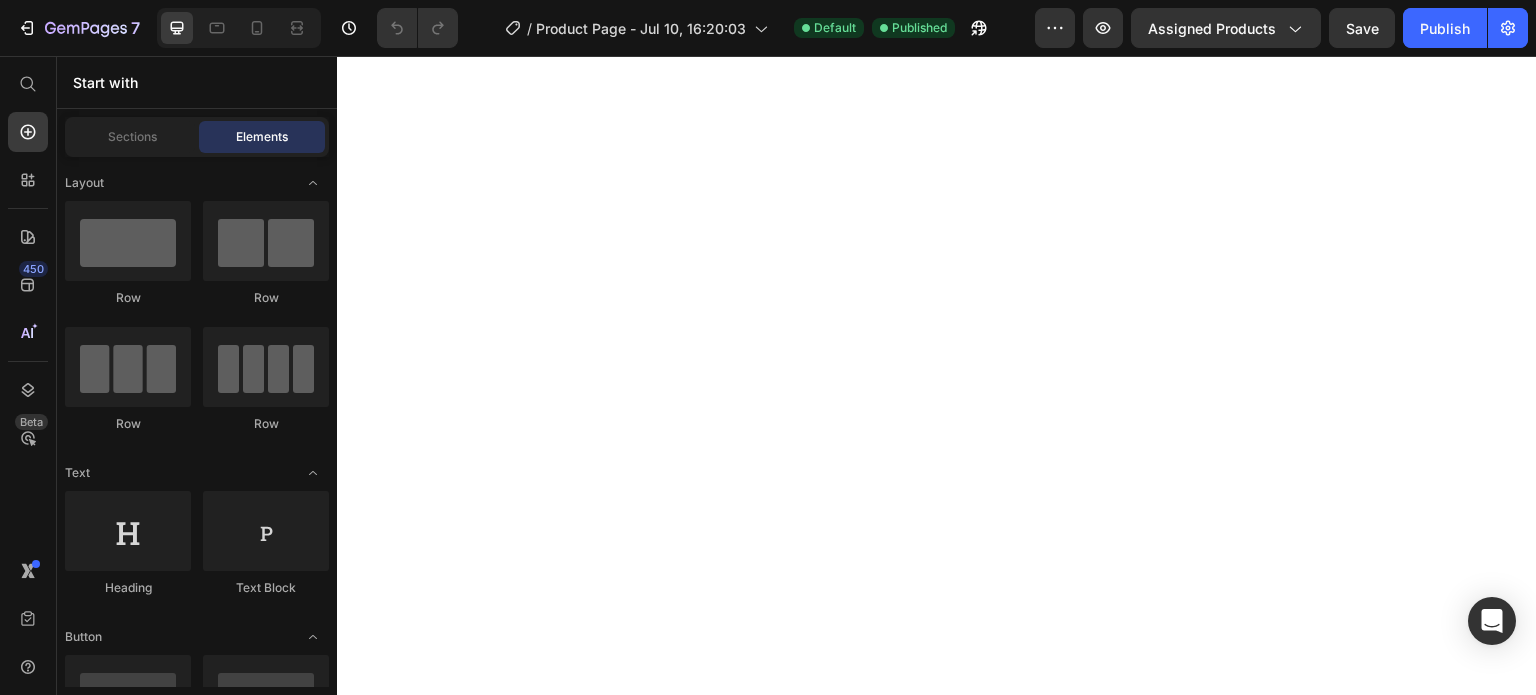 scroll, scrollTop: 0, scrollLeft: 0, axis: both 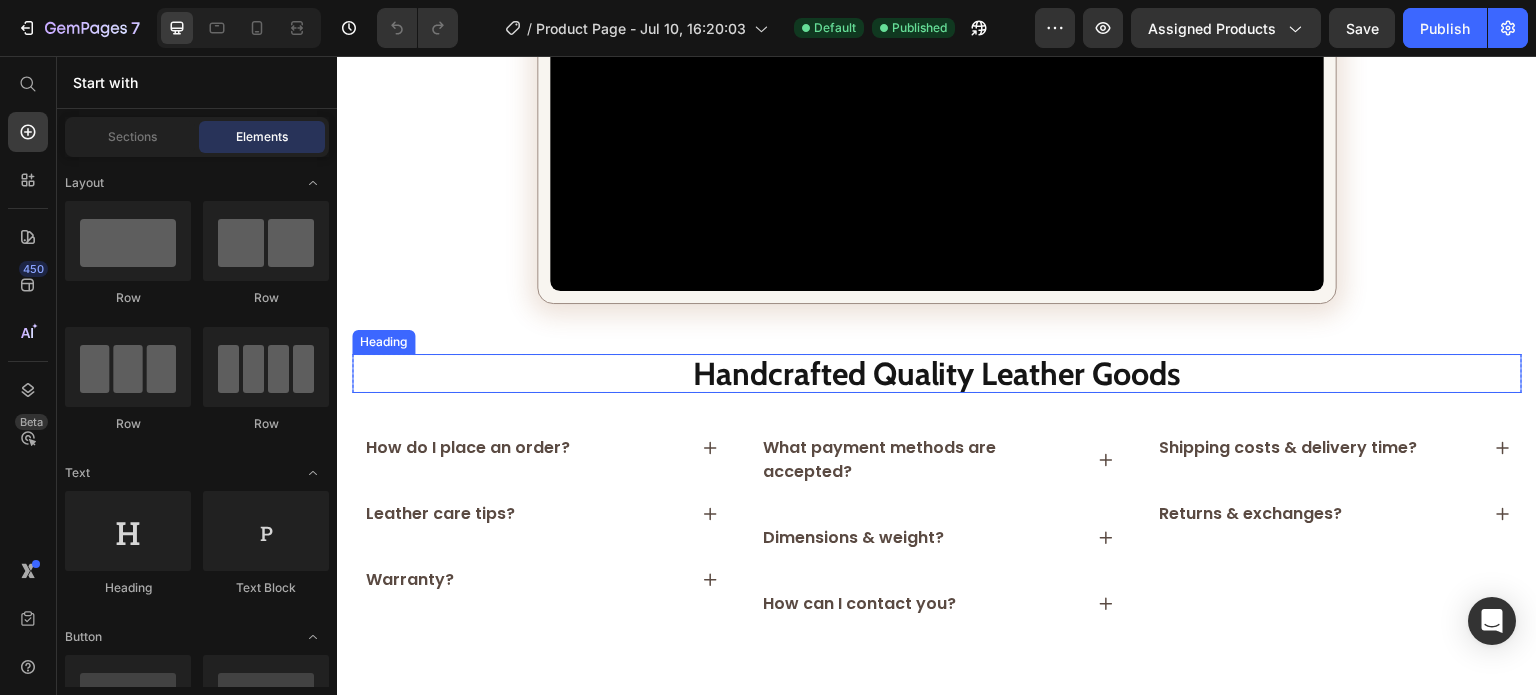 click on "Handcrafted Quality Leather Goods" at bounding box center [937, 373] 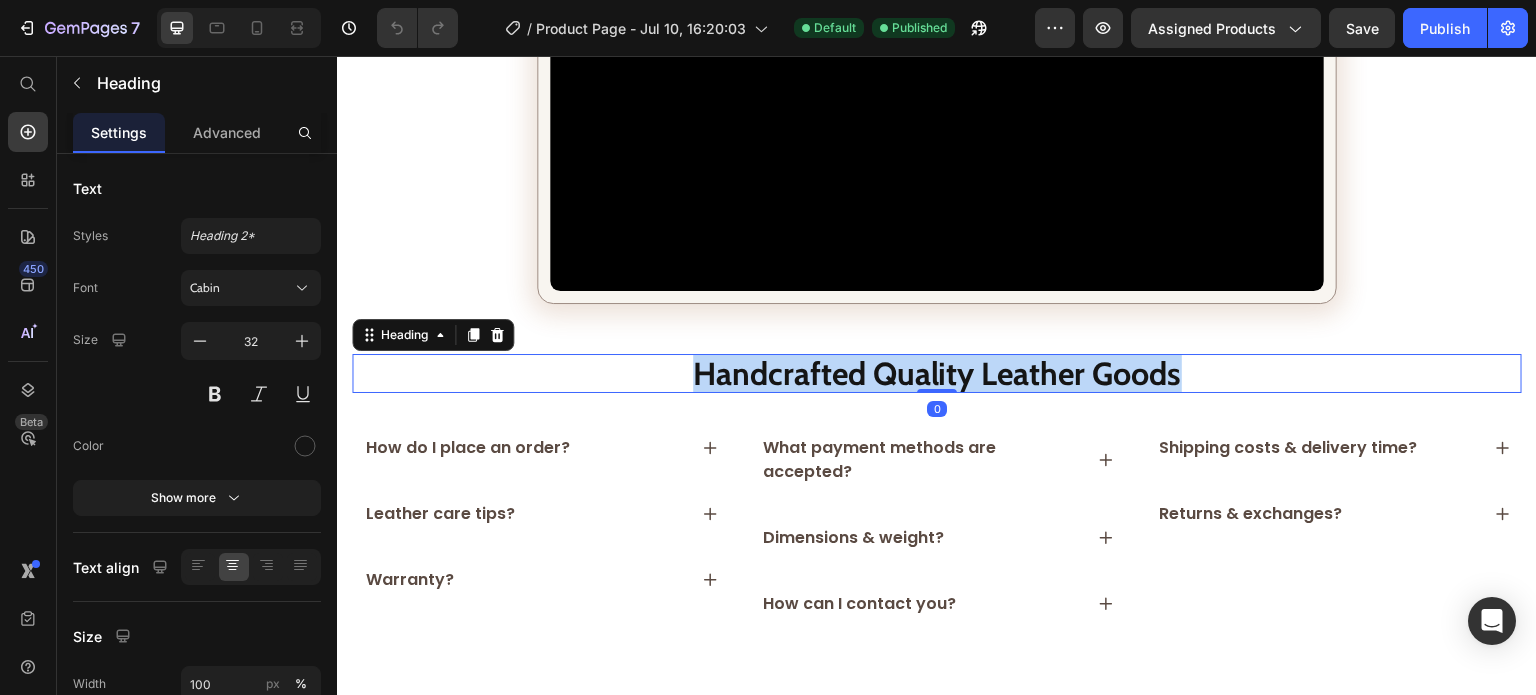 click on "Handcrafted Quality Leather Goods" at bounding box center (937, 373) 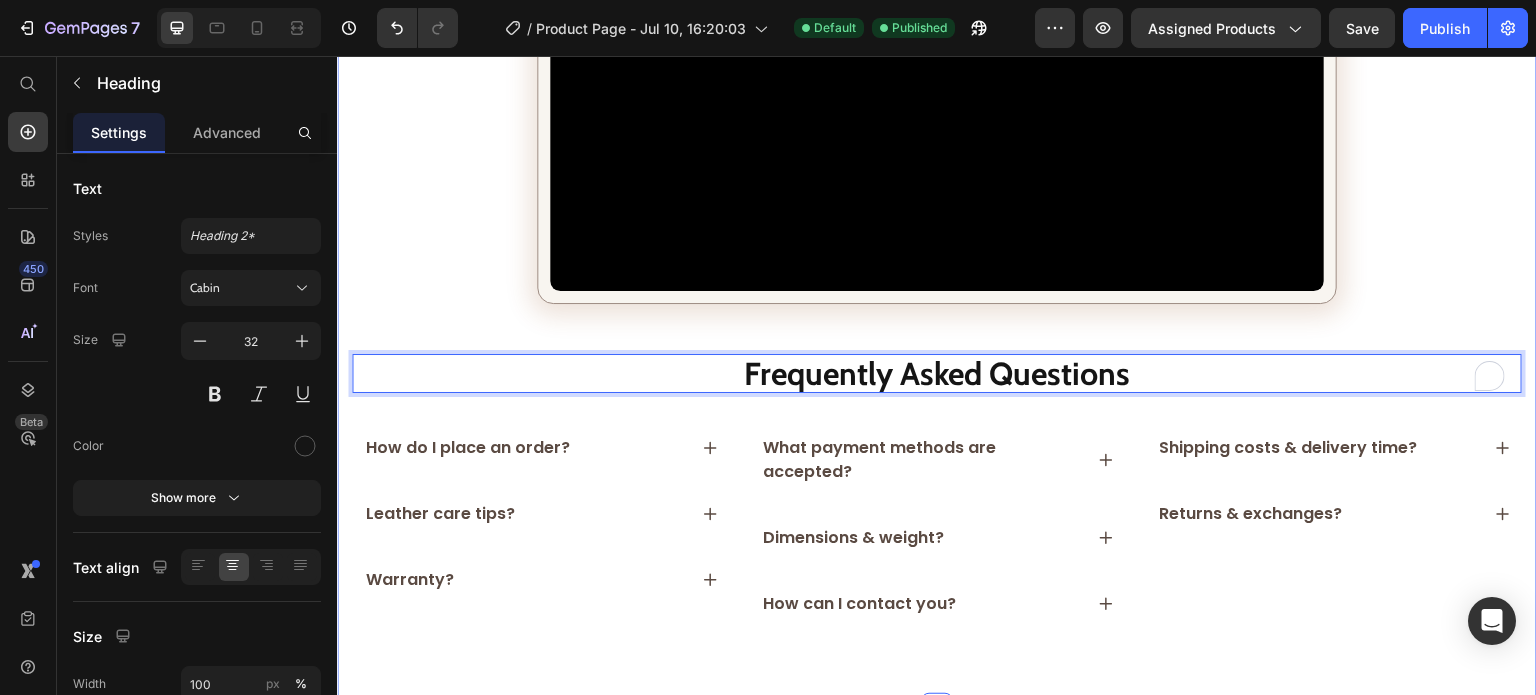 click on "Handcrafted Quality Leather Goods Heading Row Video Row Row Frequently Asked Questions Heading   0 Row
How do I place an order?
Leather care tips?
Warranty? Accordion
What payment methods are accepted?
Dimensions & weight?
How can I contact you? Accordion
Shipping costs & delivery time?
Returns & exchanges? Accordion Row" at bounding box center [937, 218] 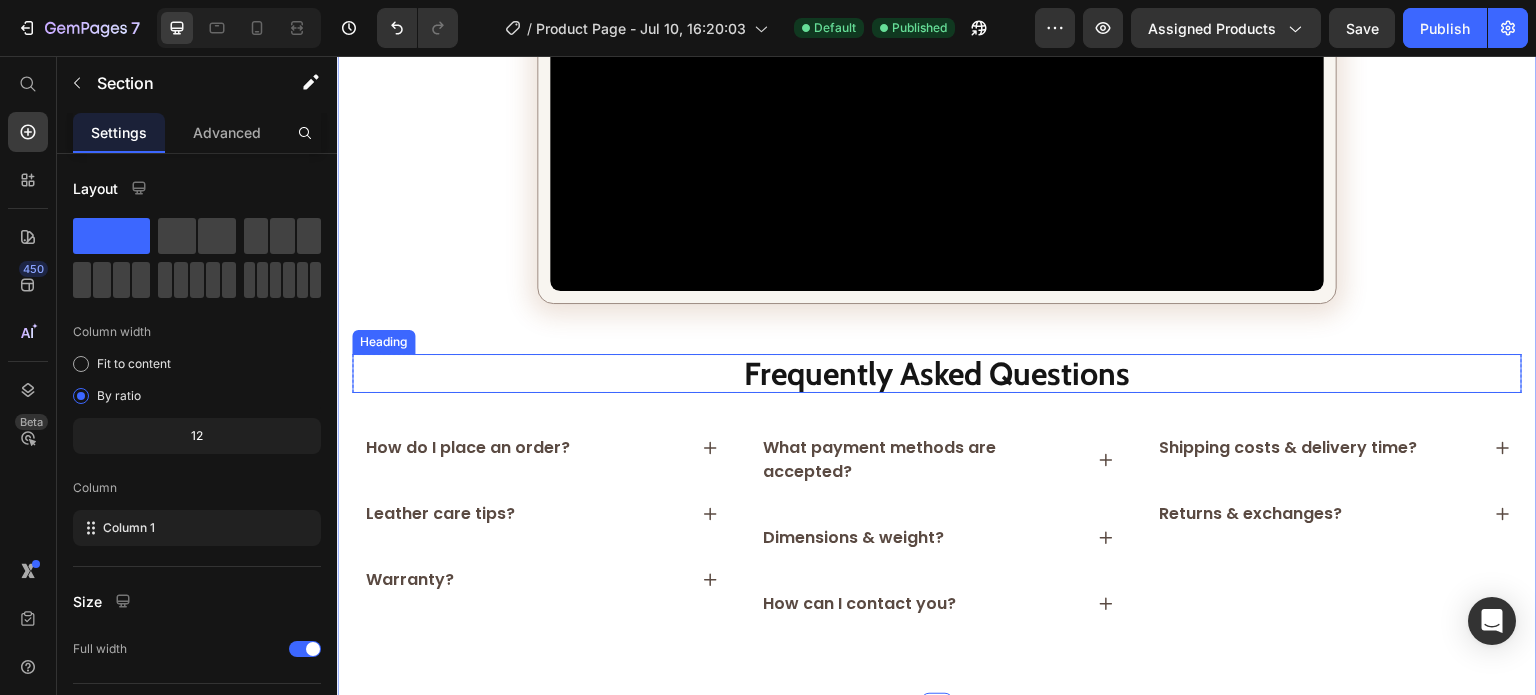 click on "Frequently Asked Questions" at bounding box center [937, 373] 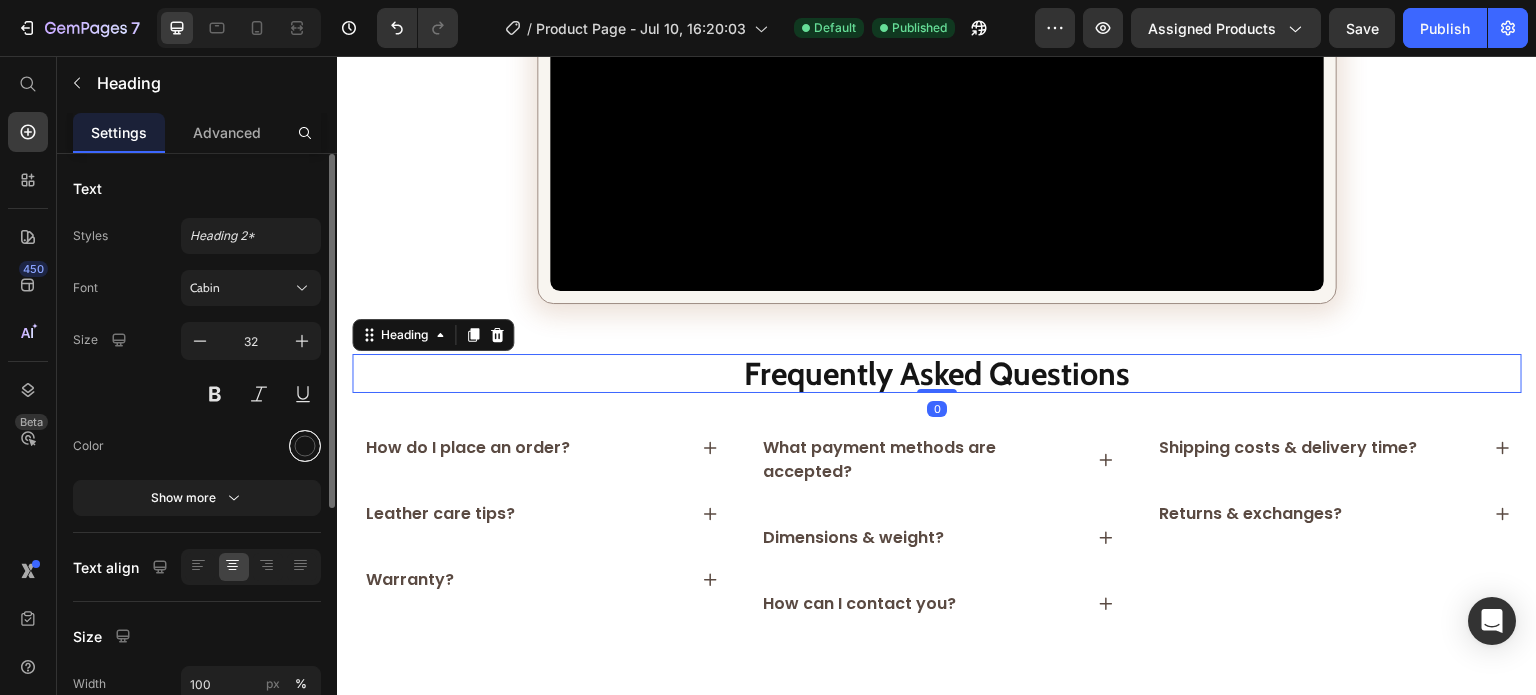click at bounding box center (305, 446) 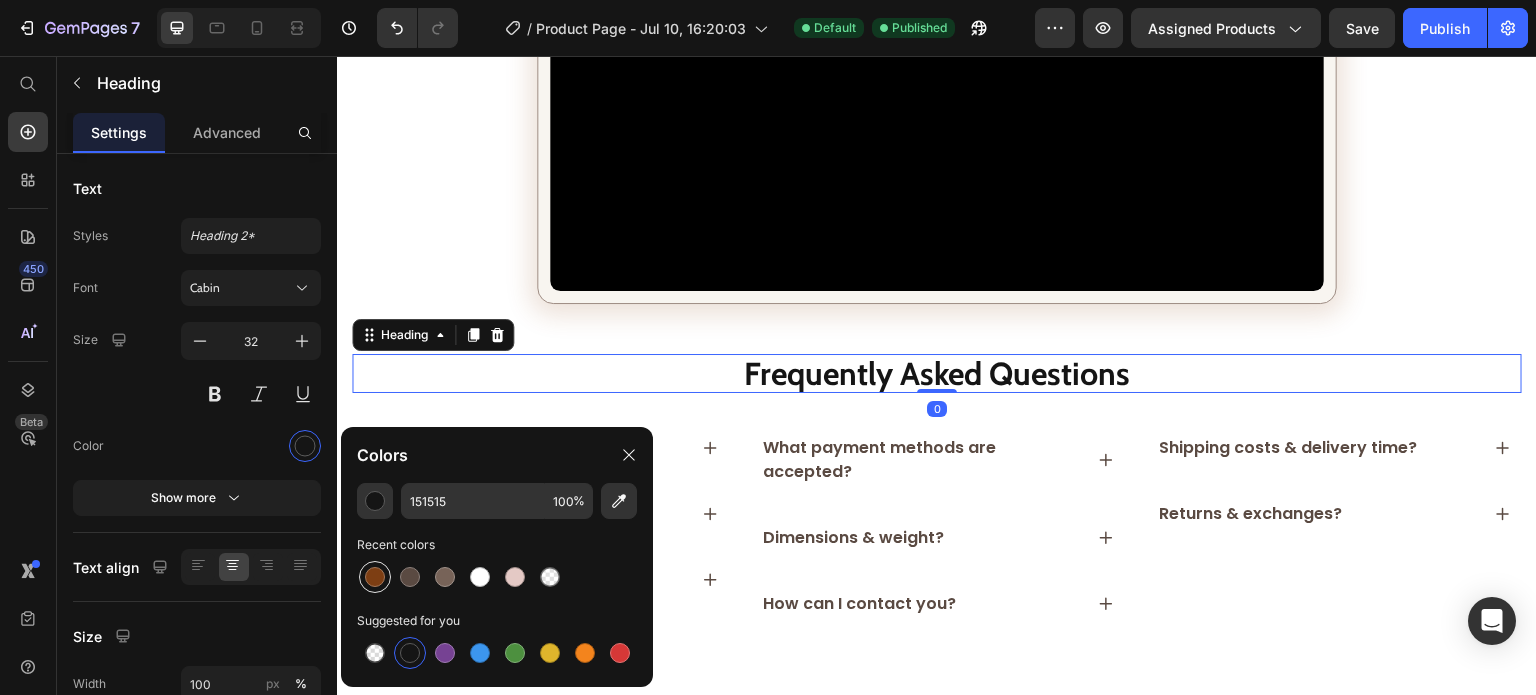 click at bounding box center (375, 577) 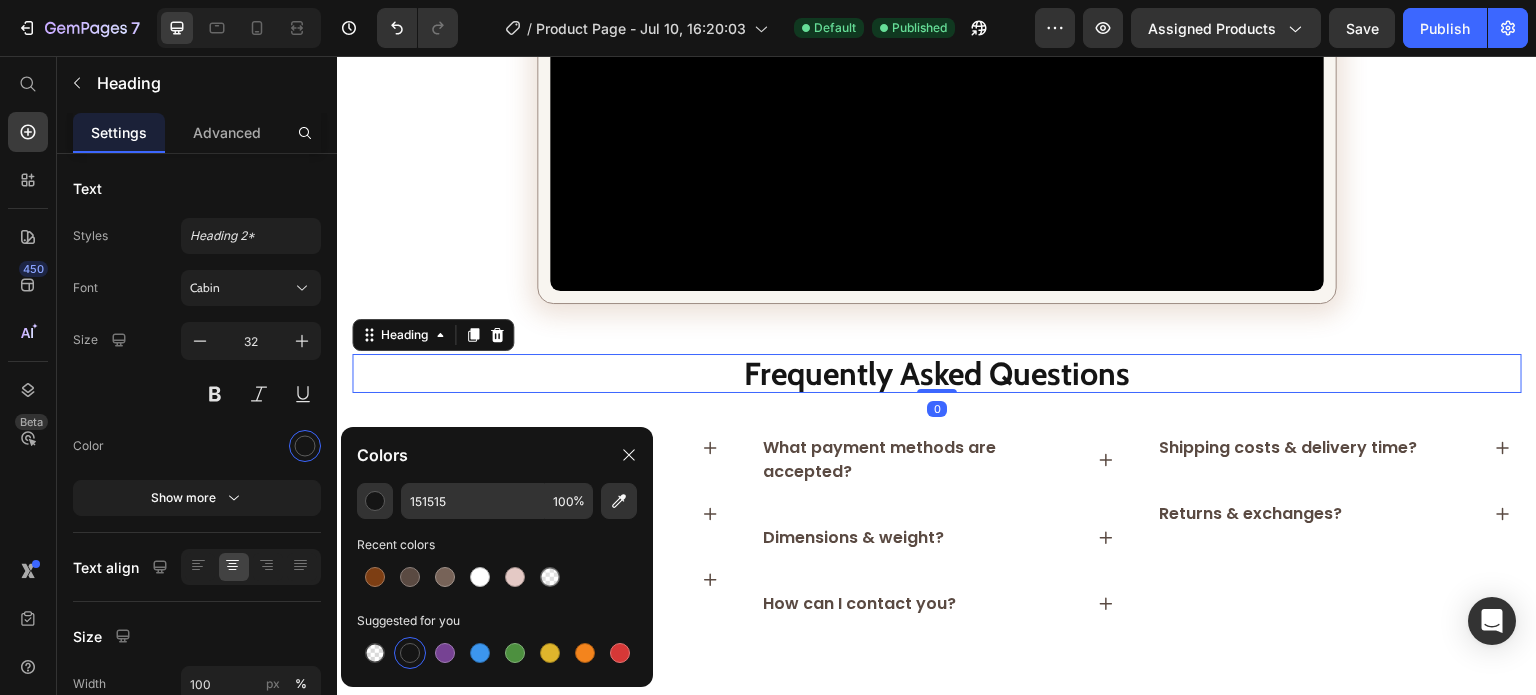 type on "7D3E13" 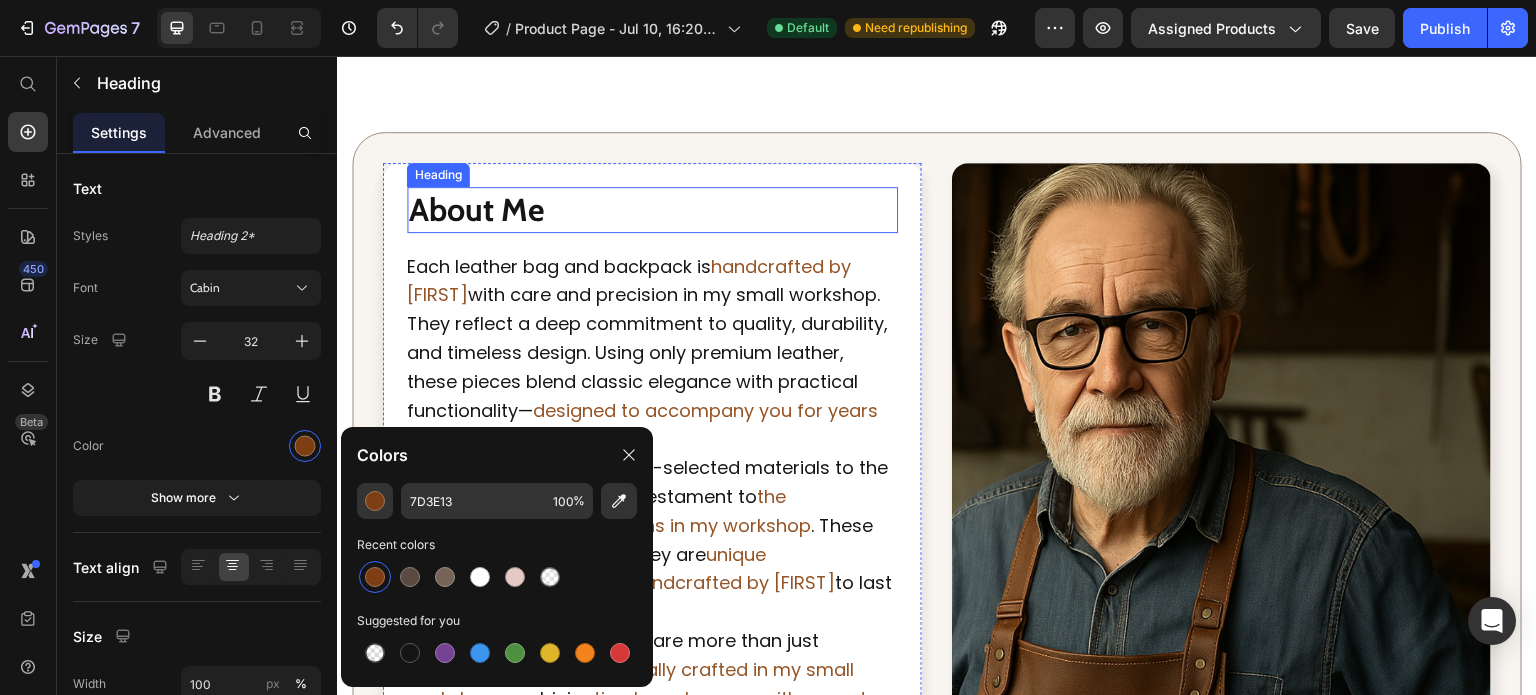 scroll, scrollTop: 2164, scrollLeft: 0, axis: vertical 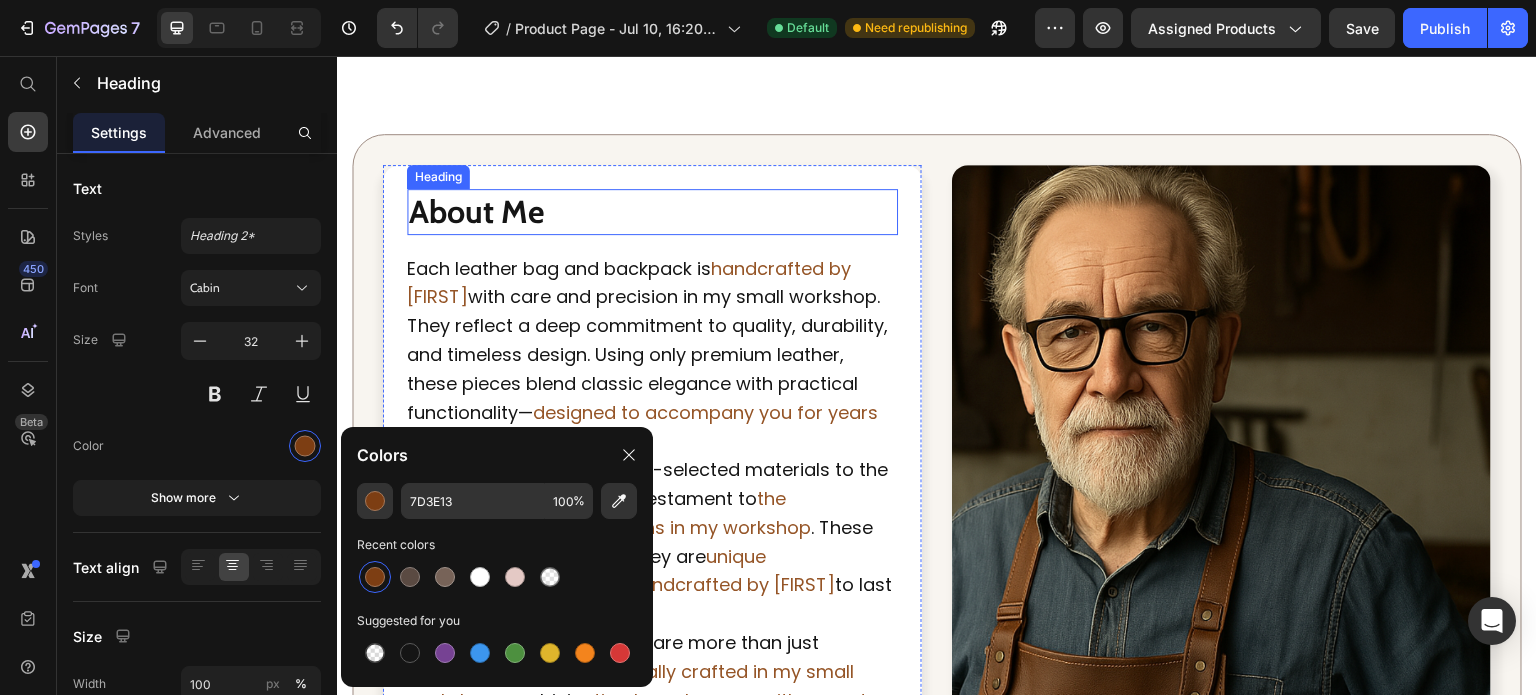 click on "About Me" at bounding box center (476, 211) 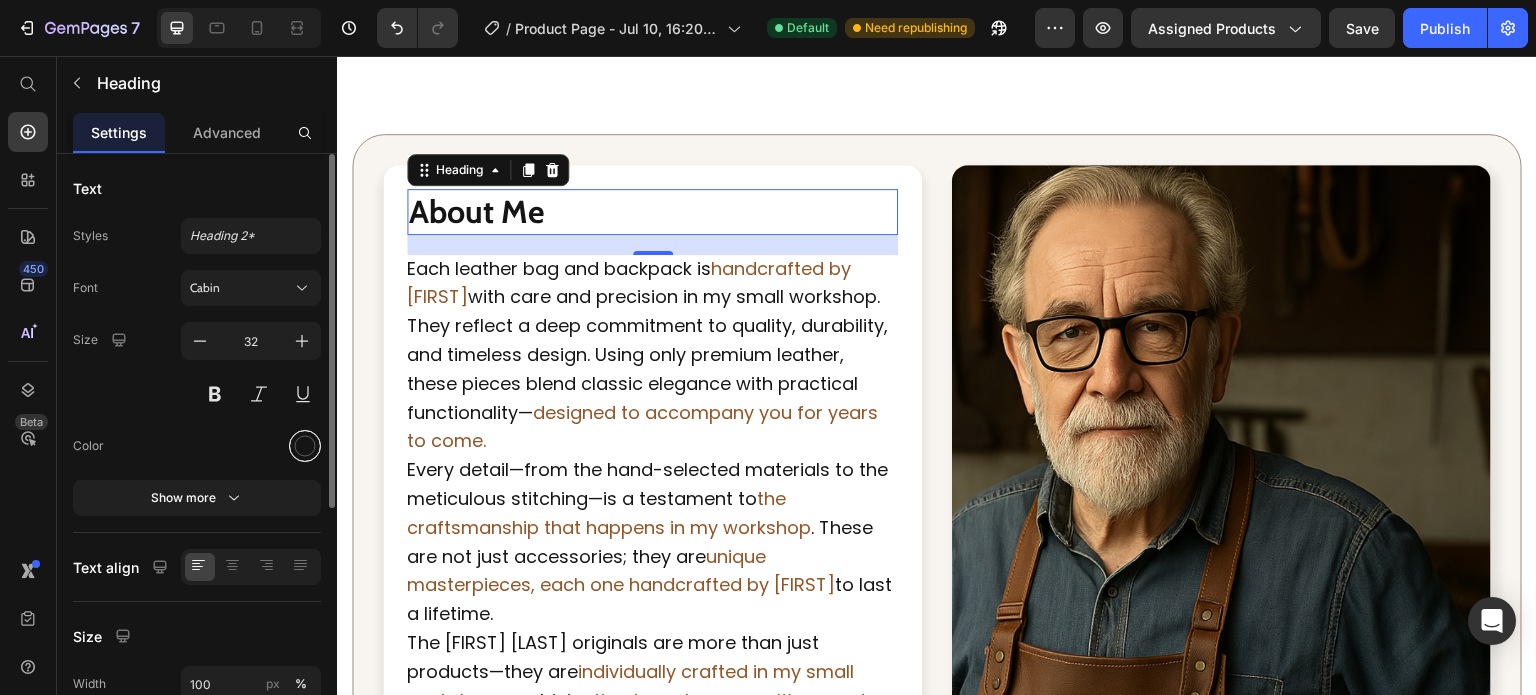 click at bounding box center [305, 446] 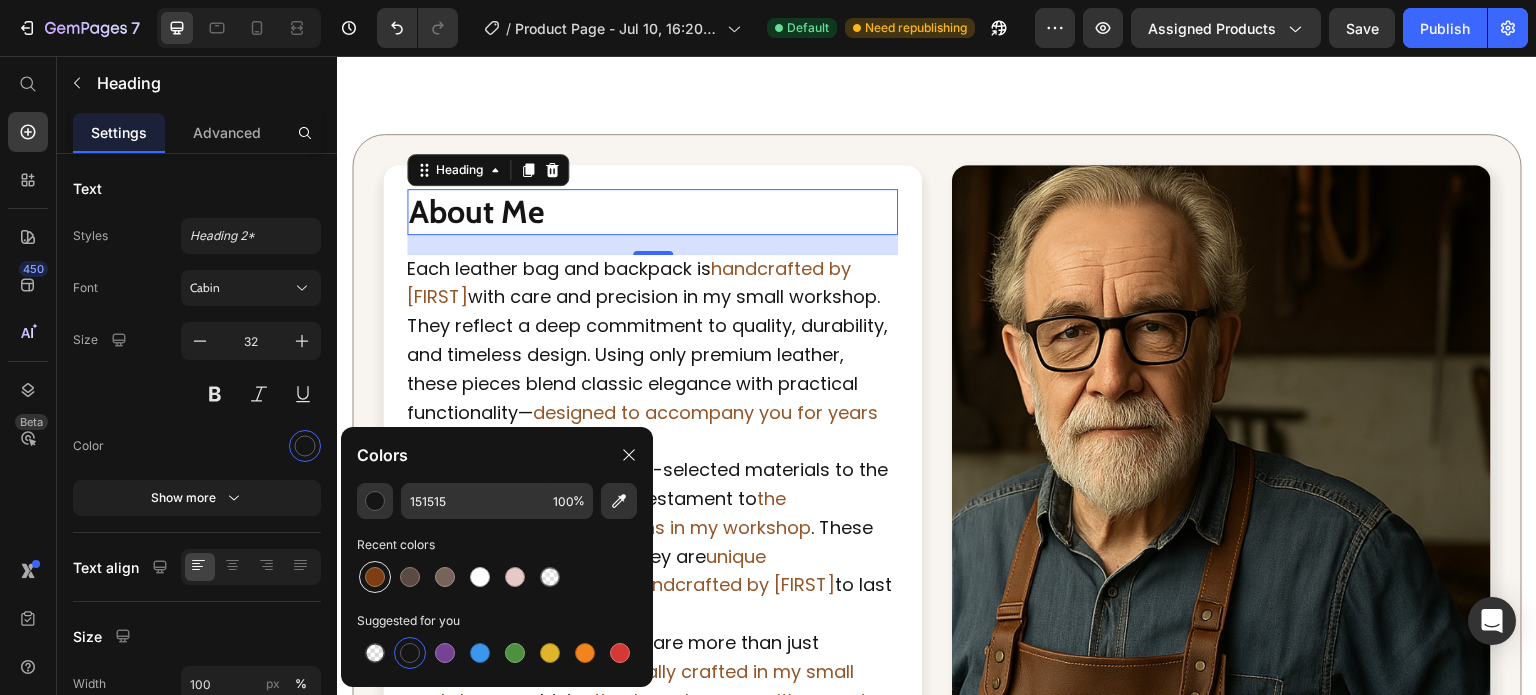click at bounding box center [375, 577] 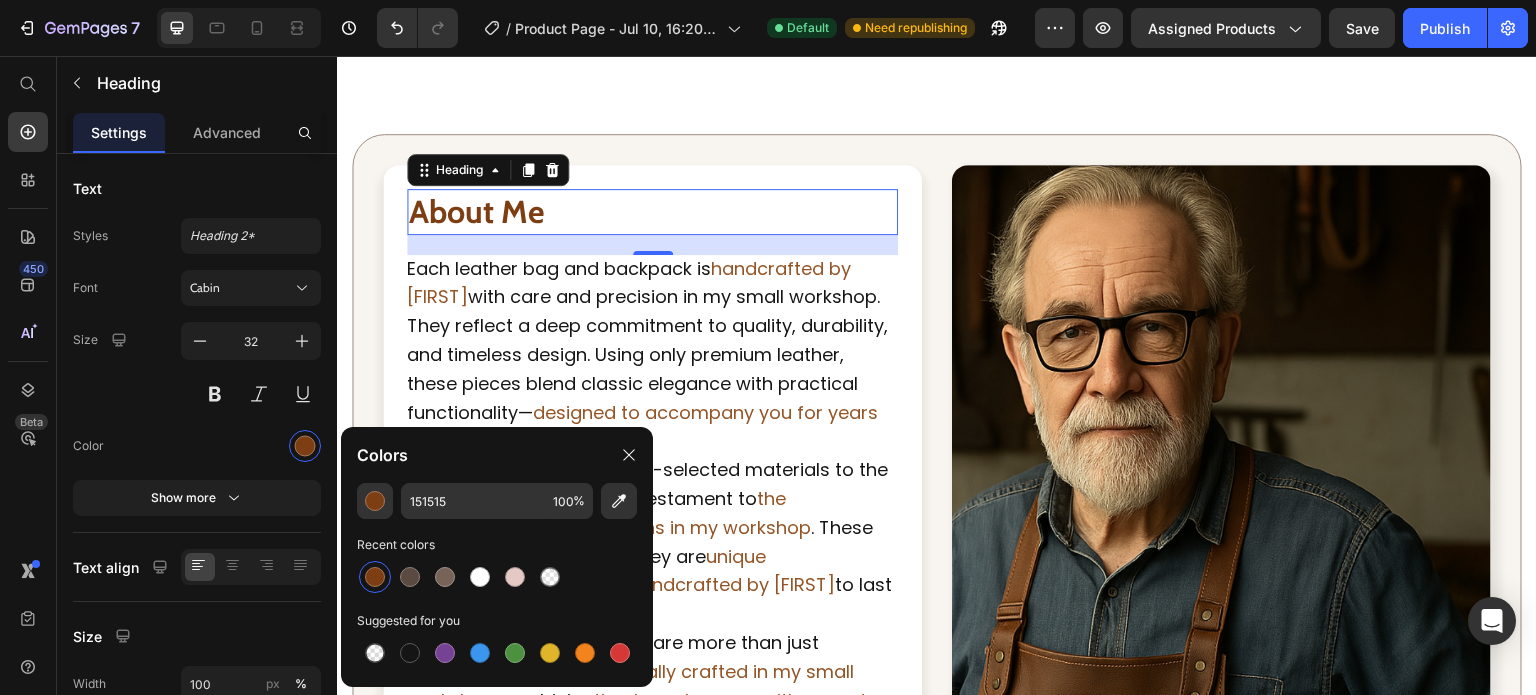 type on "7D3E13" 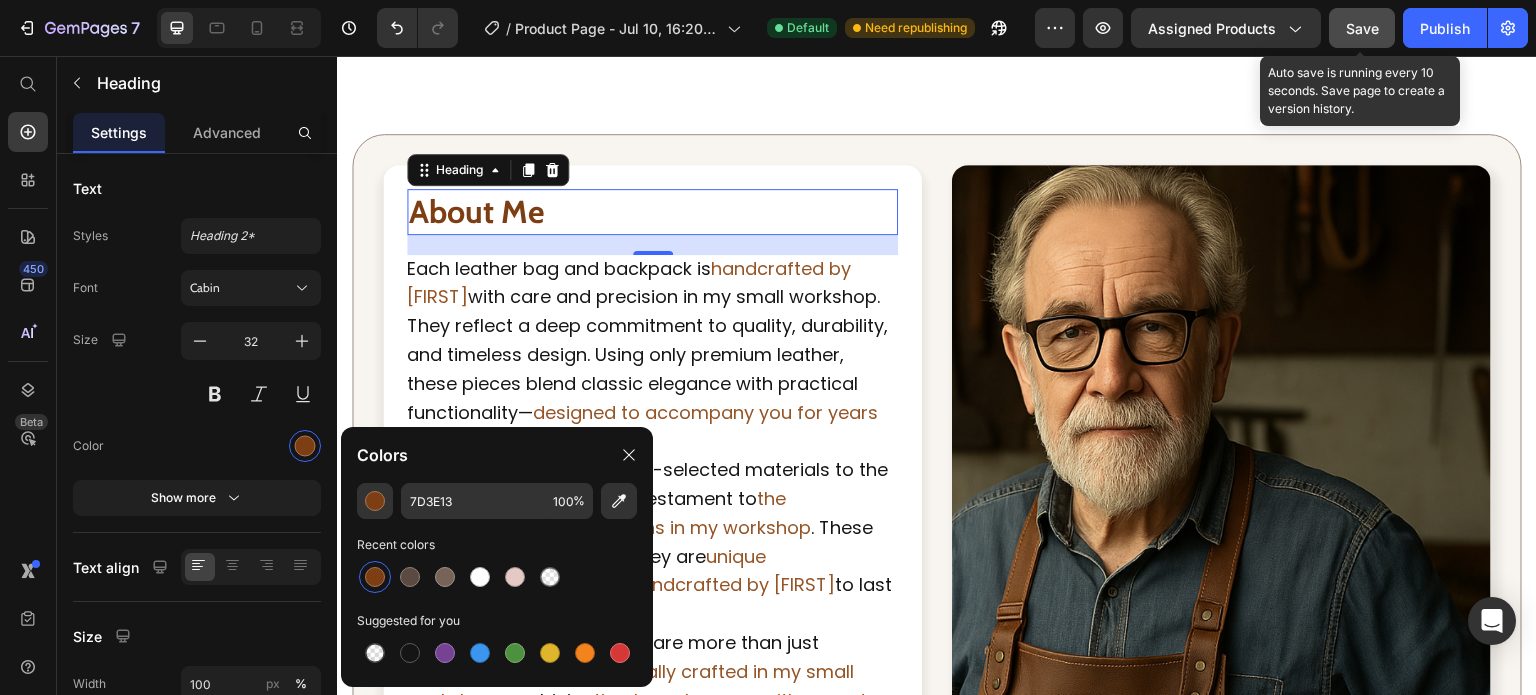 click on "Save" at bounding box center (1362, 28) 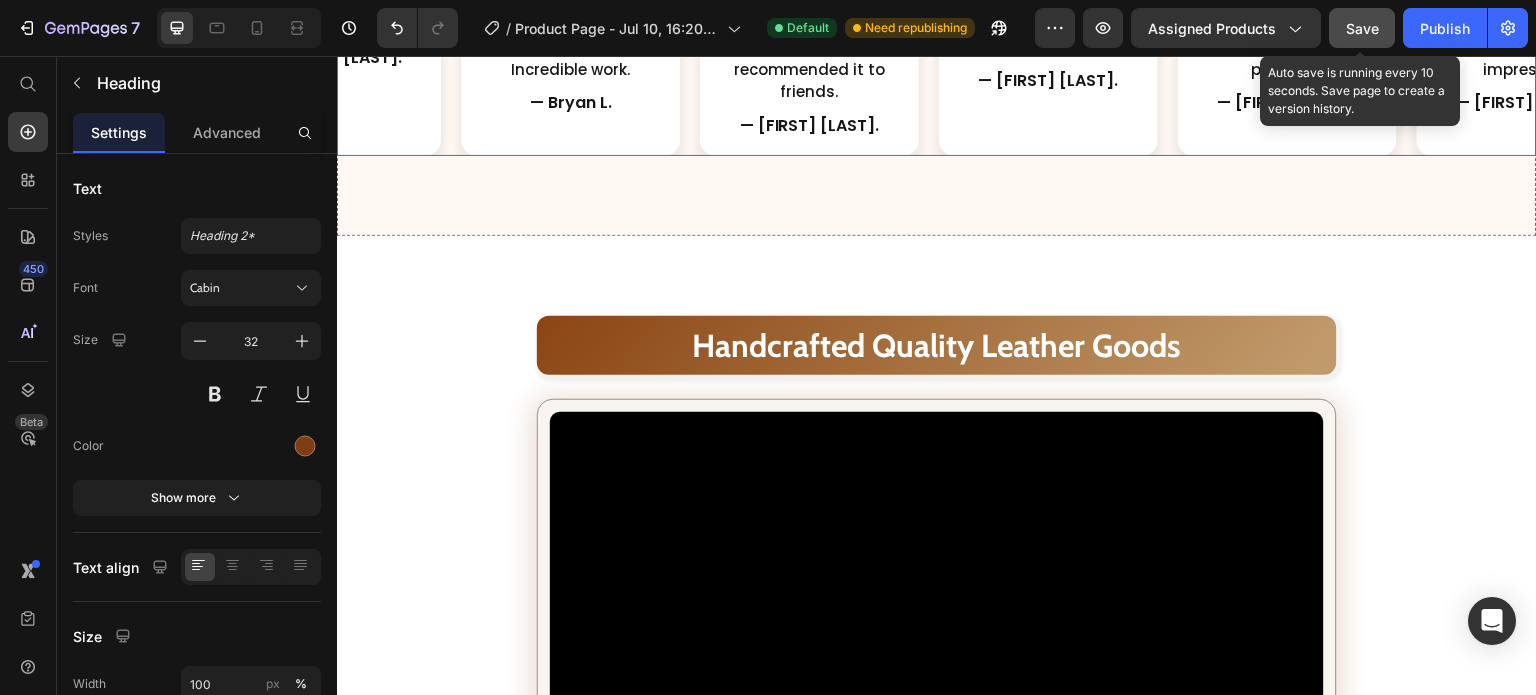scroll, scrollTop: 3596, scrollLeft: 0, axis: vertical 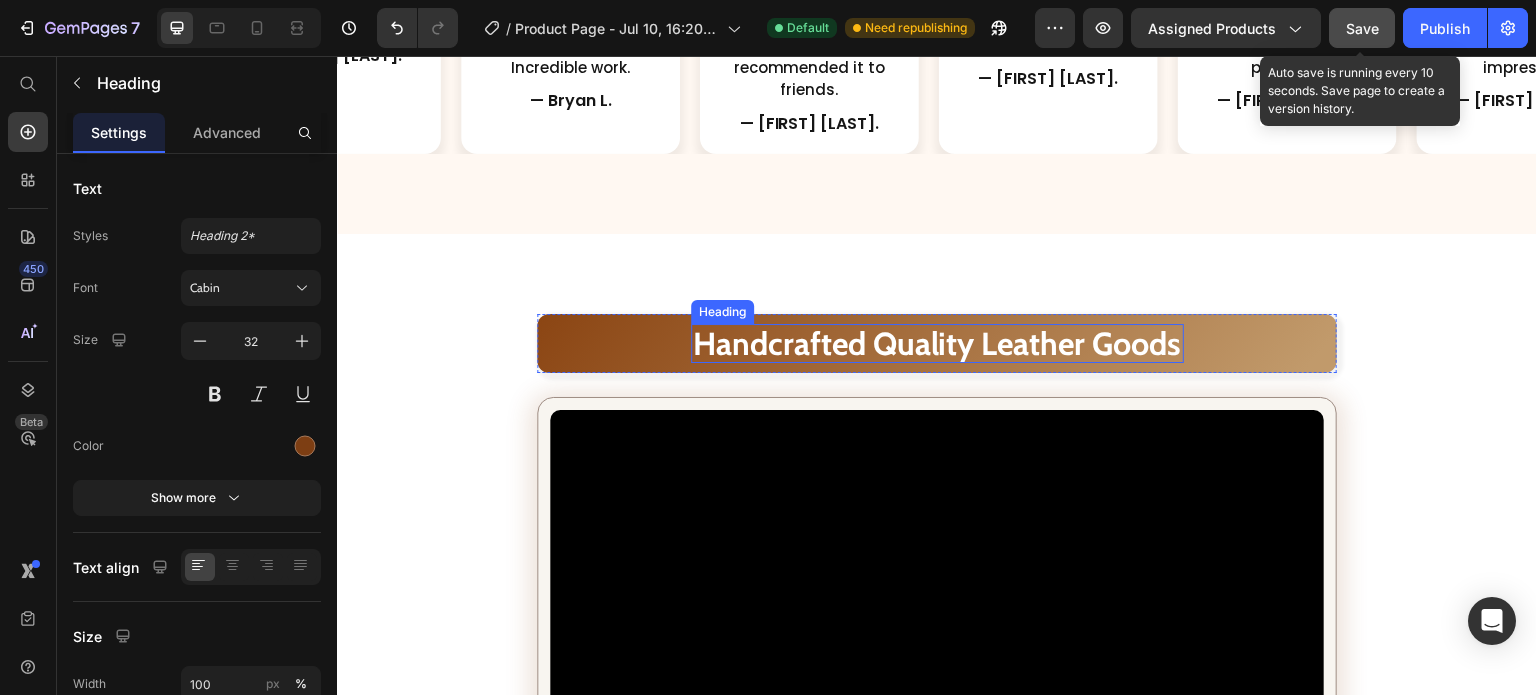 click on "Handcrafted Quality Leather Goods" at bounding box center [936, 343] 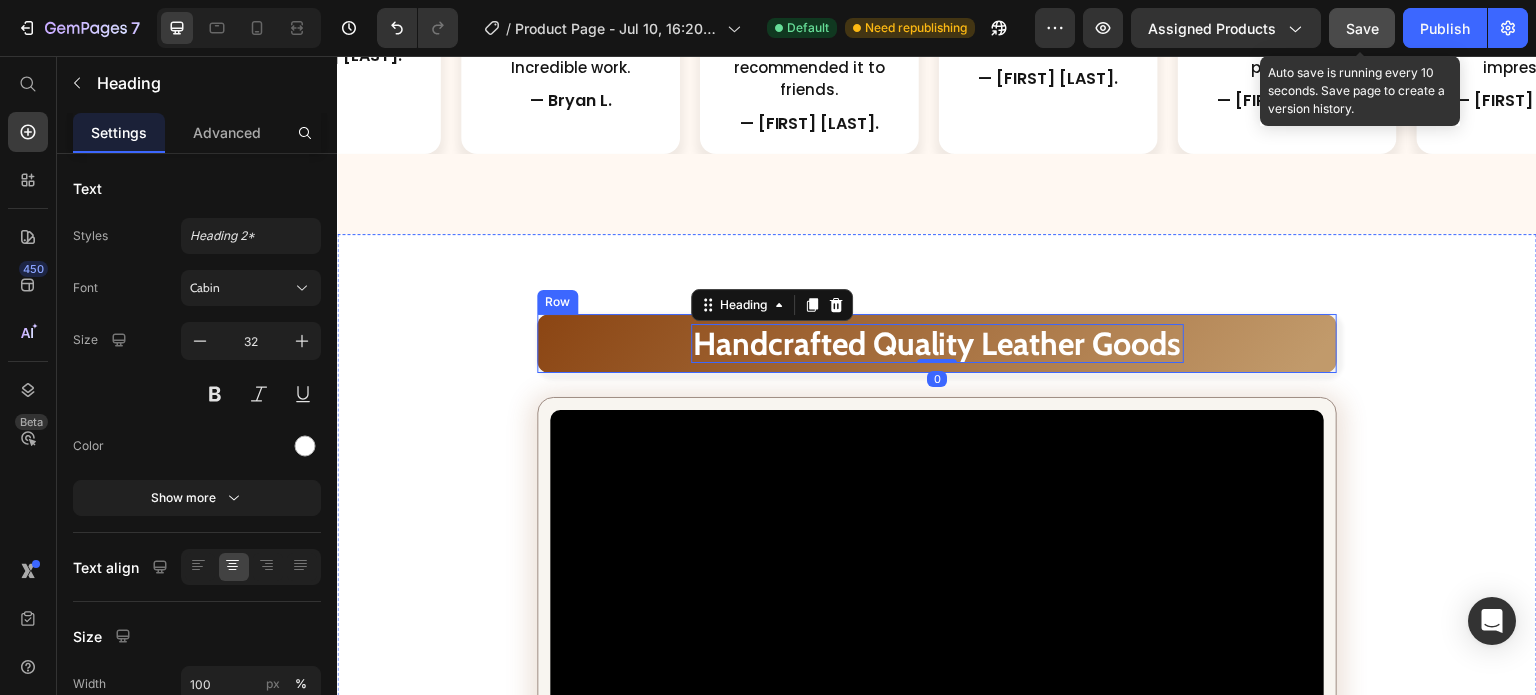 click on "Handcrafted Quality Leather Goods Heading   0 Row" at bounding box center [936, 344] 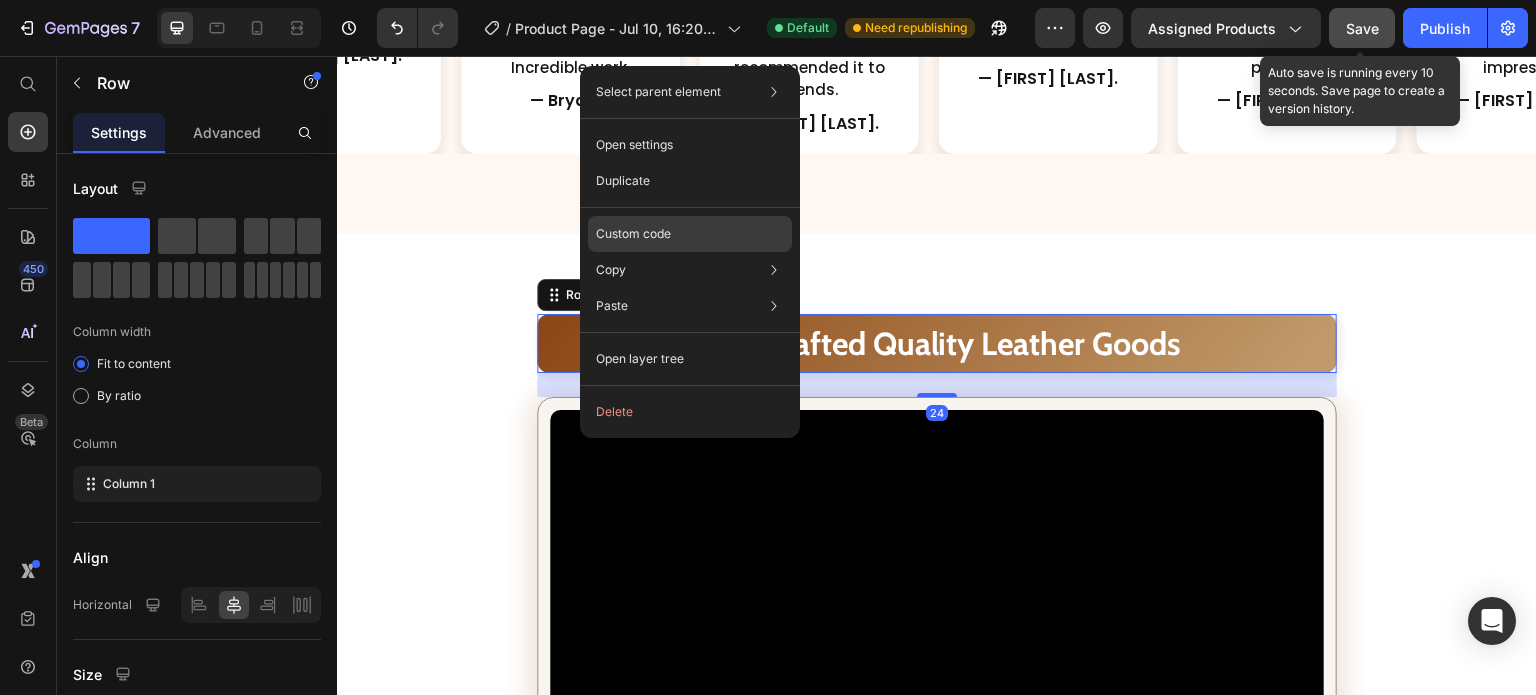 click on "Custom code" at bounding box center [633, 234] 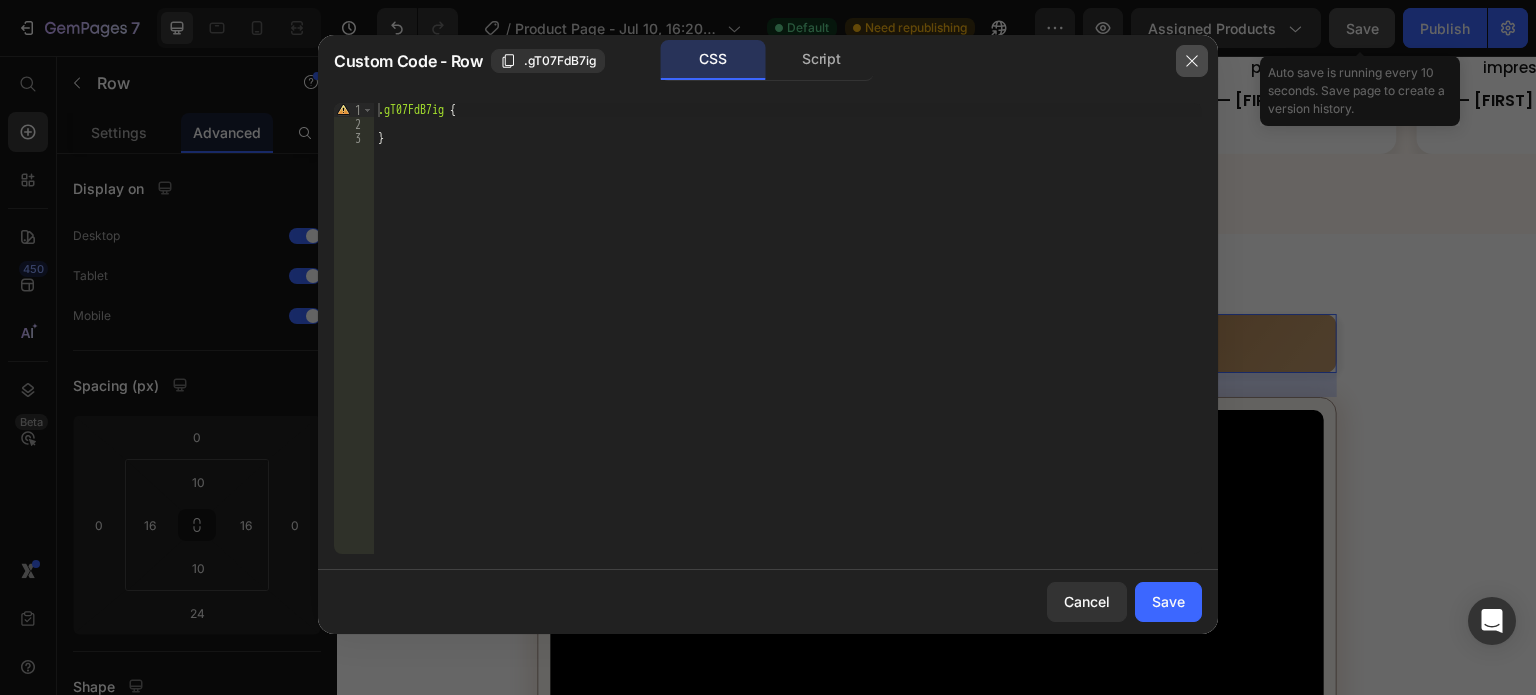 click 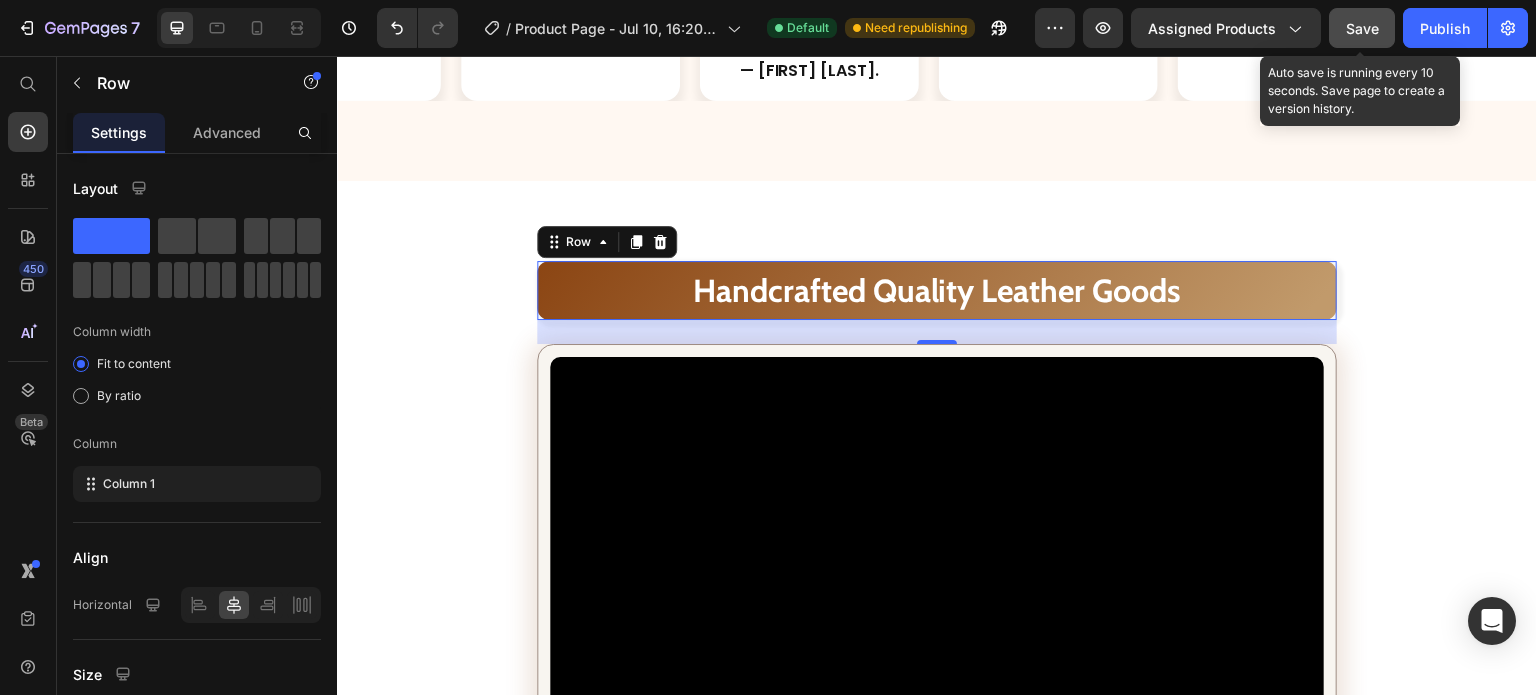 scroll, scrollTop: 3648, scrollLeft: 0, axis: vertical 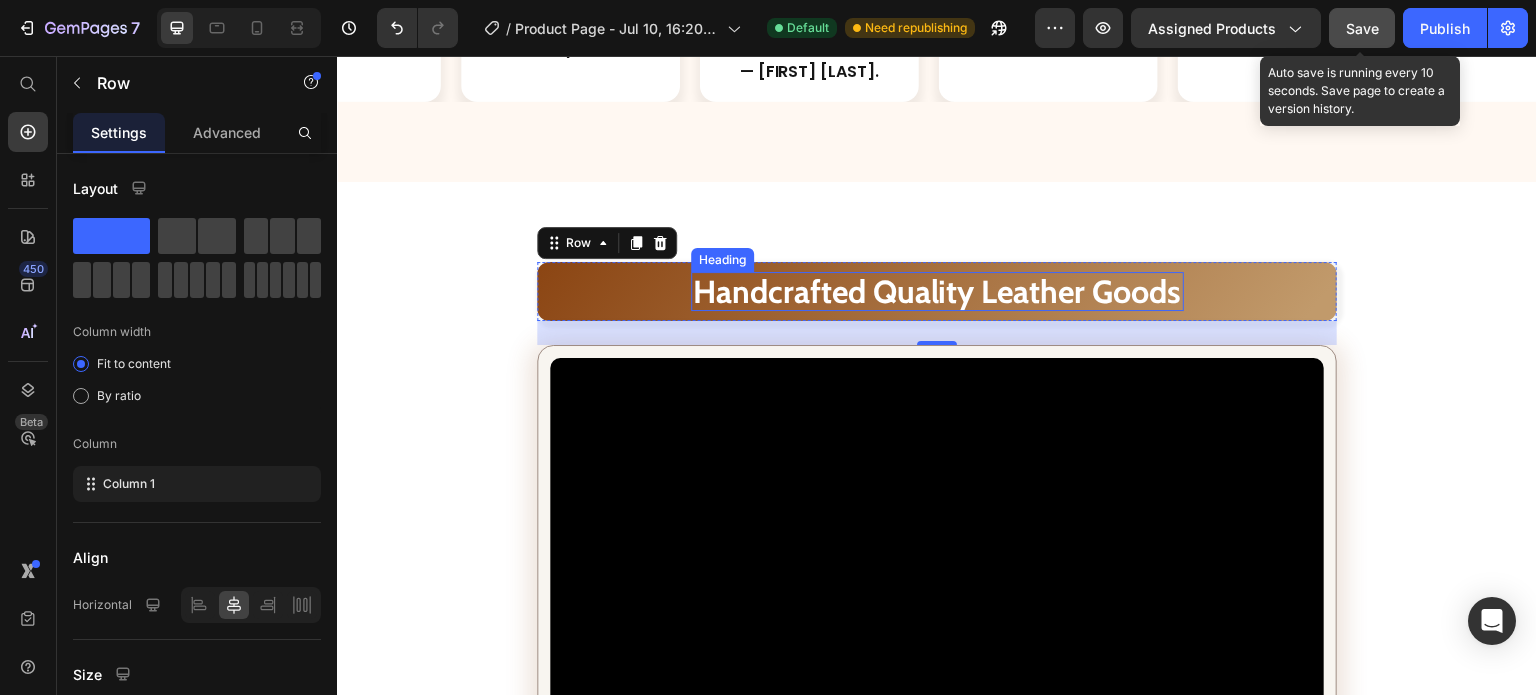 click on "Handcrafted Quality Leather Goods" at bounding box center (936, 291) 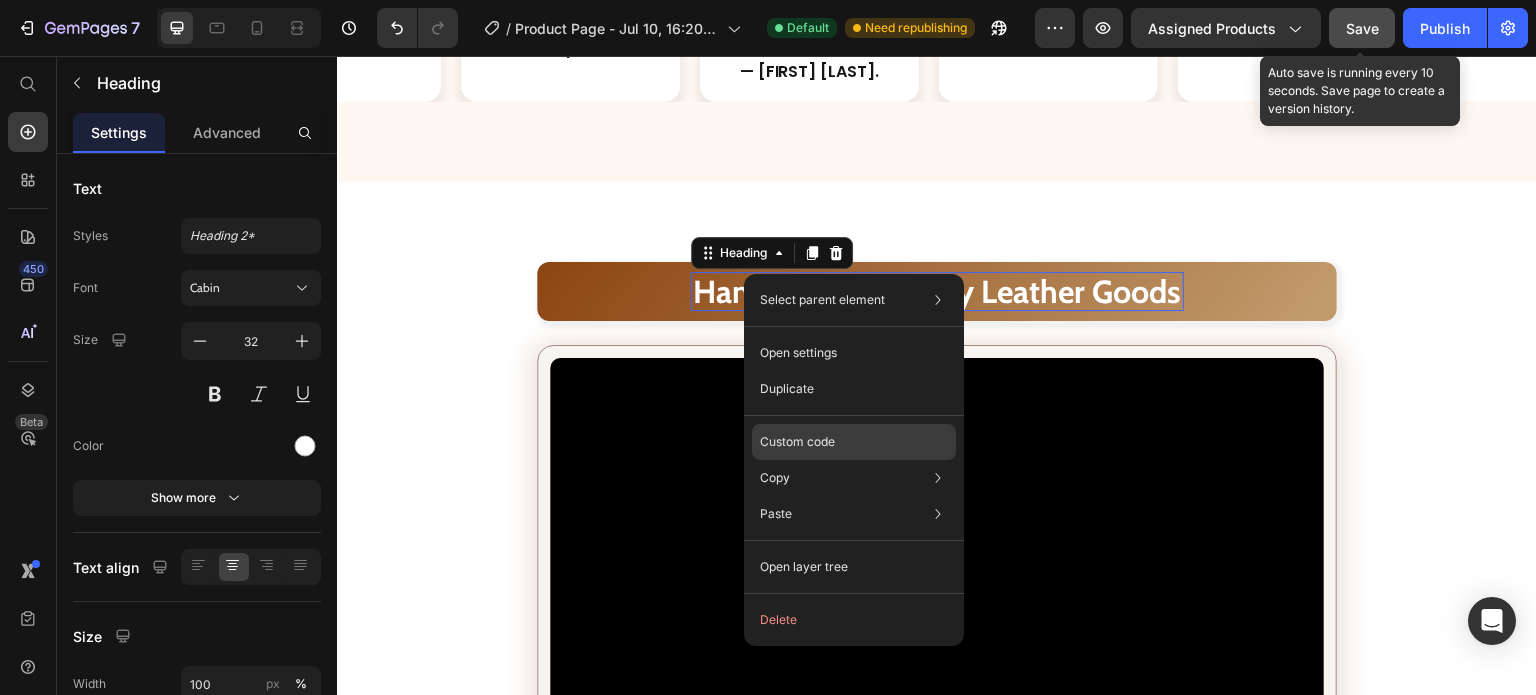 click on "Custom code" at bounding box center (797, 442) 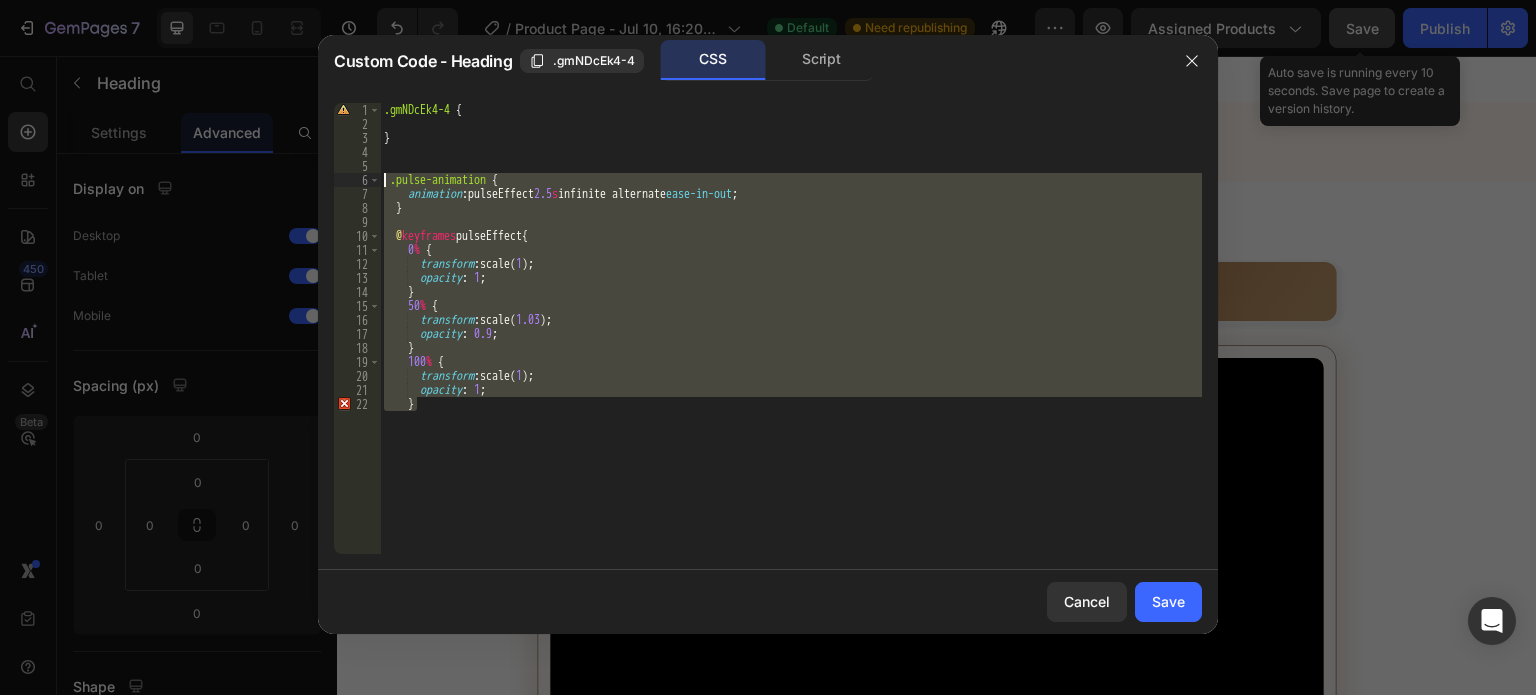 drag, startPoint x: 424, startPoint y: 404, endPoint x: 382, endPoint y: 175, distance: 232.81967 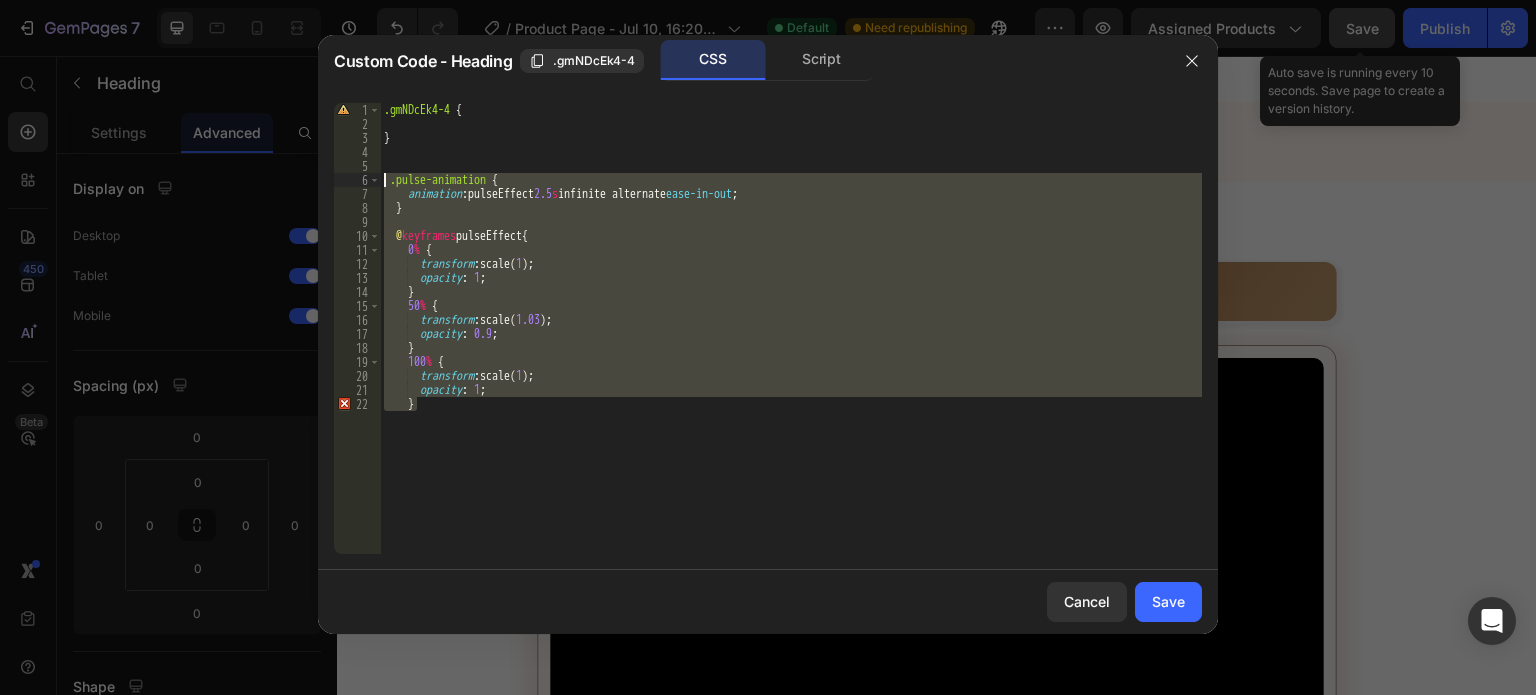 click on ".gmNDcEk4-4   { }   .pulse-animation   {      animation :  pulseEffect  2.5 s  infinite alternate  ease-in-out ;    }    @ keyframes  pulseEffect  {      0 %   {         transform :  scale( 1 ) ;         opacity :   1 ;      }      50 %   {         transform :  scale( 1.03 ) ;         opacity :   0.9 ;      }      100 %   {         transform :  scale( 1 ) ;         opacity :   1 ;      }" at bounding box center (791, 342) 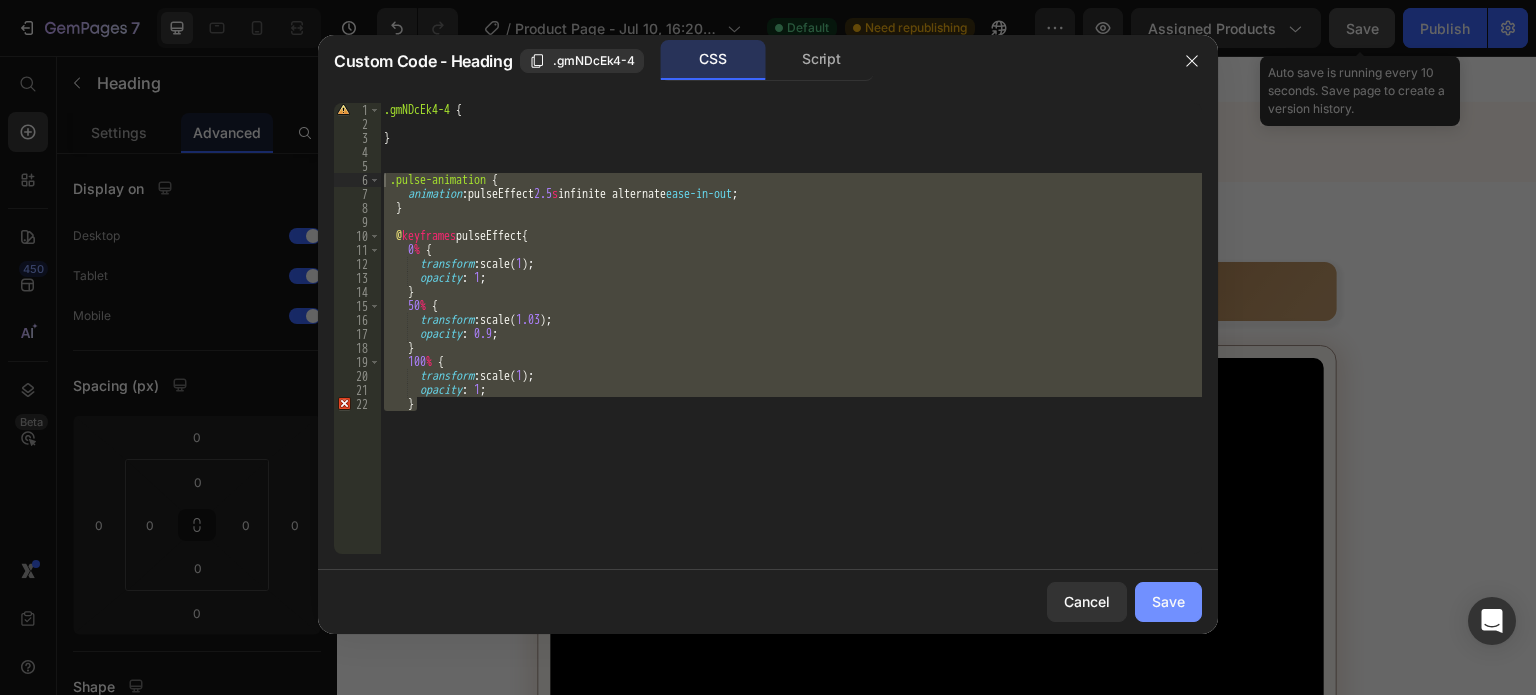 drag, startPoint x: 1172, startPoint y: 597, endPoint x: 524, endPoint y: 451, distance: 664.24396 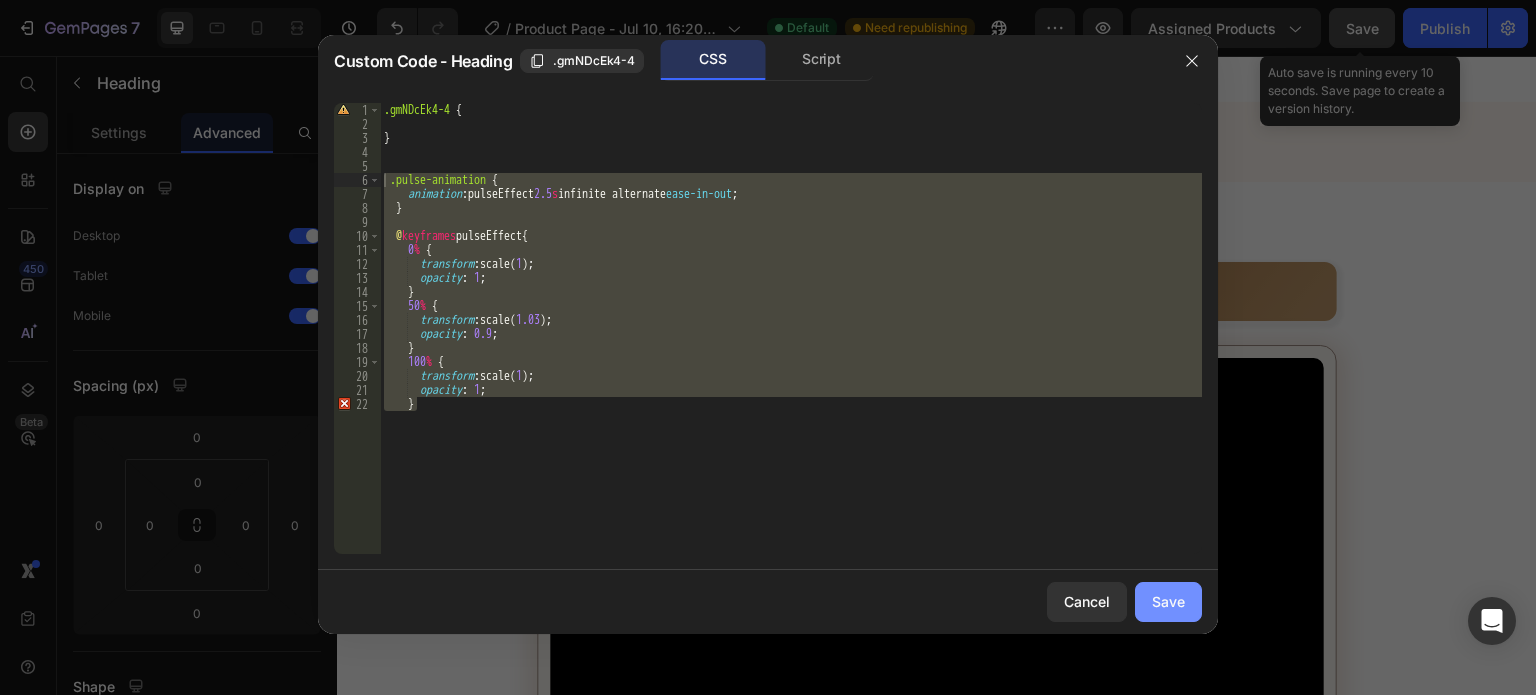 click on "Save" at bounding box center [1168, 601] 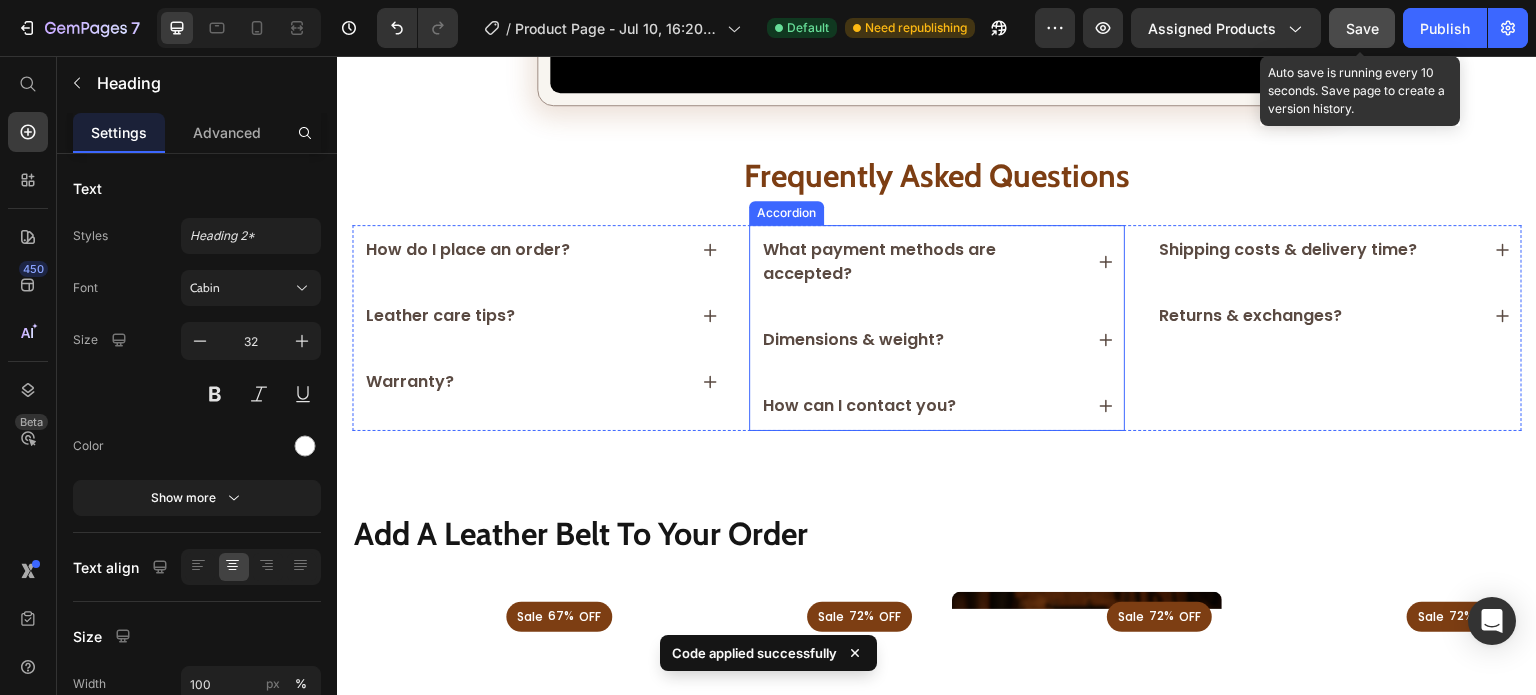 scroll, scrollTop: 4295, scrollLeft: 0, axis: vertical 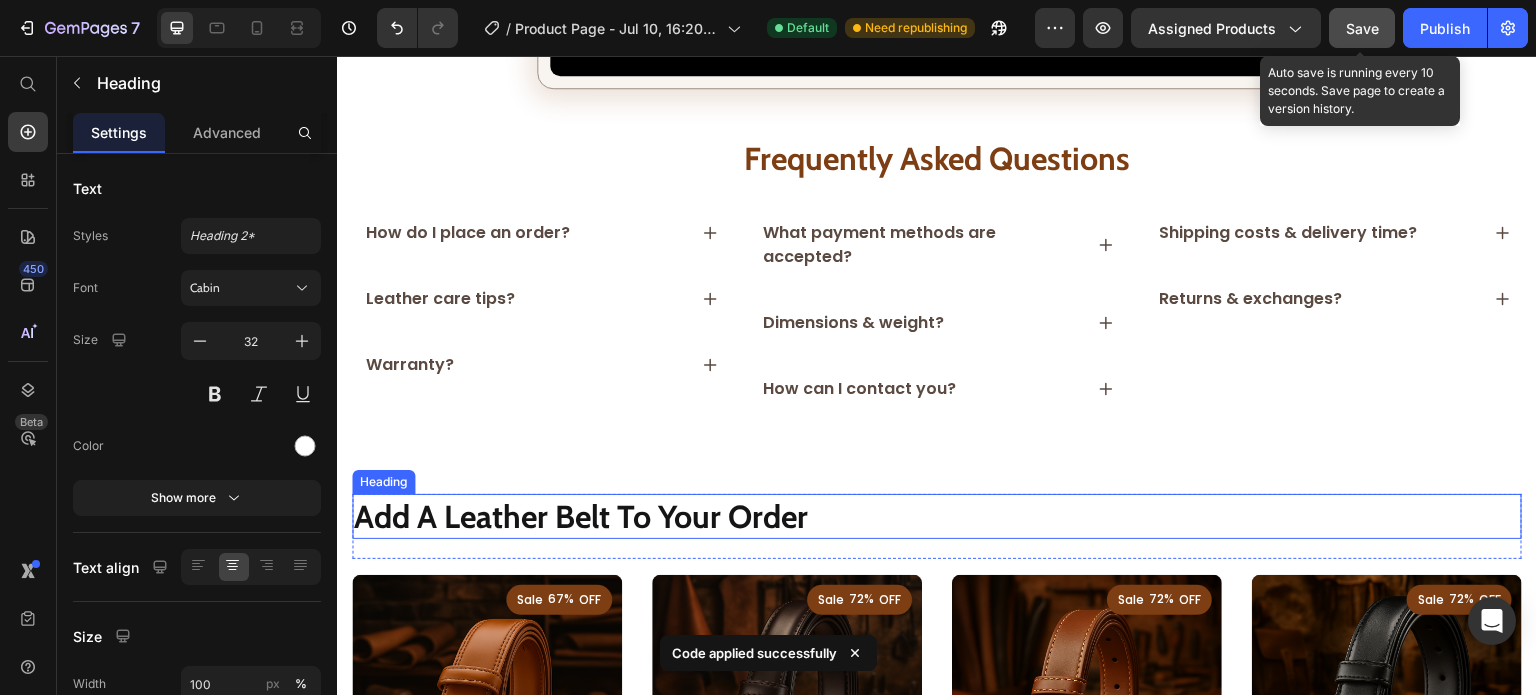 click on "Add a leather belt to your order" at bounding box center [937, 517] 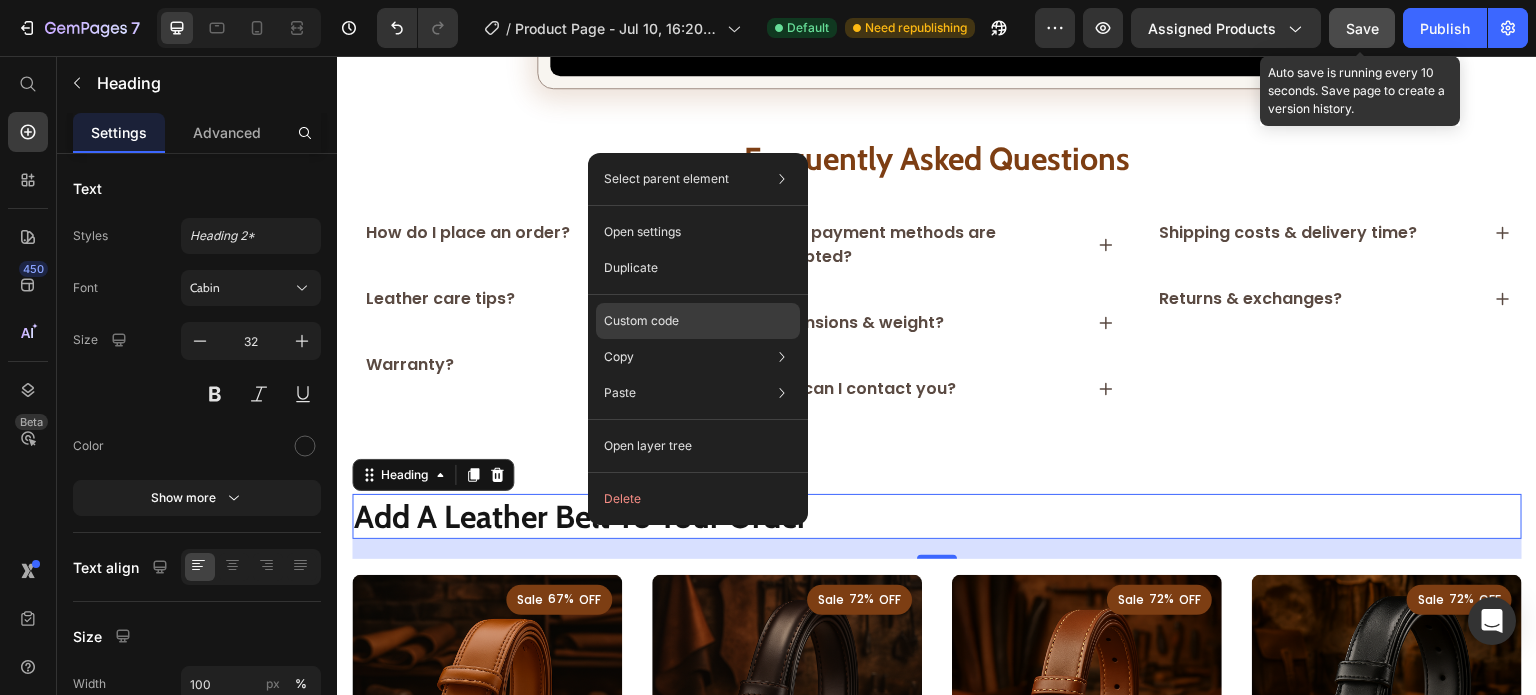 click on "Custom code" at bounding box center [641, 321] 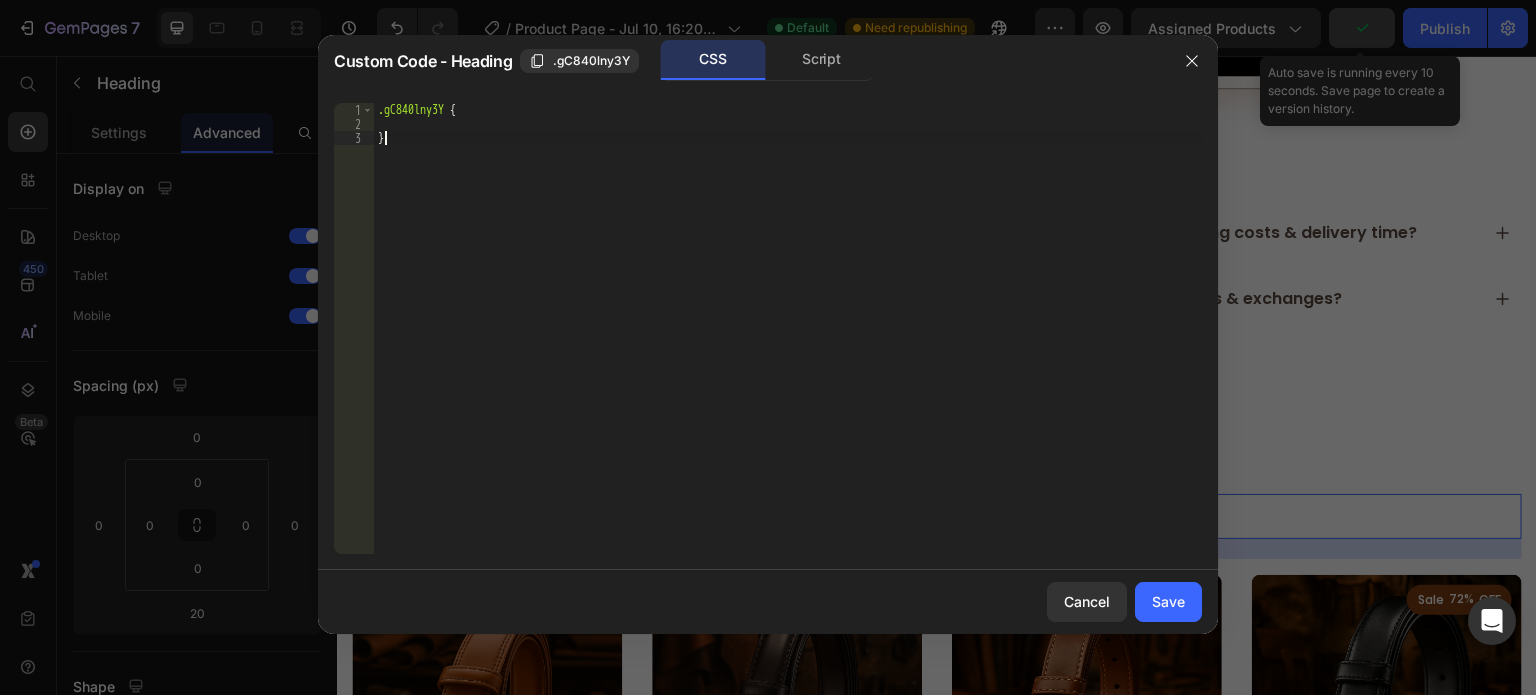 type on "}" 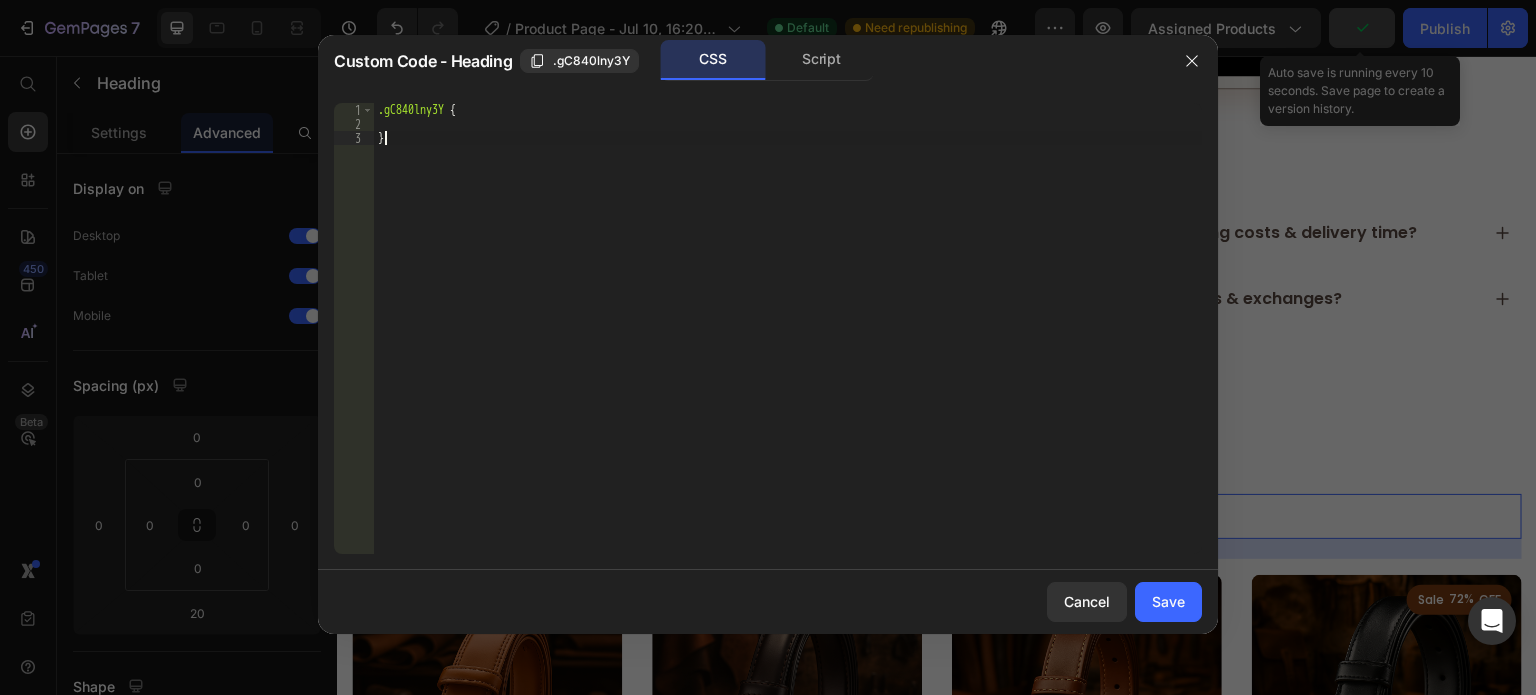 click on ".gC840lny3Y   { }" at bounding box center [788, 342] 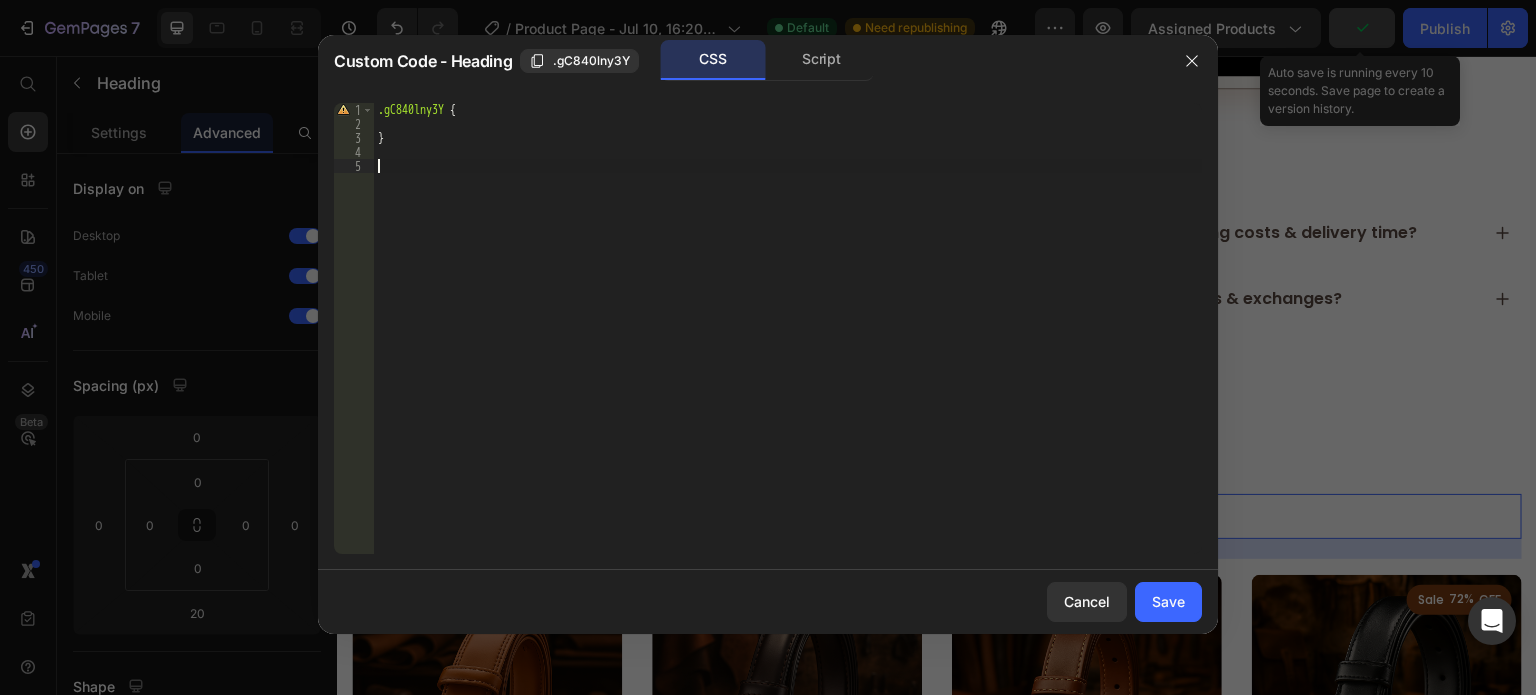 paste on "}" 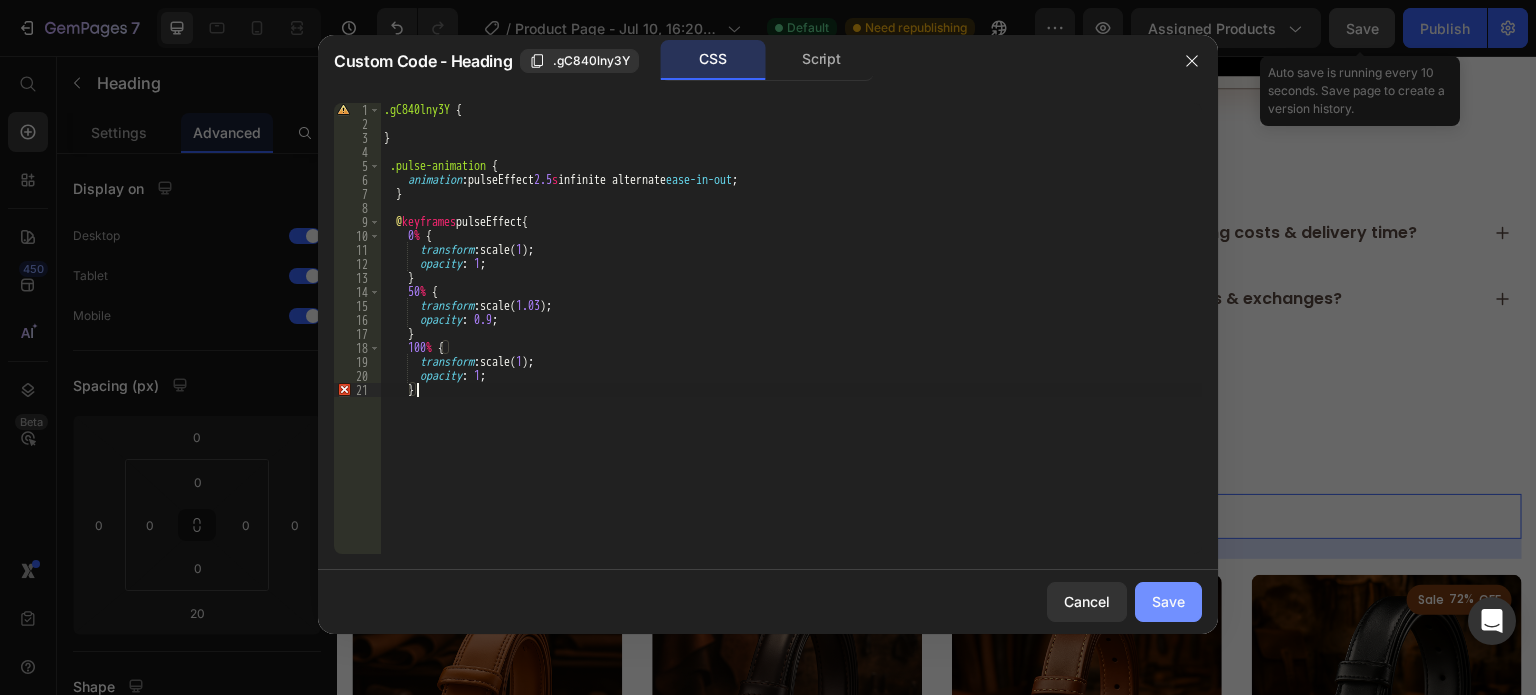 type on "}" 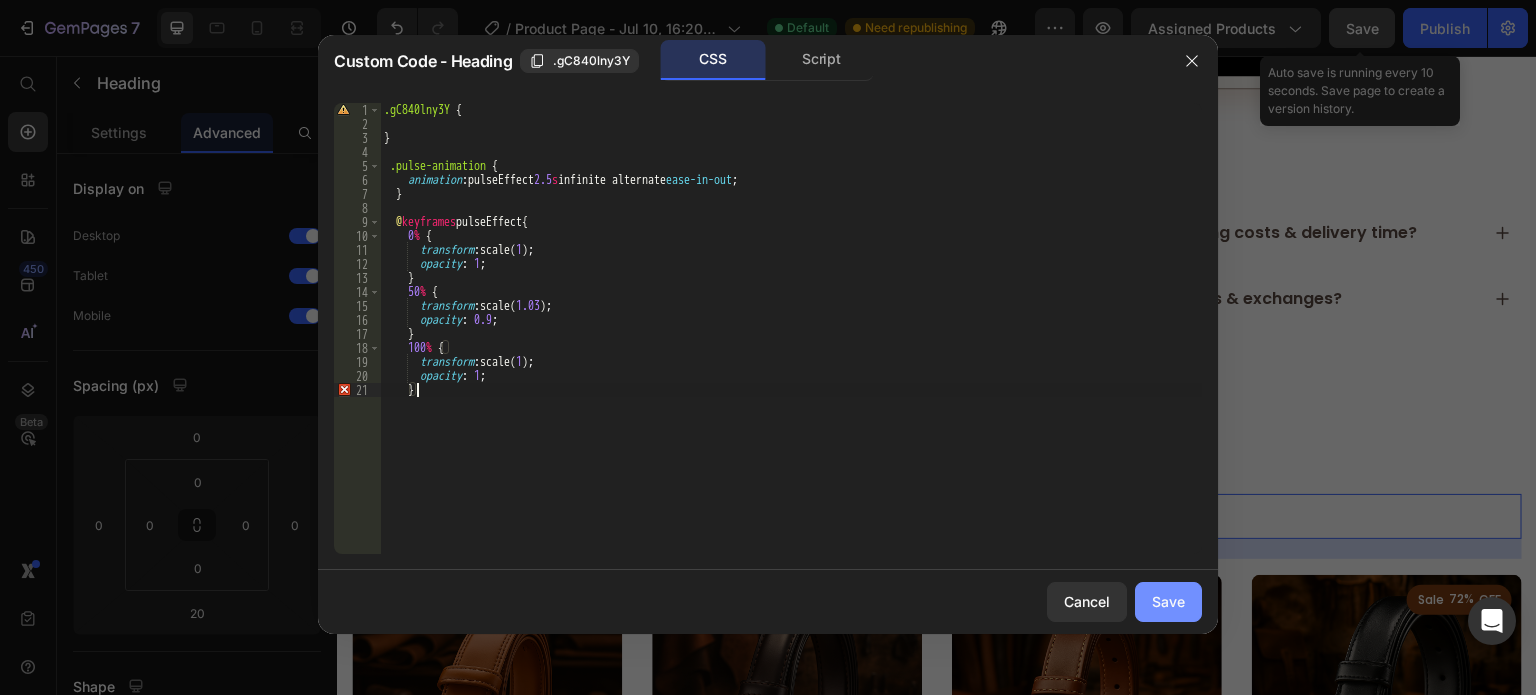 click on "Save" at bounding box center (1168, 601) 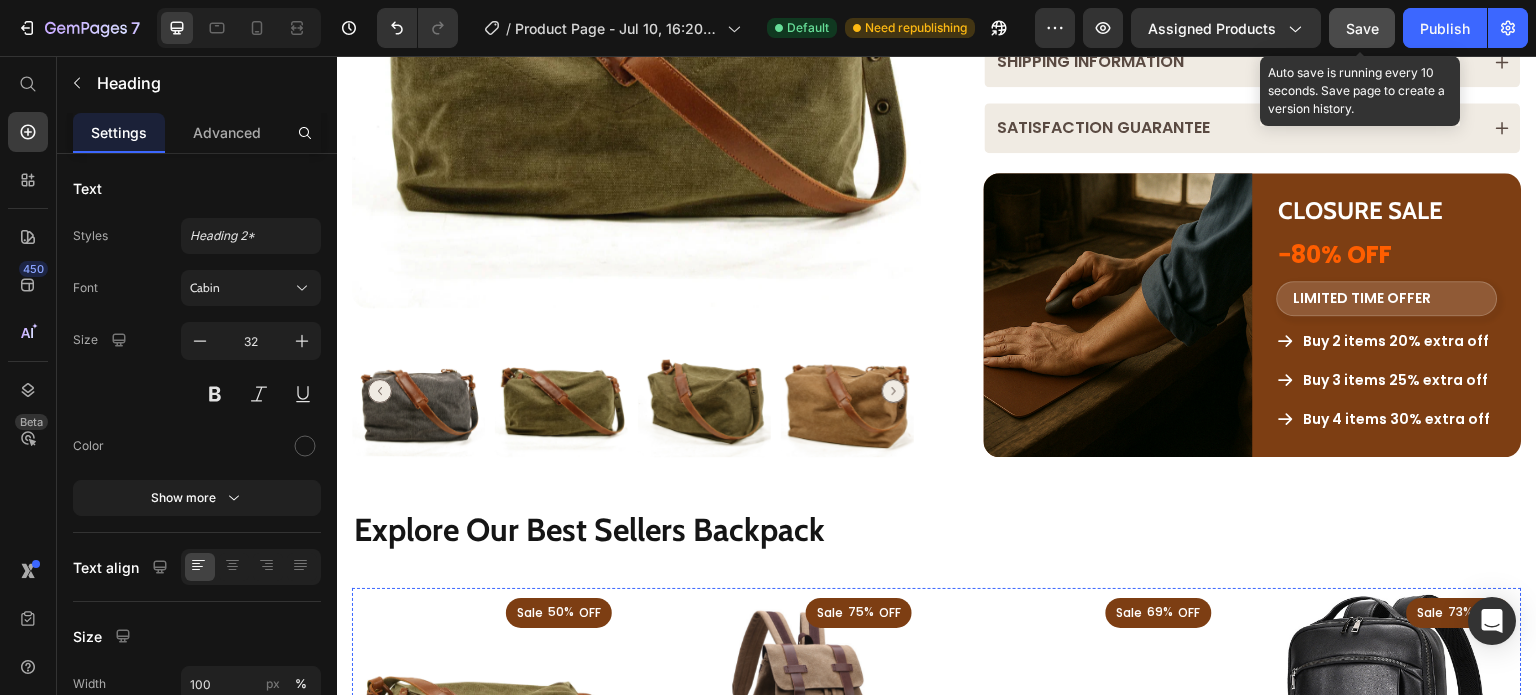 scroll, scrollTop: 965, scrollLeft: 0, axis: vertical 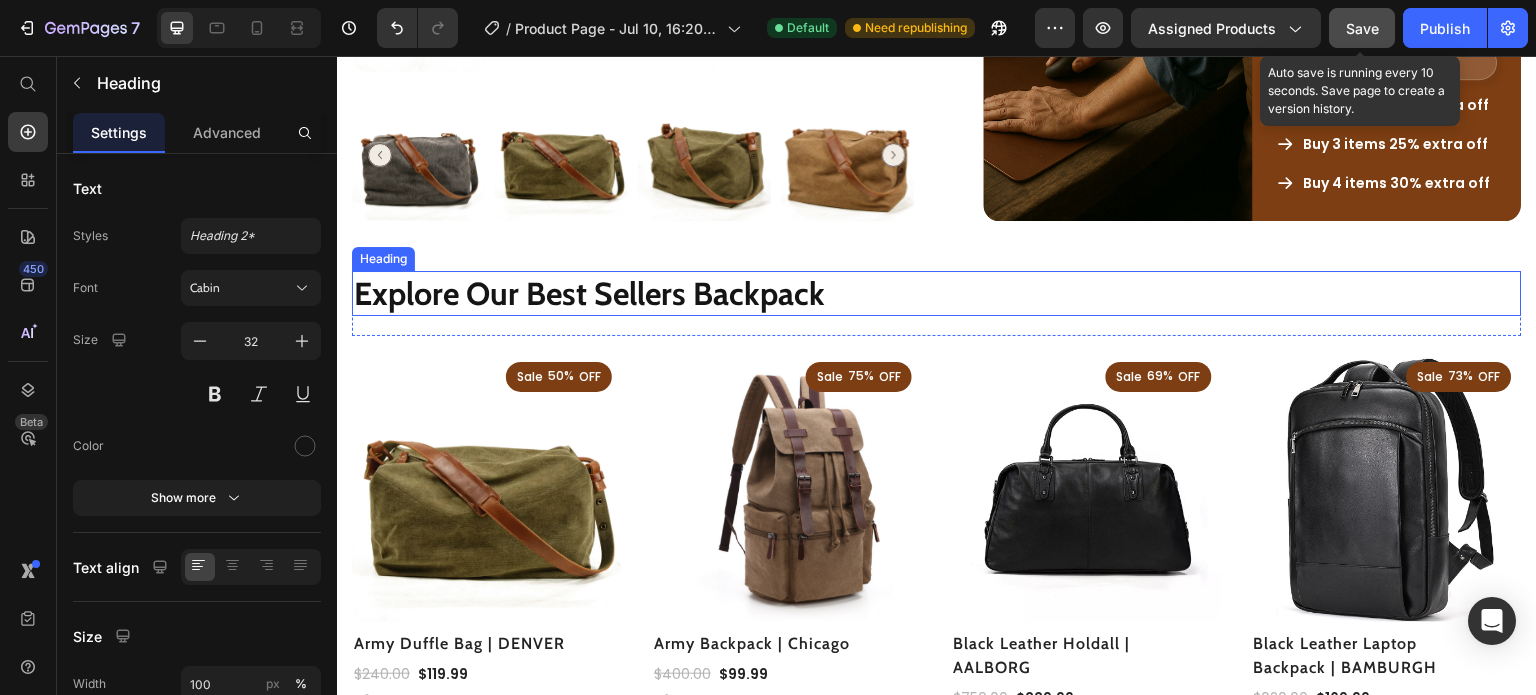 click on "Explore Our Best Sellers Backpack" at bounding box center [937, 294] 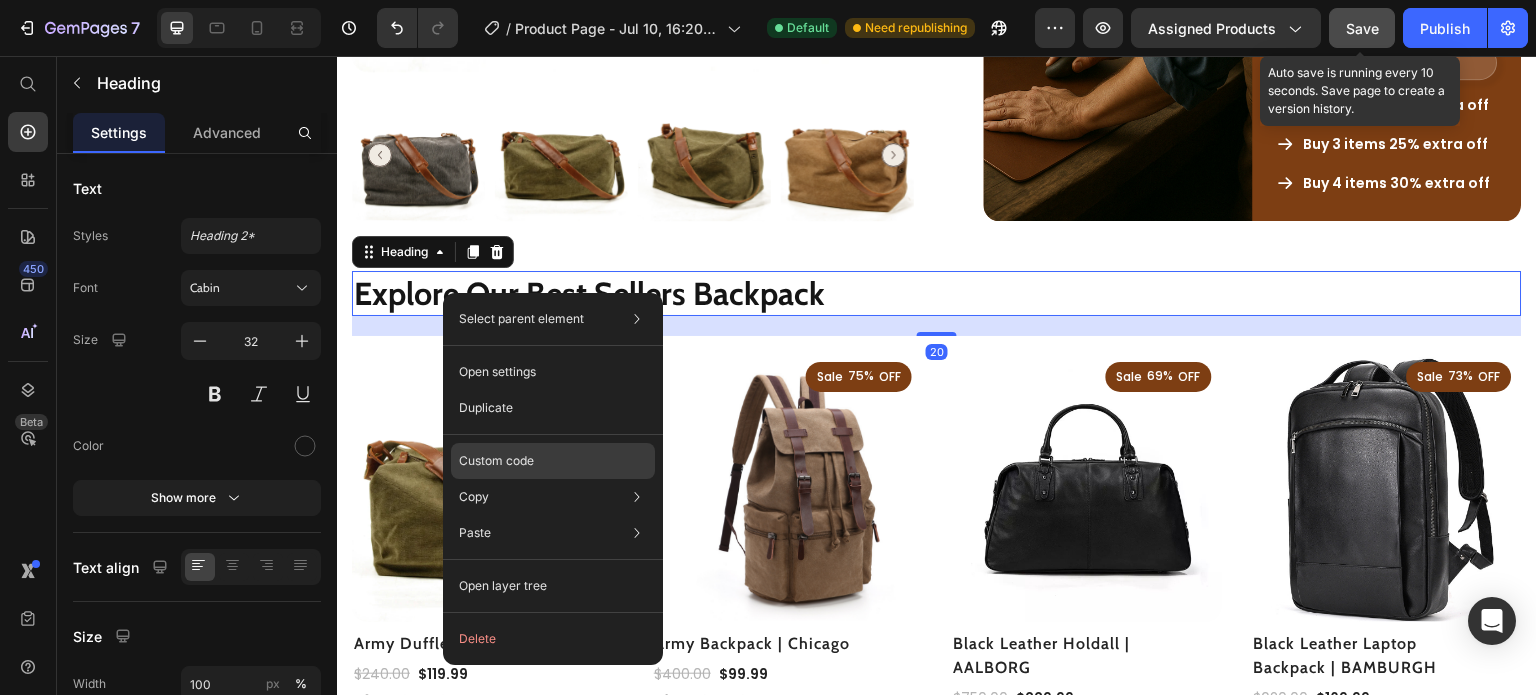 click on "Custom code" at bounding box center (496, 461) 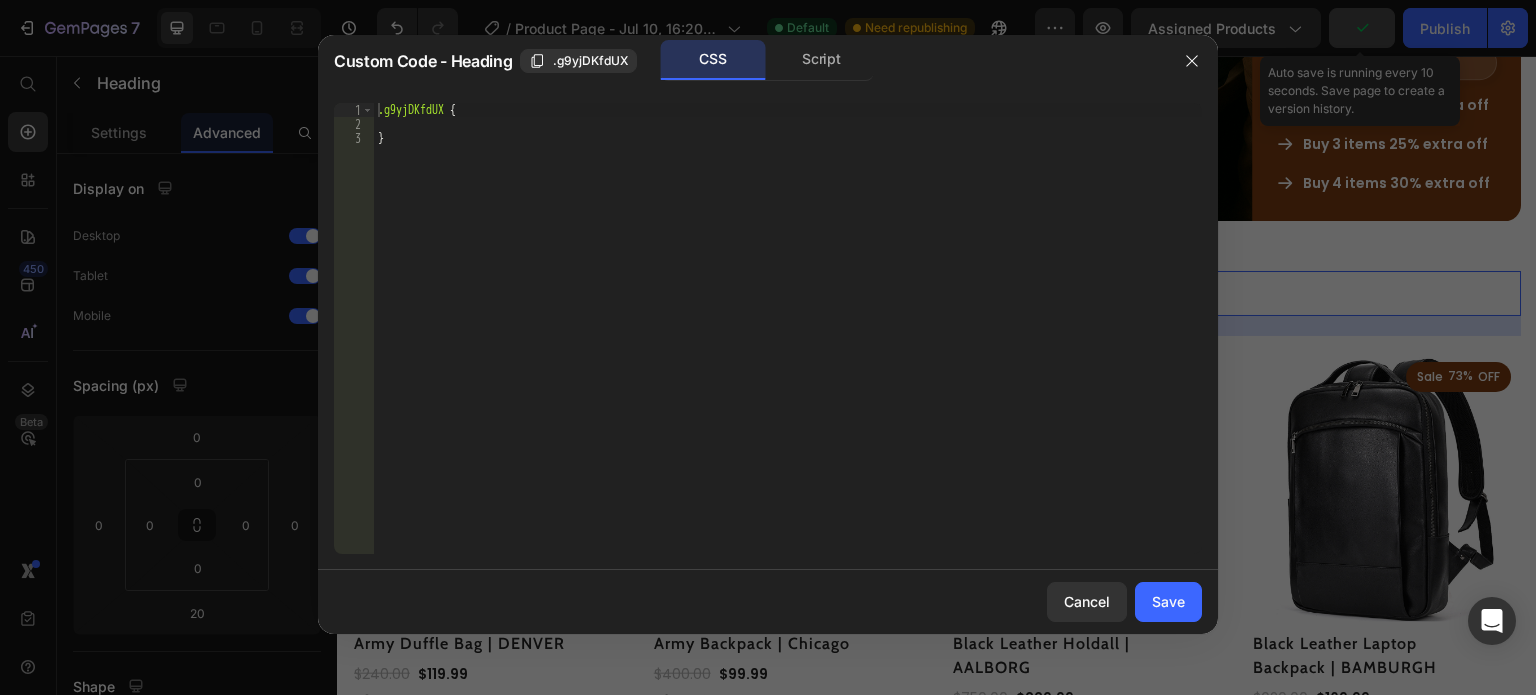 type on "}" 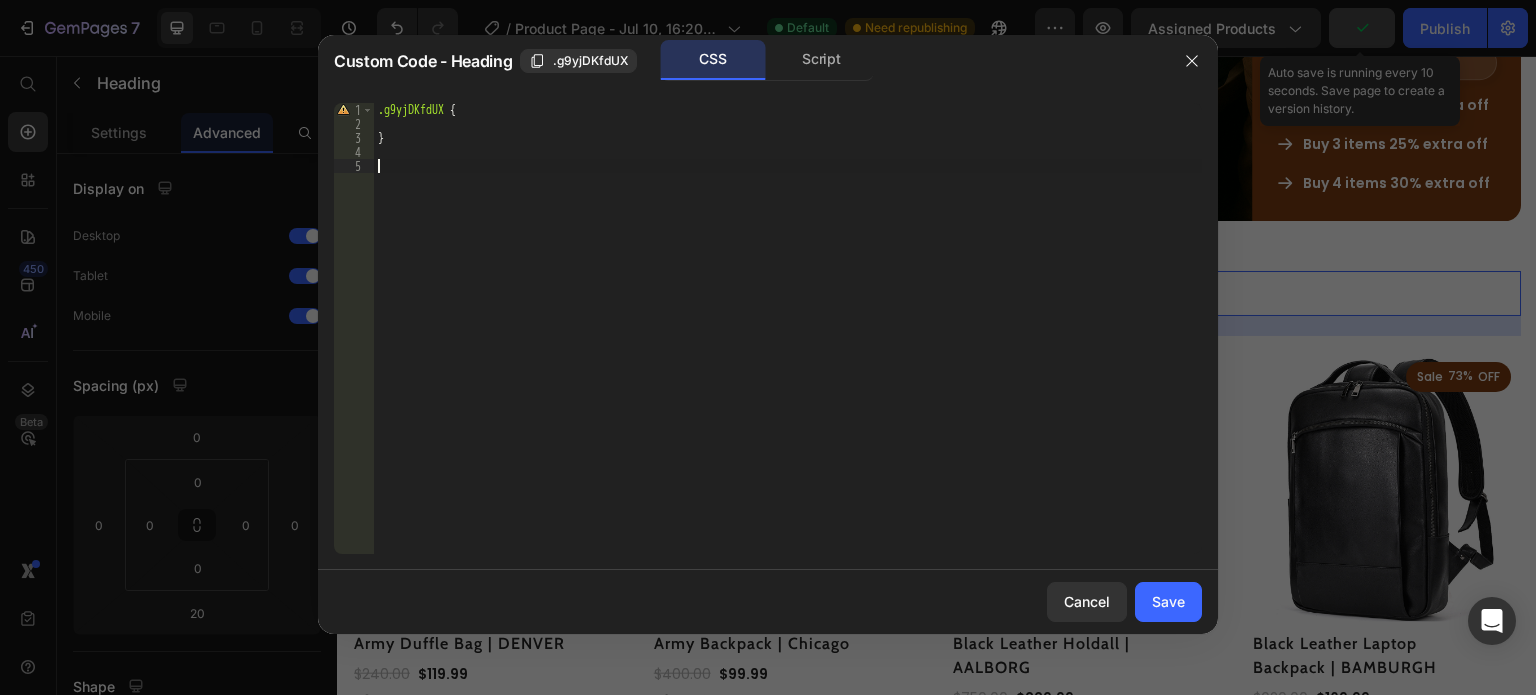 paste on "}" 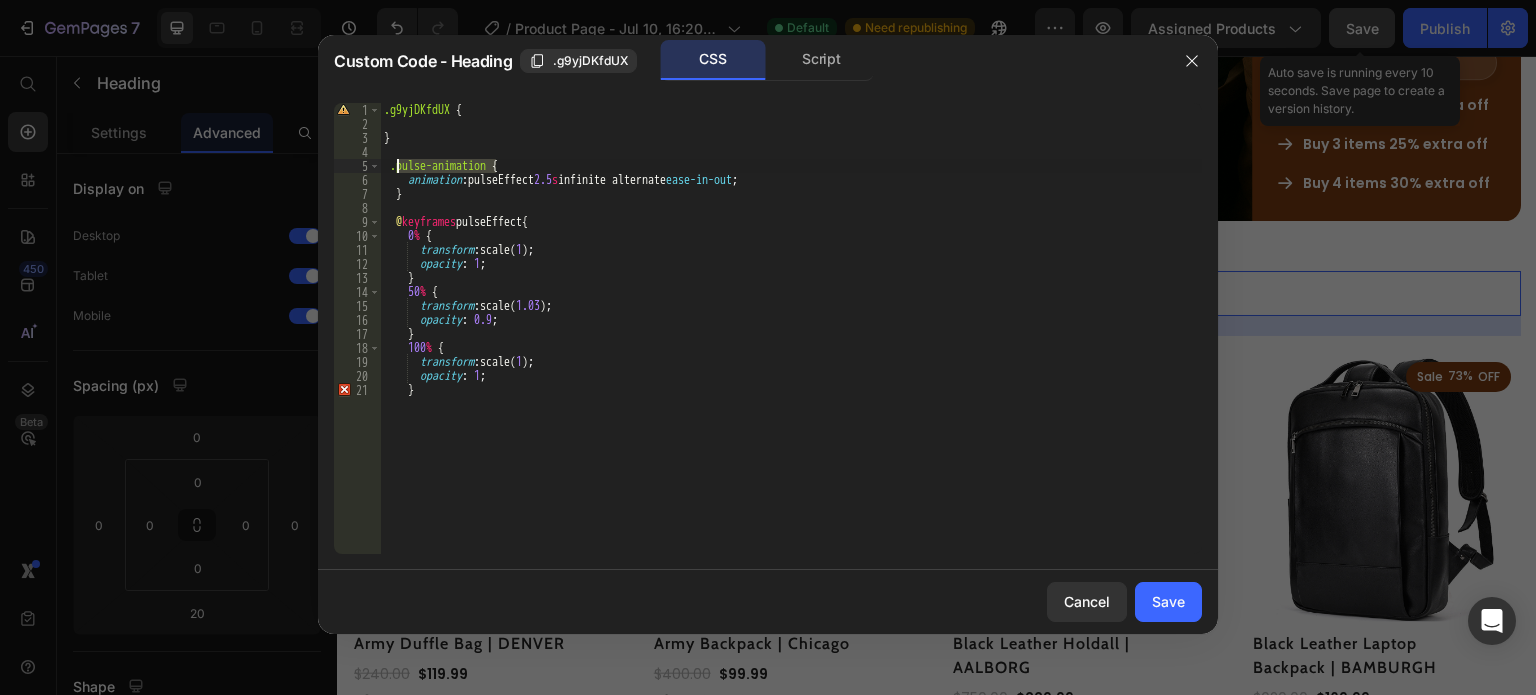 drag, startPoint x: 478, startPoint y: 162, endPoint x: 400, endPoint y: 159, distance: 78.05767 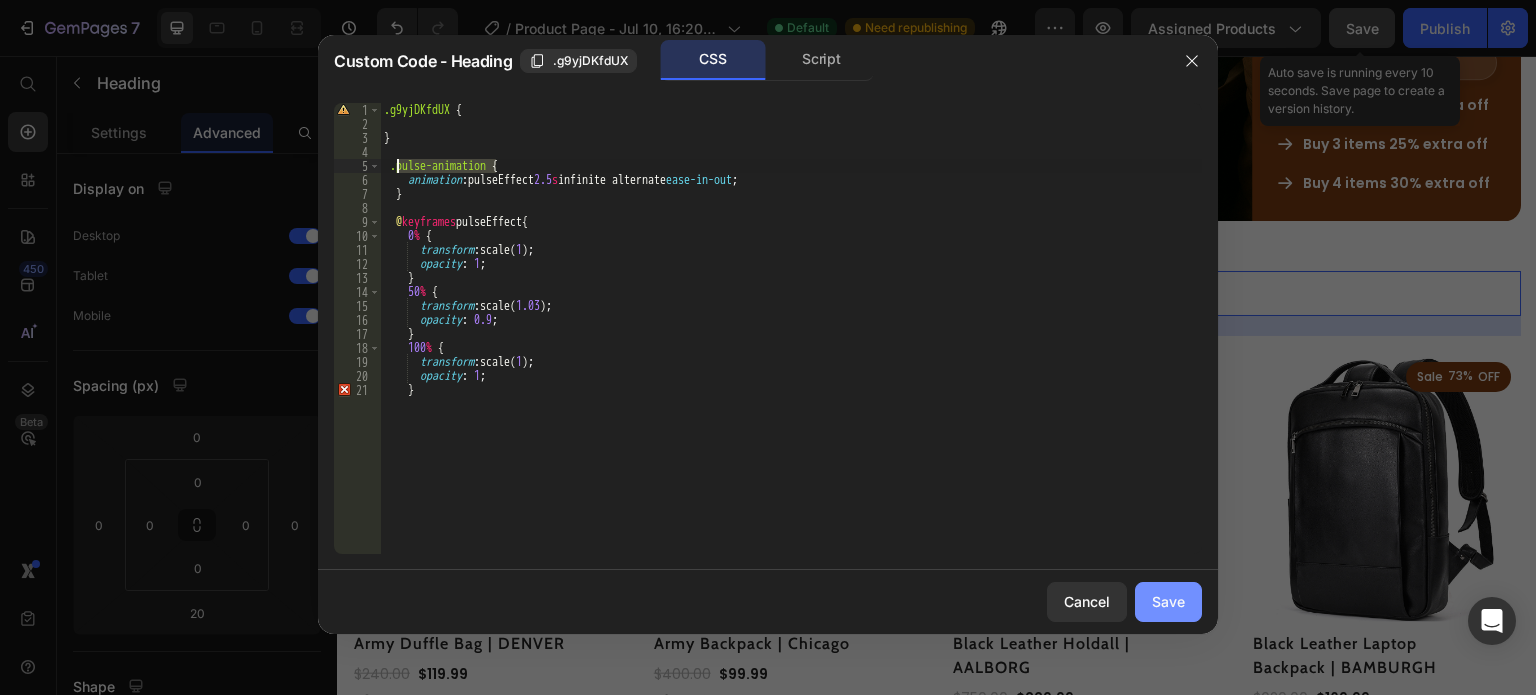 type on ".pulse-animation {" 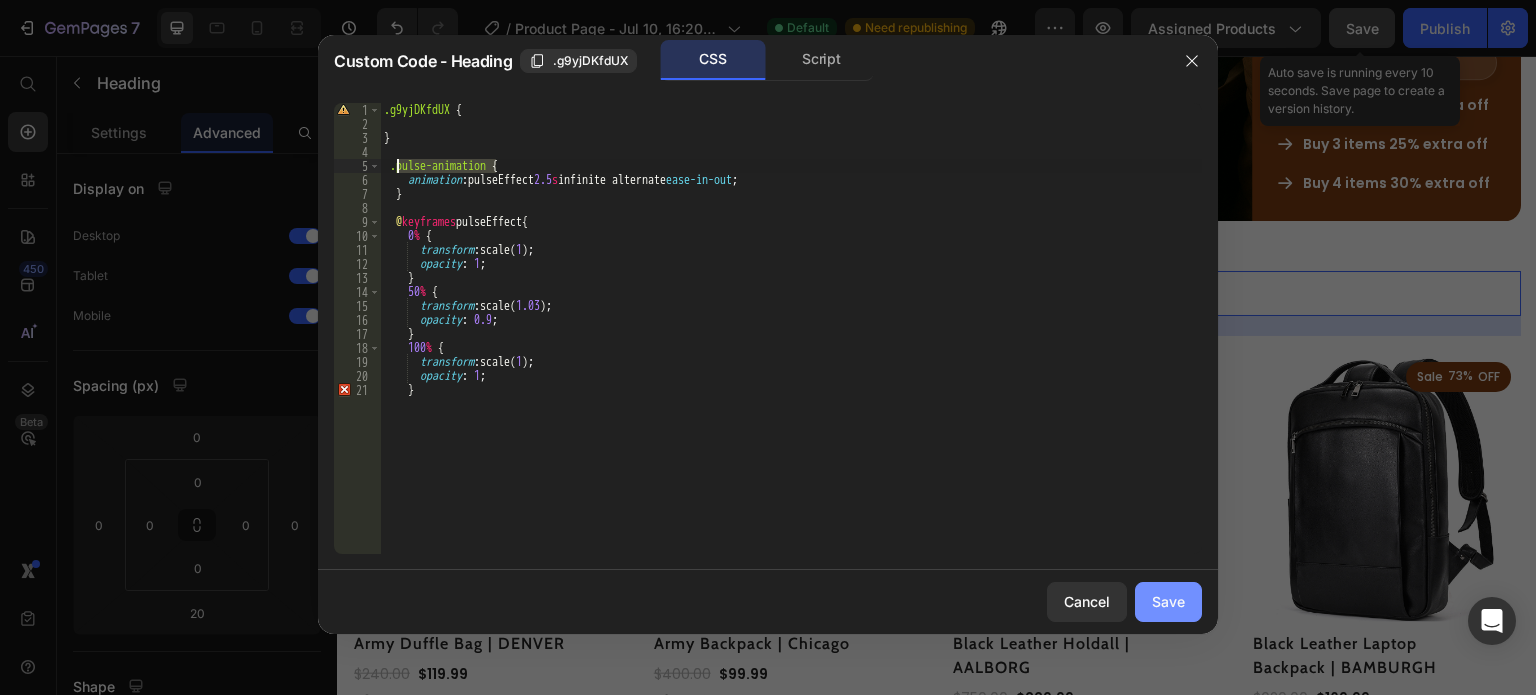 drag, startPoint x: 1175, startPoint y: 599, endPoint x: 293, endPoint y: 413, distance: 901.3989 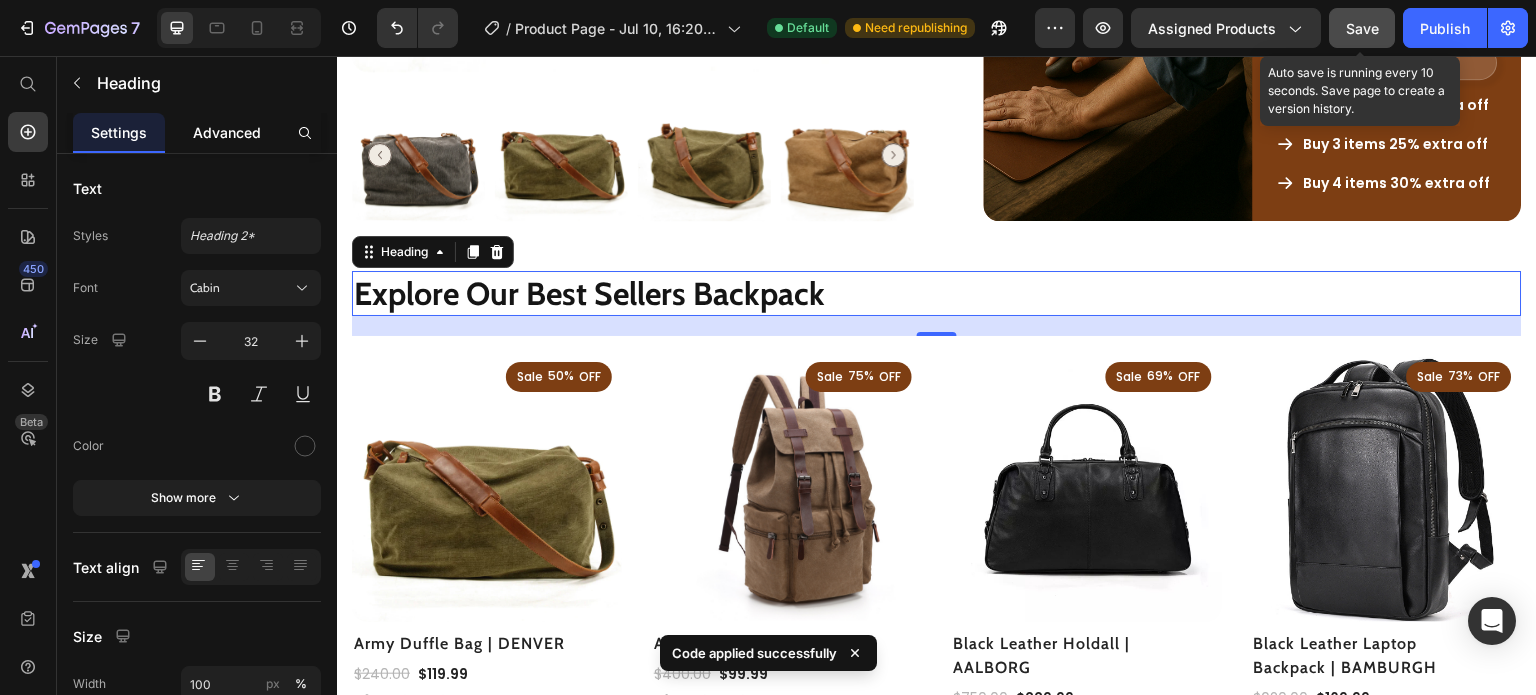 click on "Advanced" at bounding box center [227, 132] 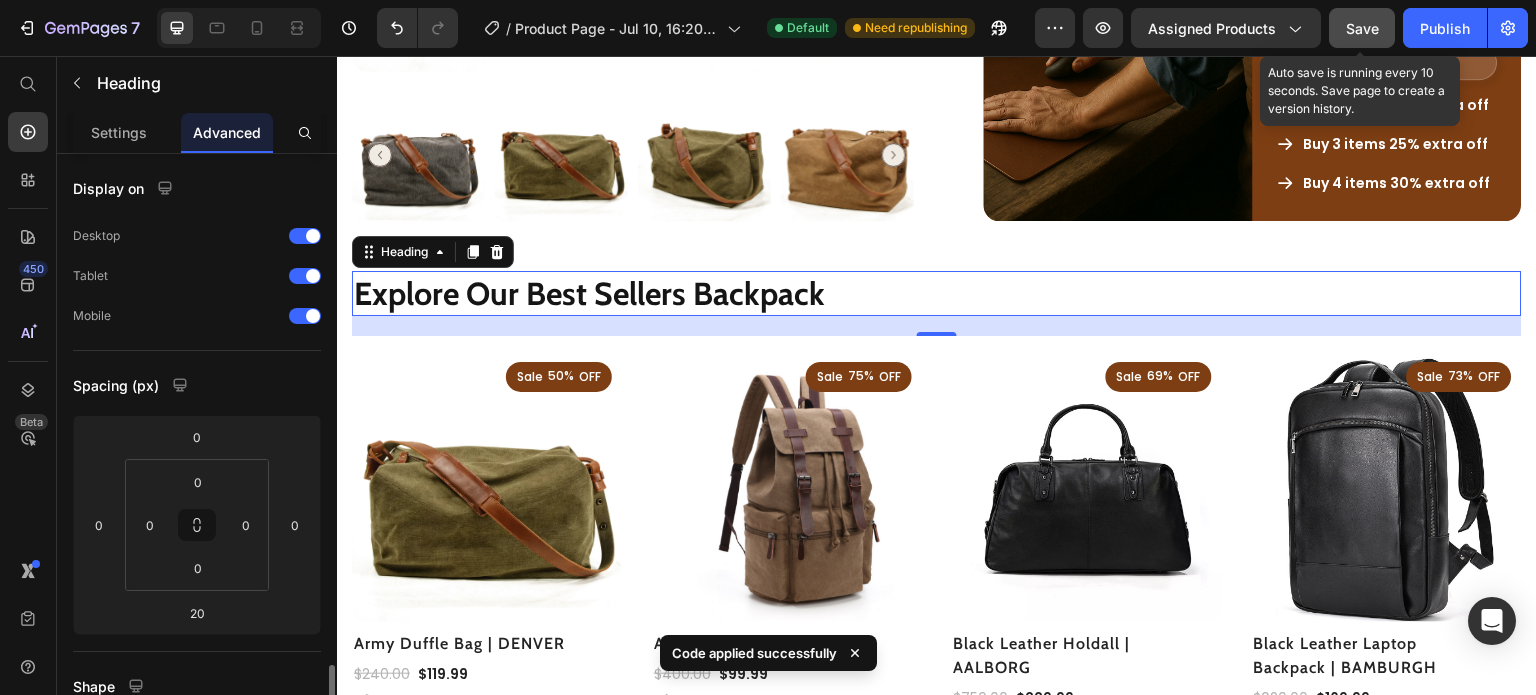 scroll, scrollTop: 772, scrollLeft: 0, axis: vertical 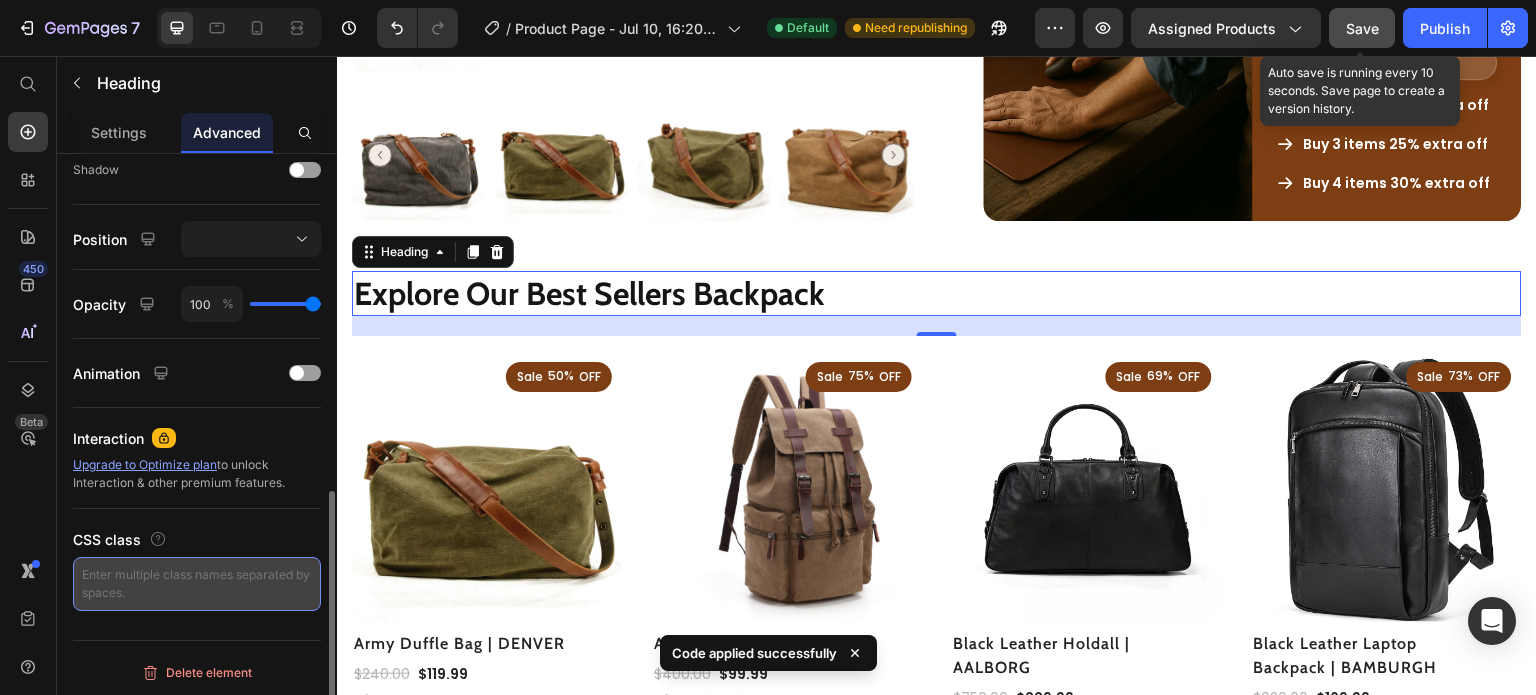 click at bounding box center [197, 584] 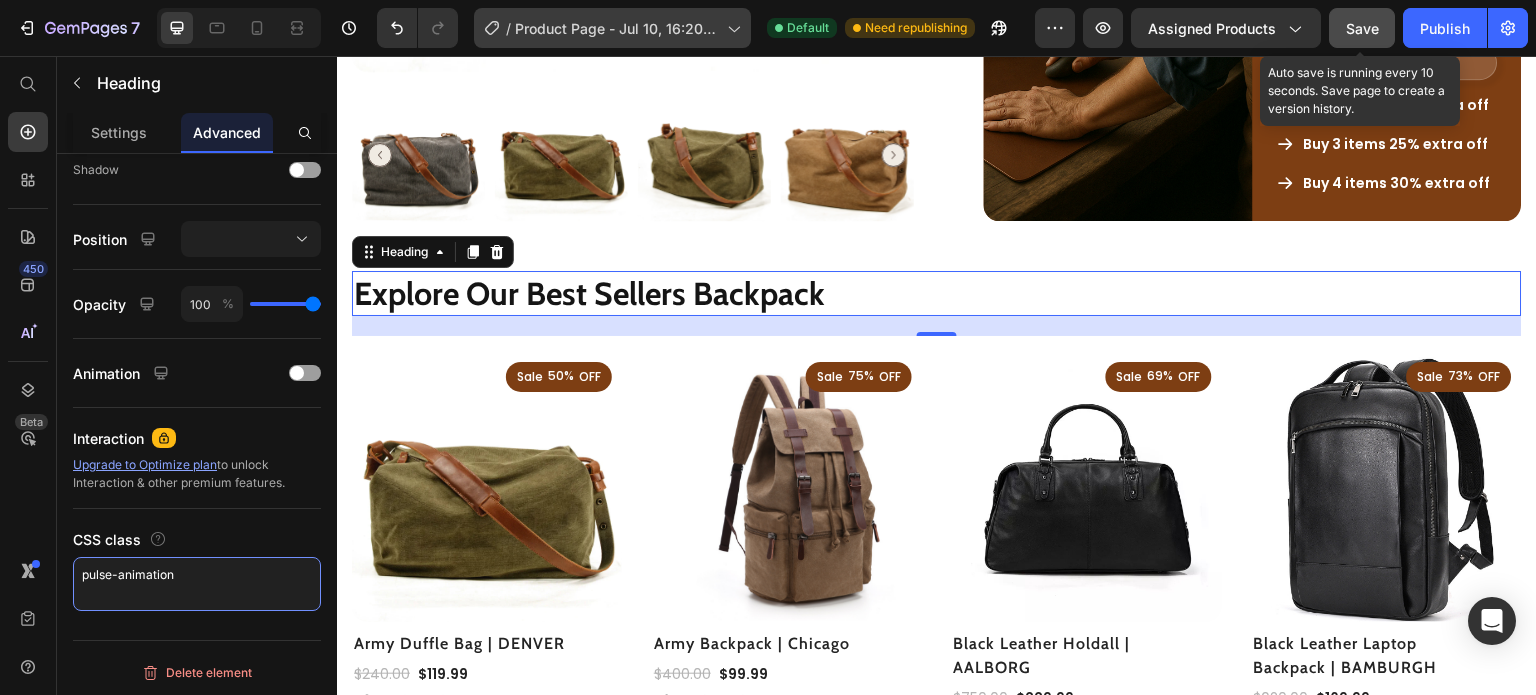 type on "pulse-animation" 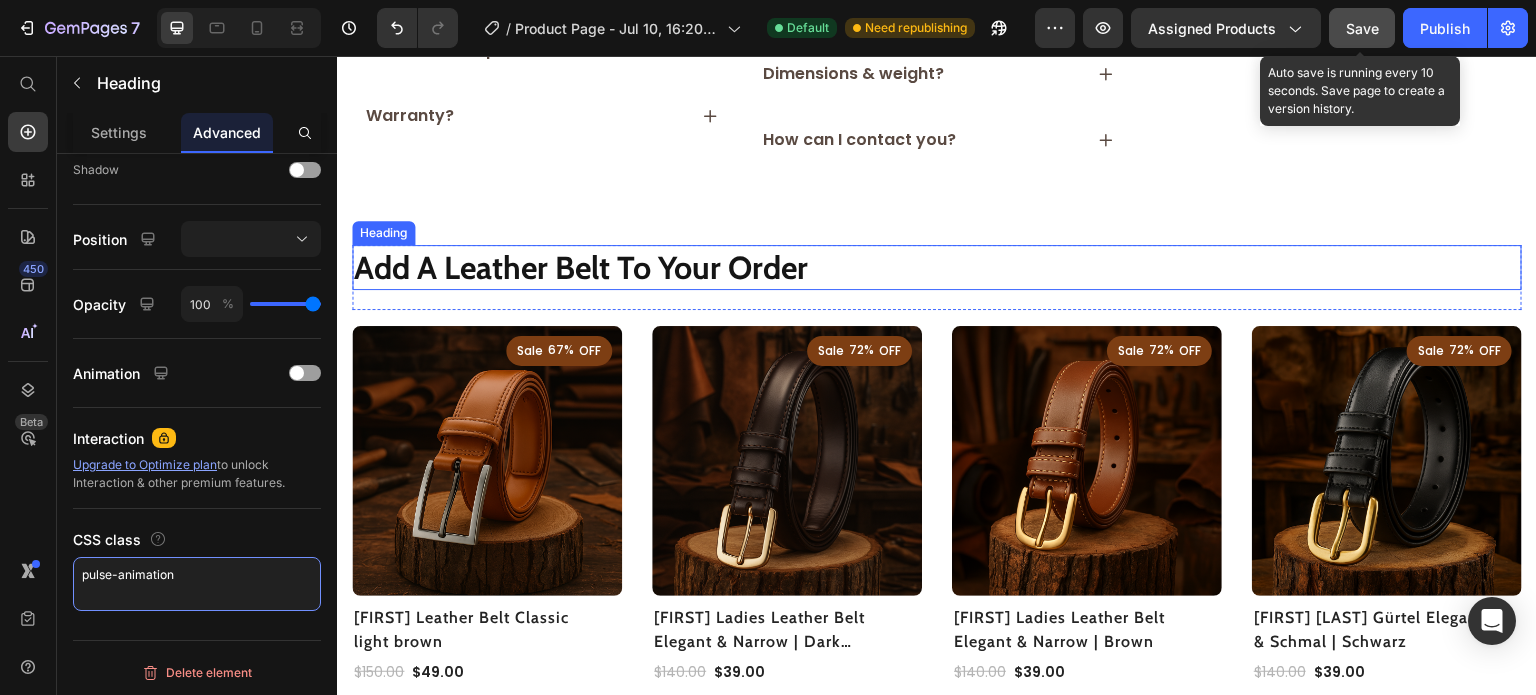 scroll, scrollTop: 4543, scrollLeft: 0, axis: vertical 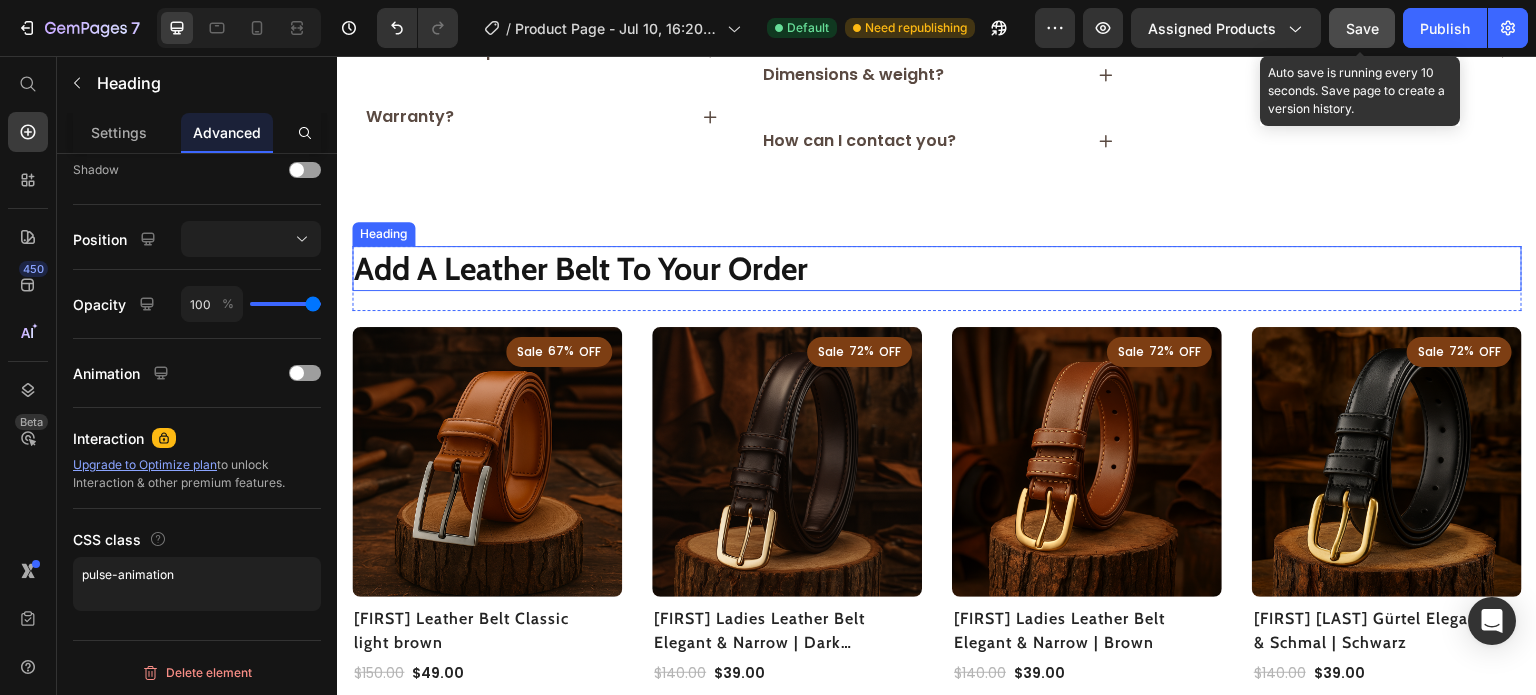 click on "Add a leather belt to your order" at bounding box center (937, 269) 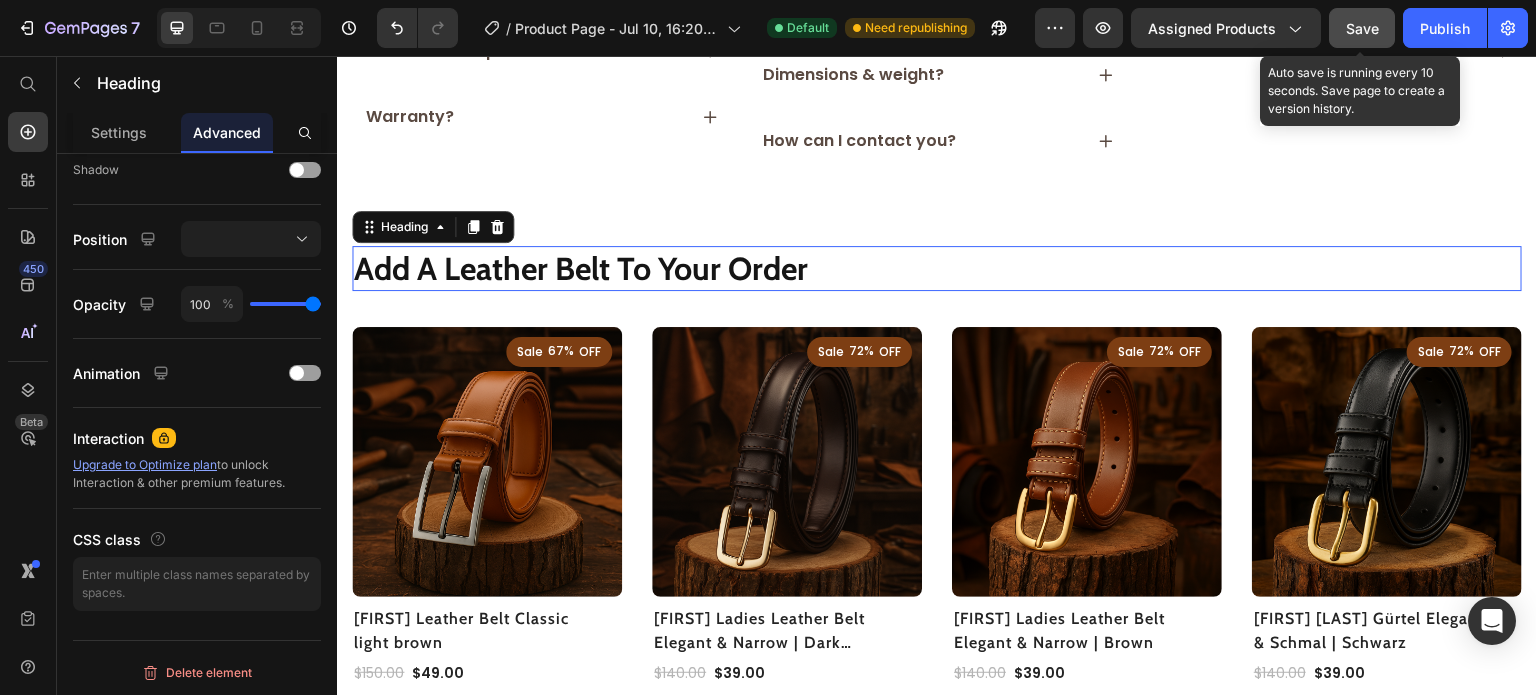 scroll, scrollTop: 4534, scrollLeft: 0, axis: vertical 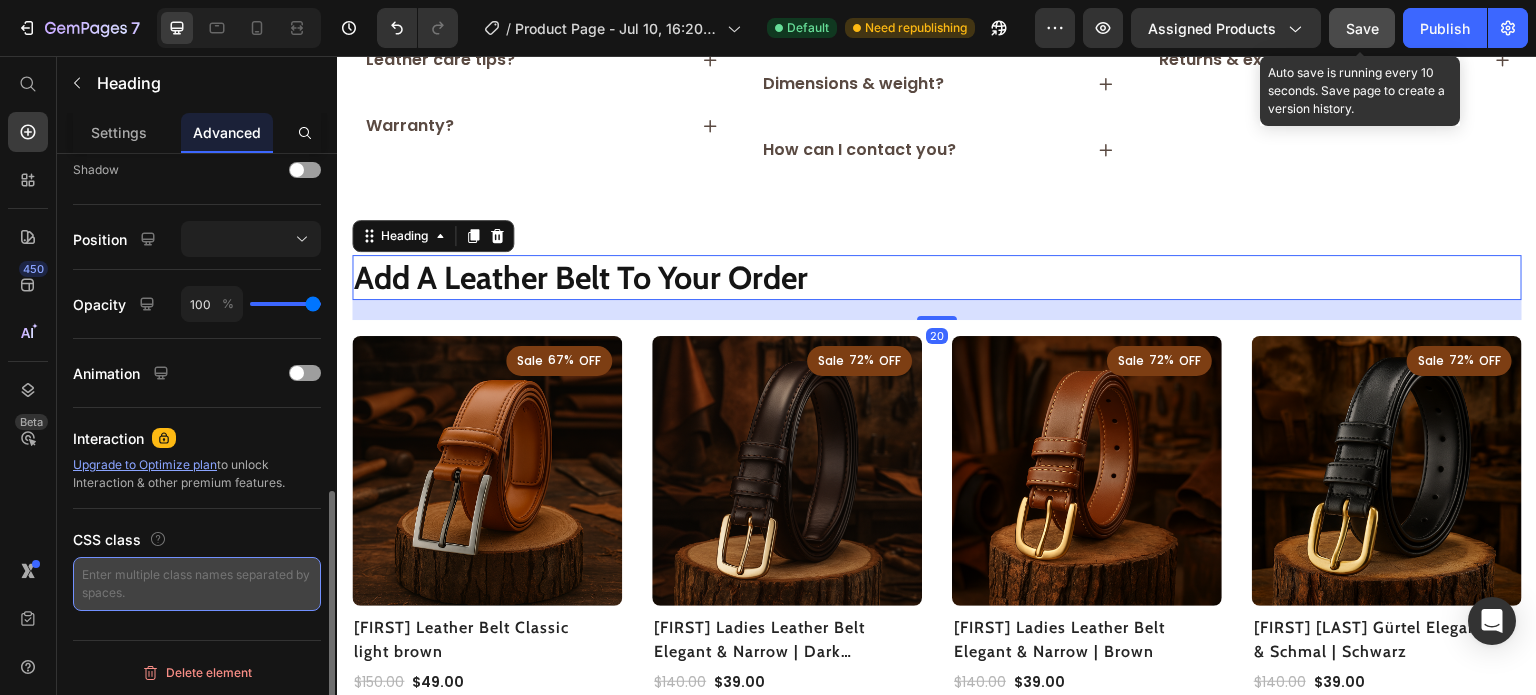 click at bounding box center [197, 584] 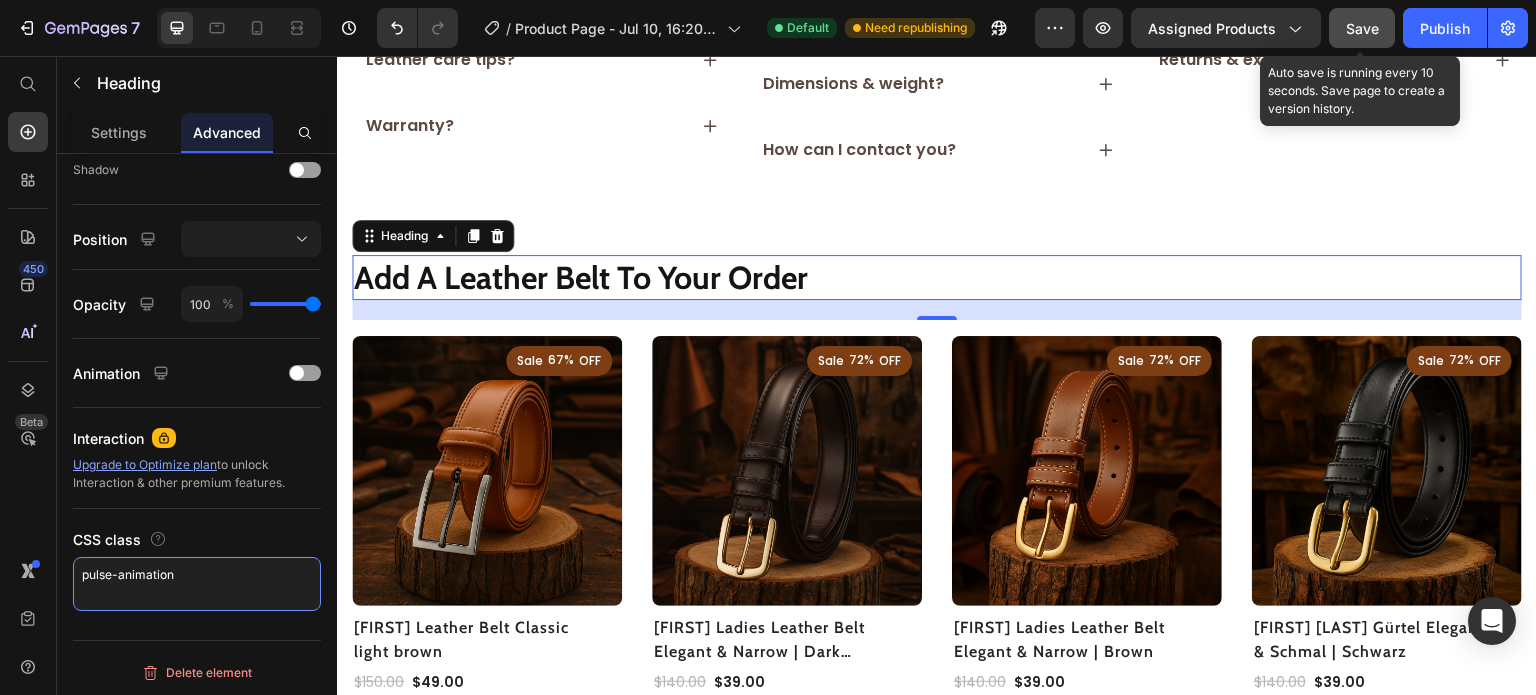 type on "pulse-animation" 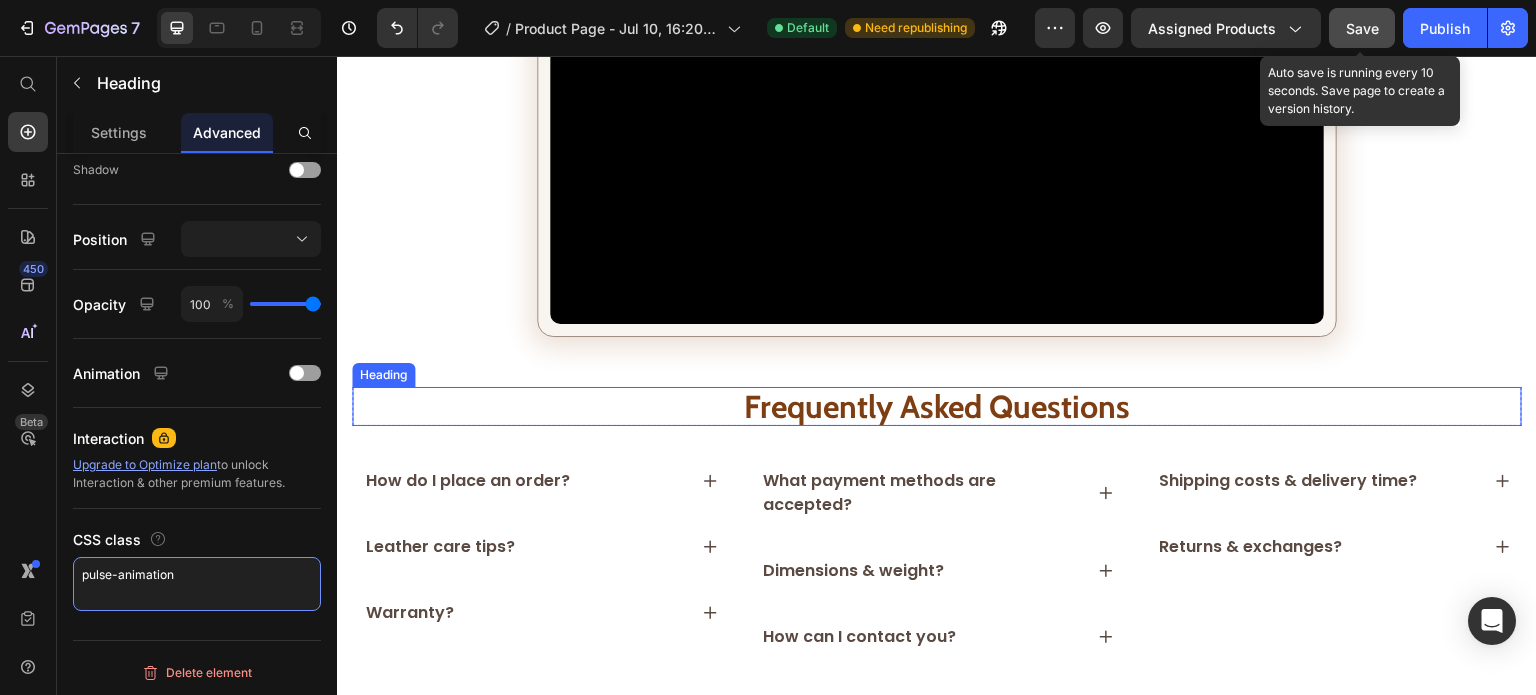 scroll, scrollTop: 4068, scrollLeft: 0, axis: vertical 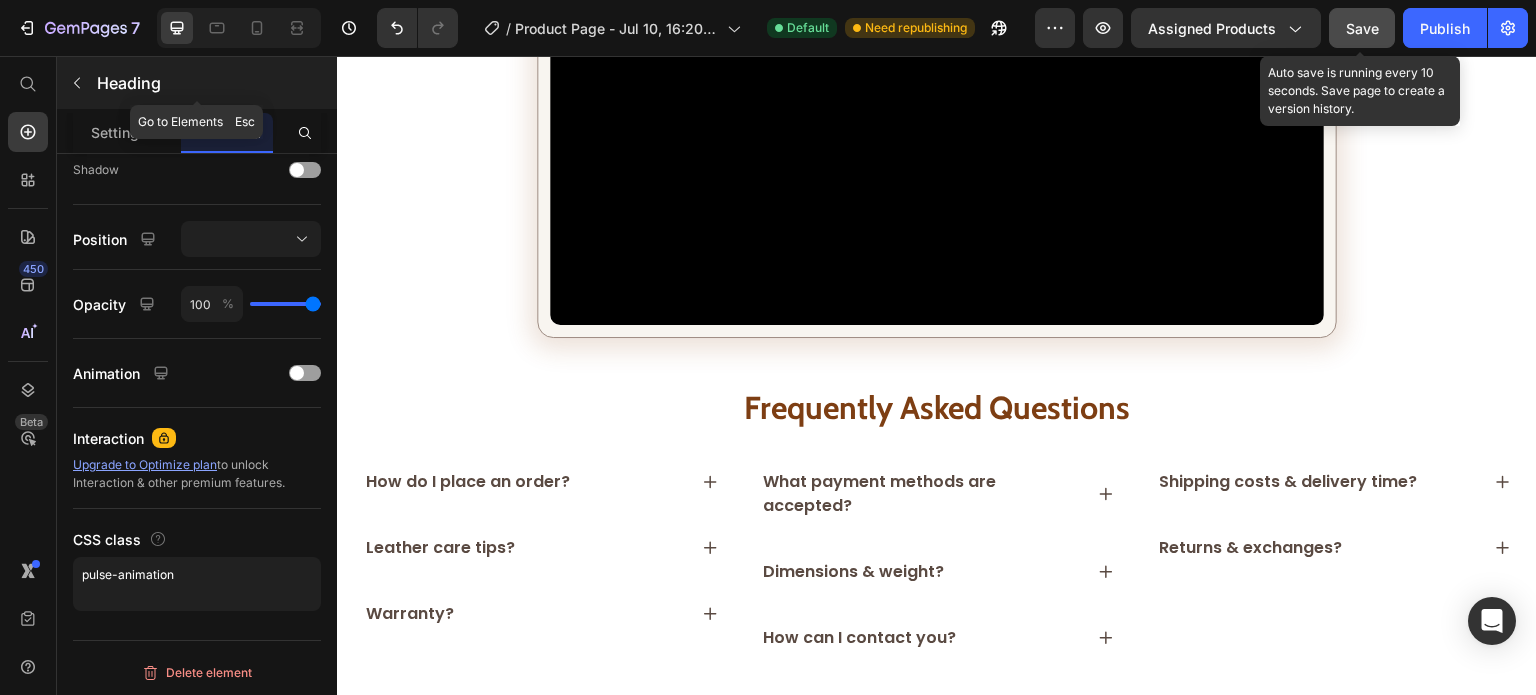 click 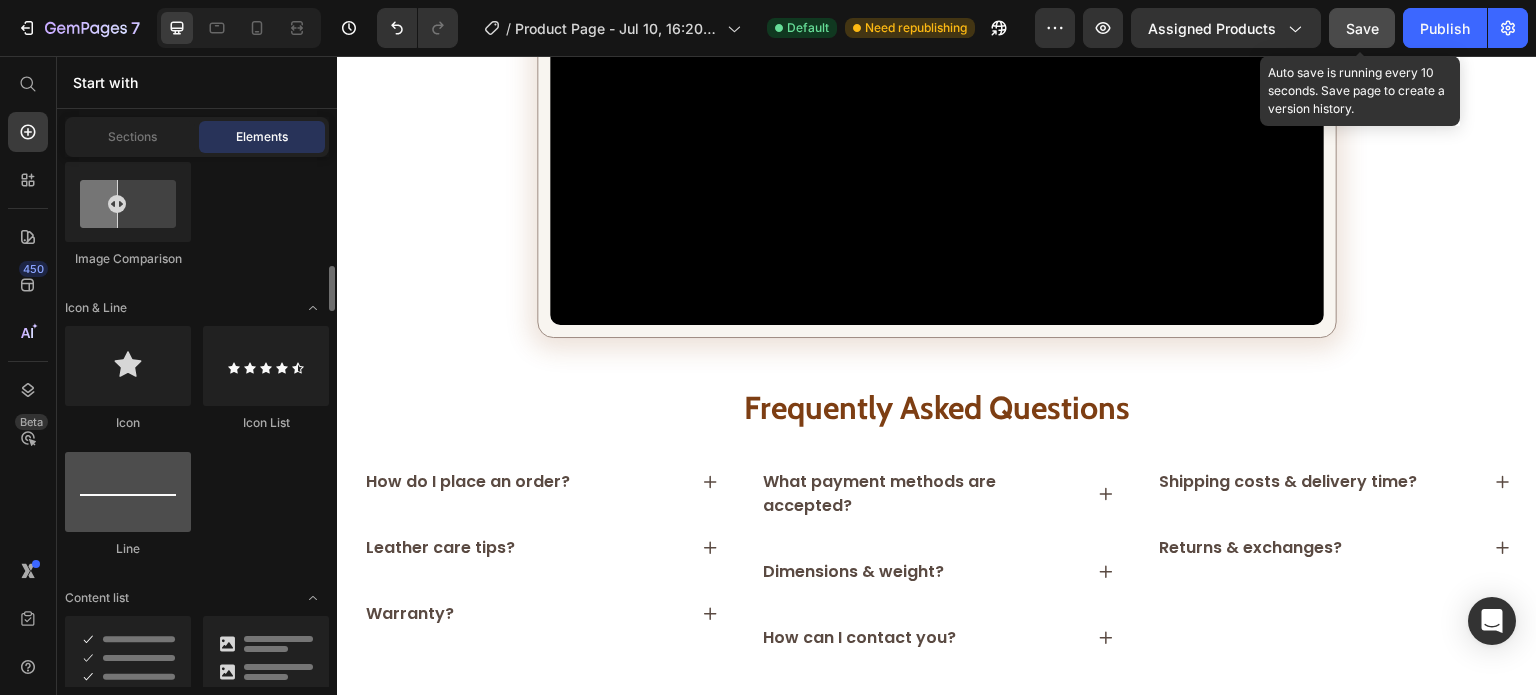 scroll, scrollTop: 1288, scrollLeft: 0, axis: vertical 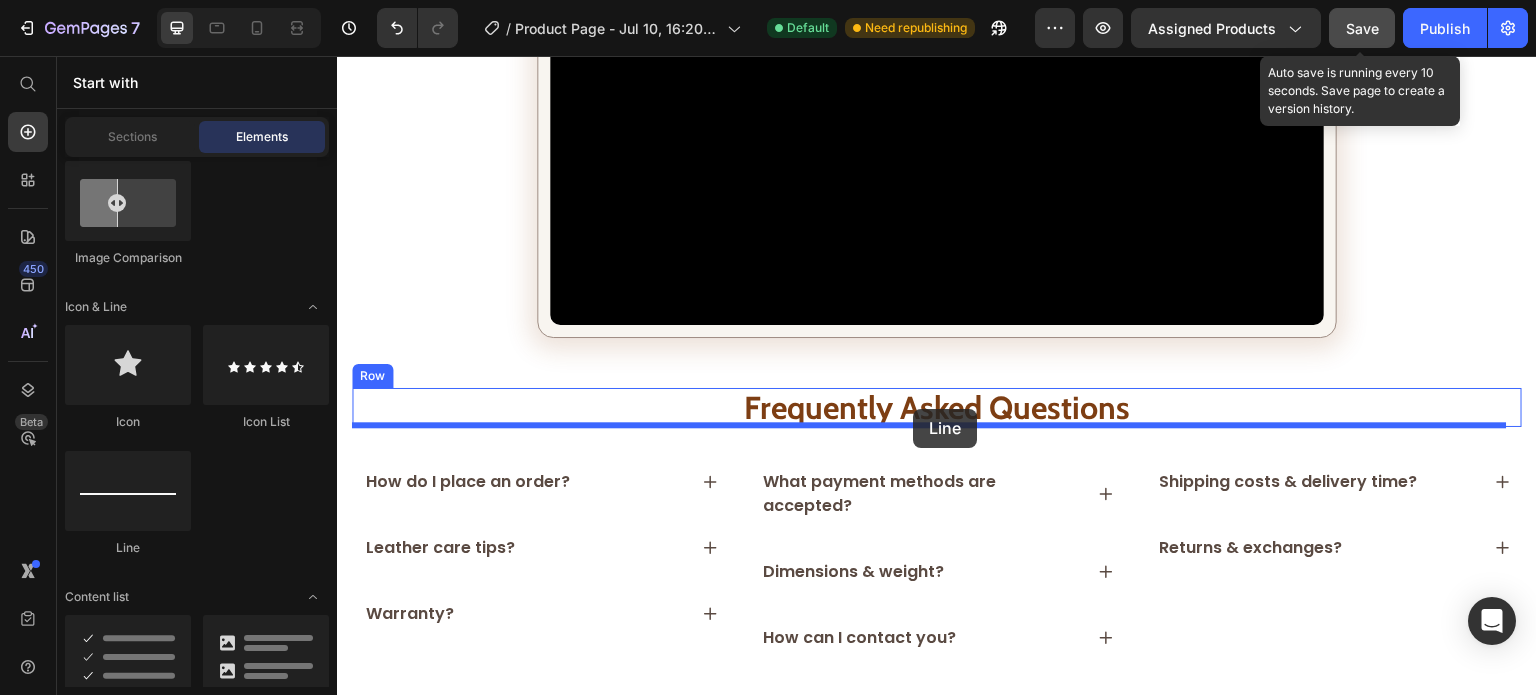 drag, startPoint x: 967, startPoint y: 575, endPoint x: 913, endPoint y: 409, distance: 174.56232 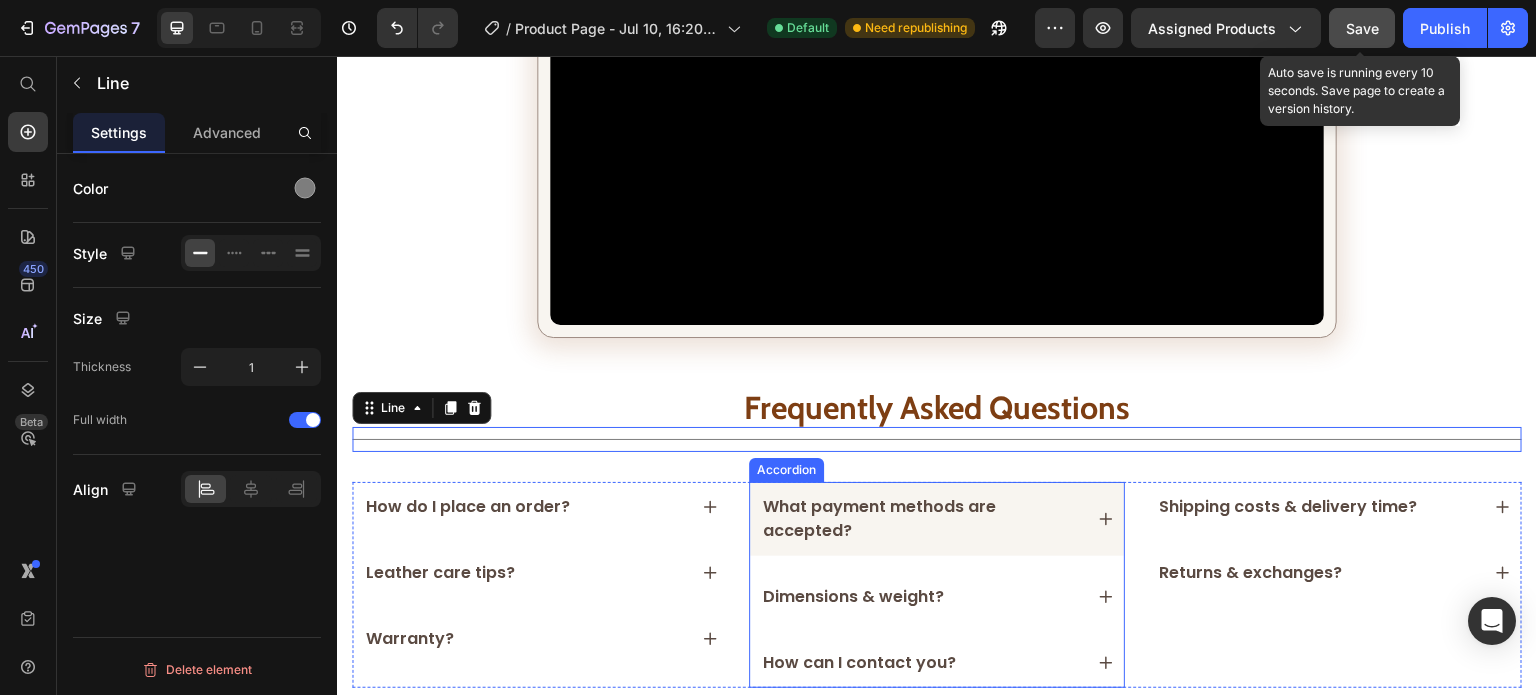 scroll, scrollTop: 0, scrollLeft: 0, axis: both 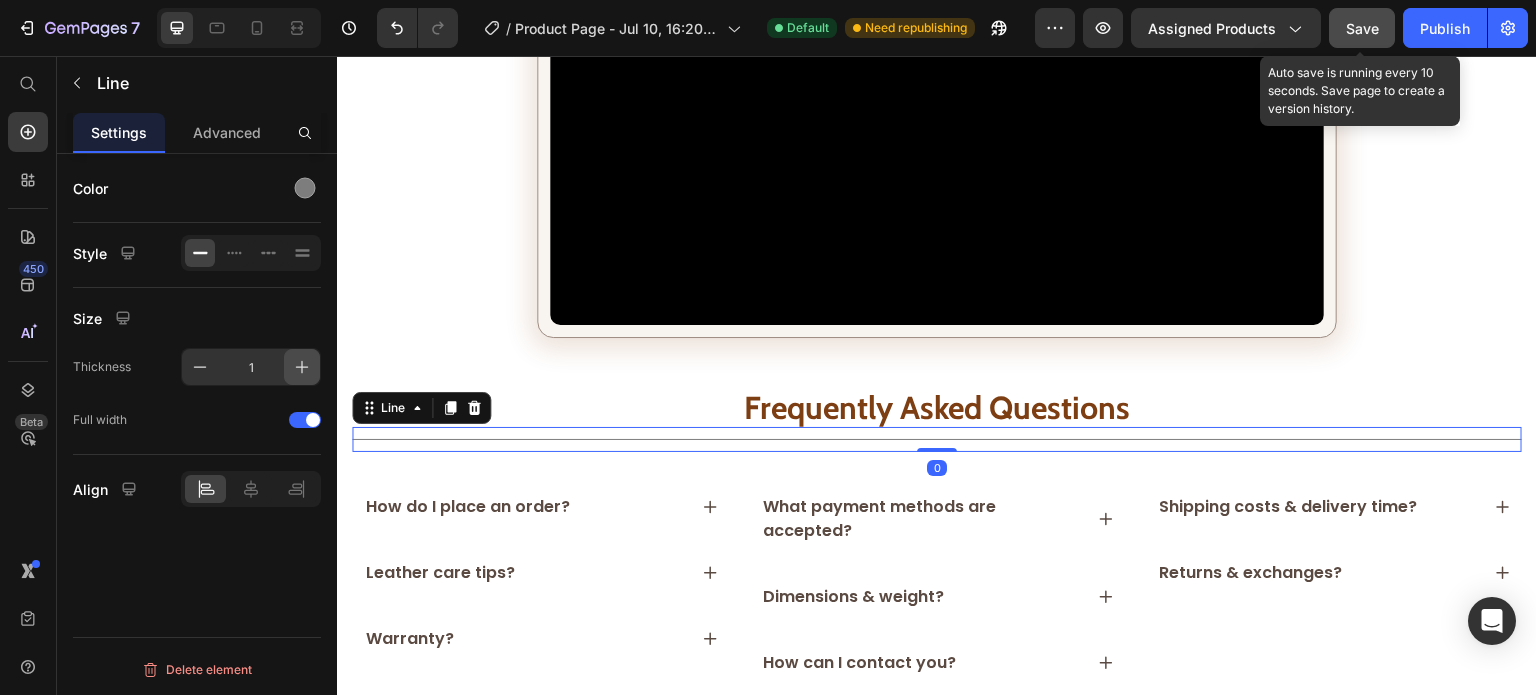 click 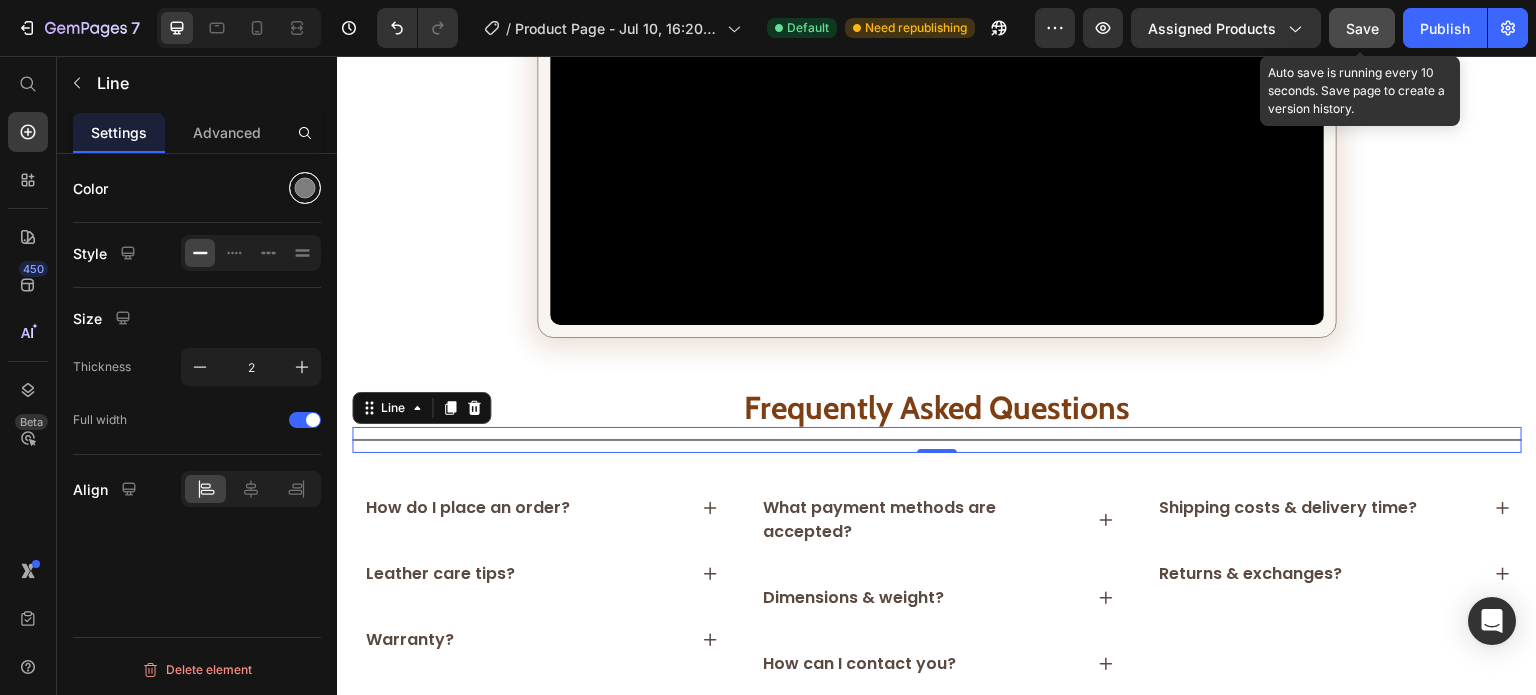click at bounding box center [305, 188] 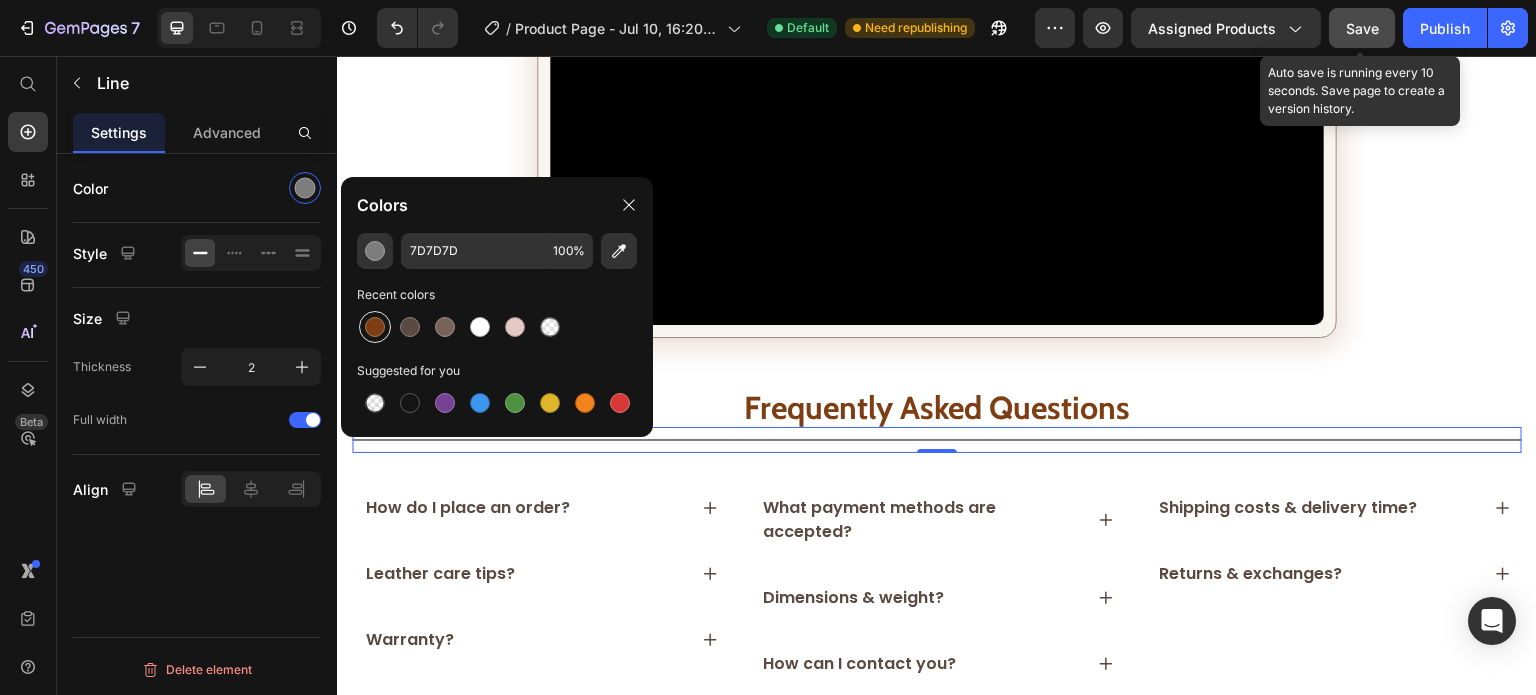 click at bounding box center (375, 327) 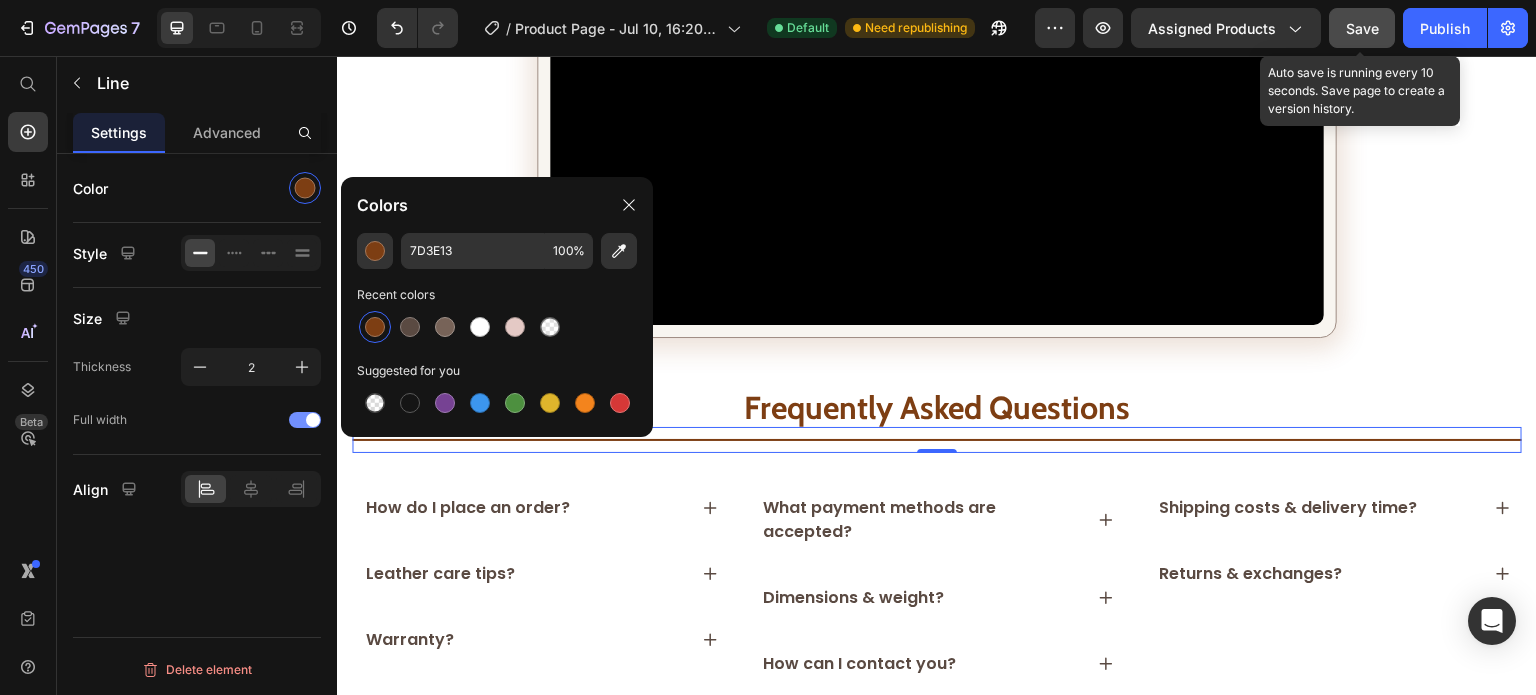 click at bounding box center [305, 420] 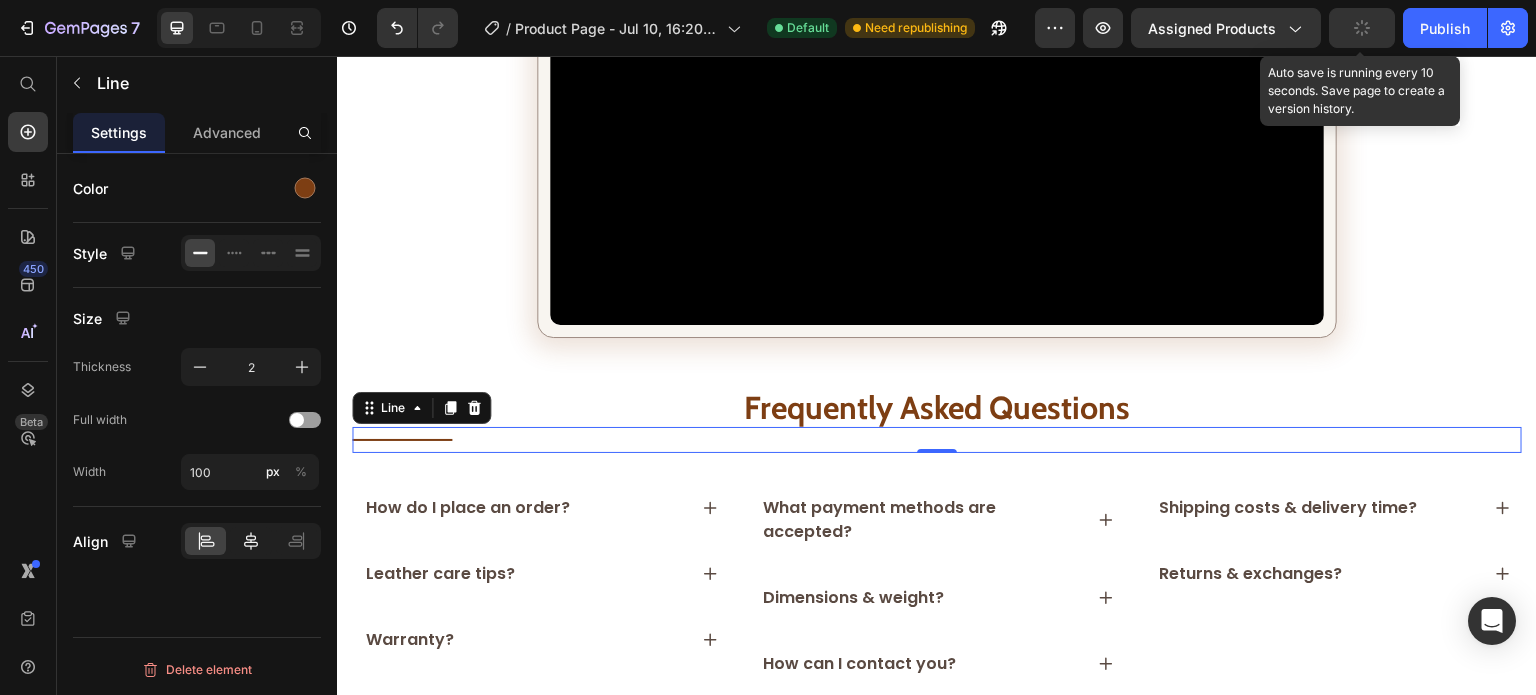 click 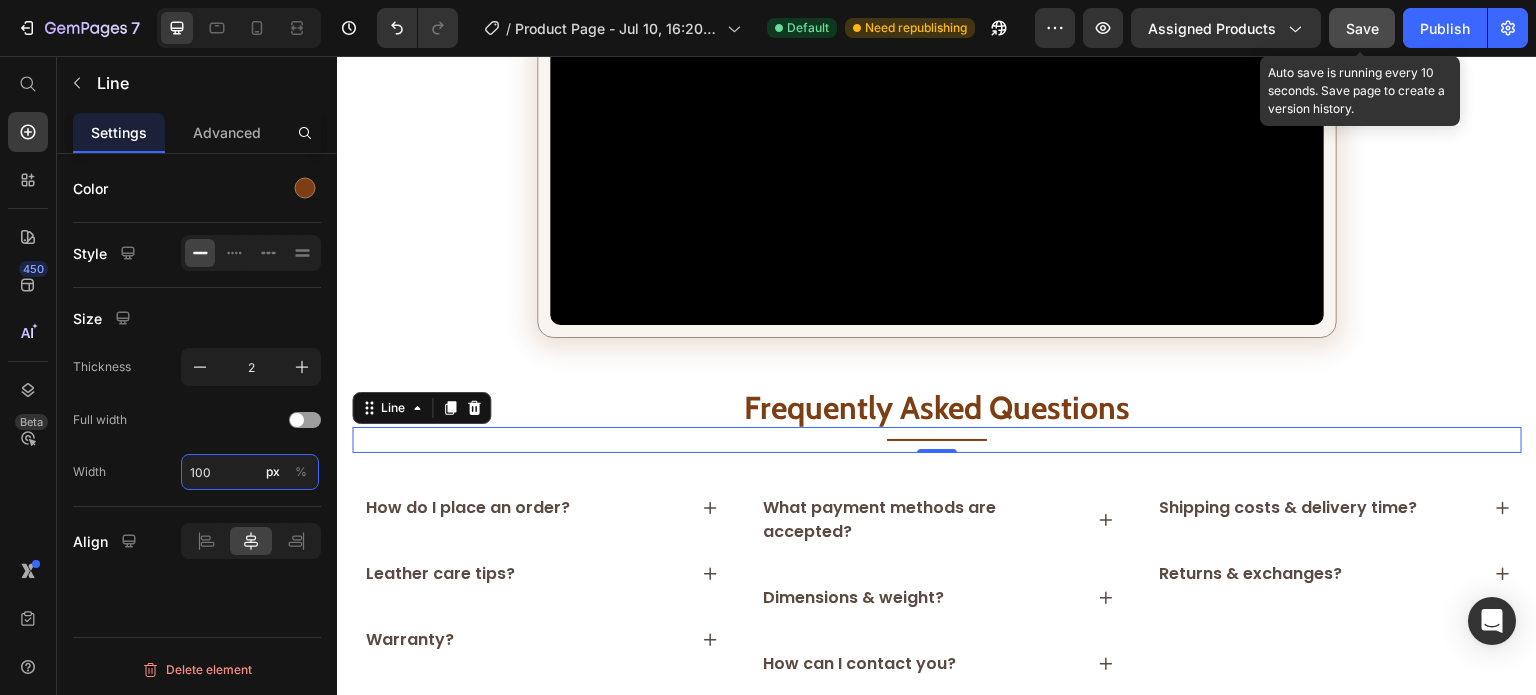 click on "100" at bounding box center [250, 472] 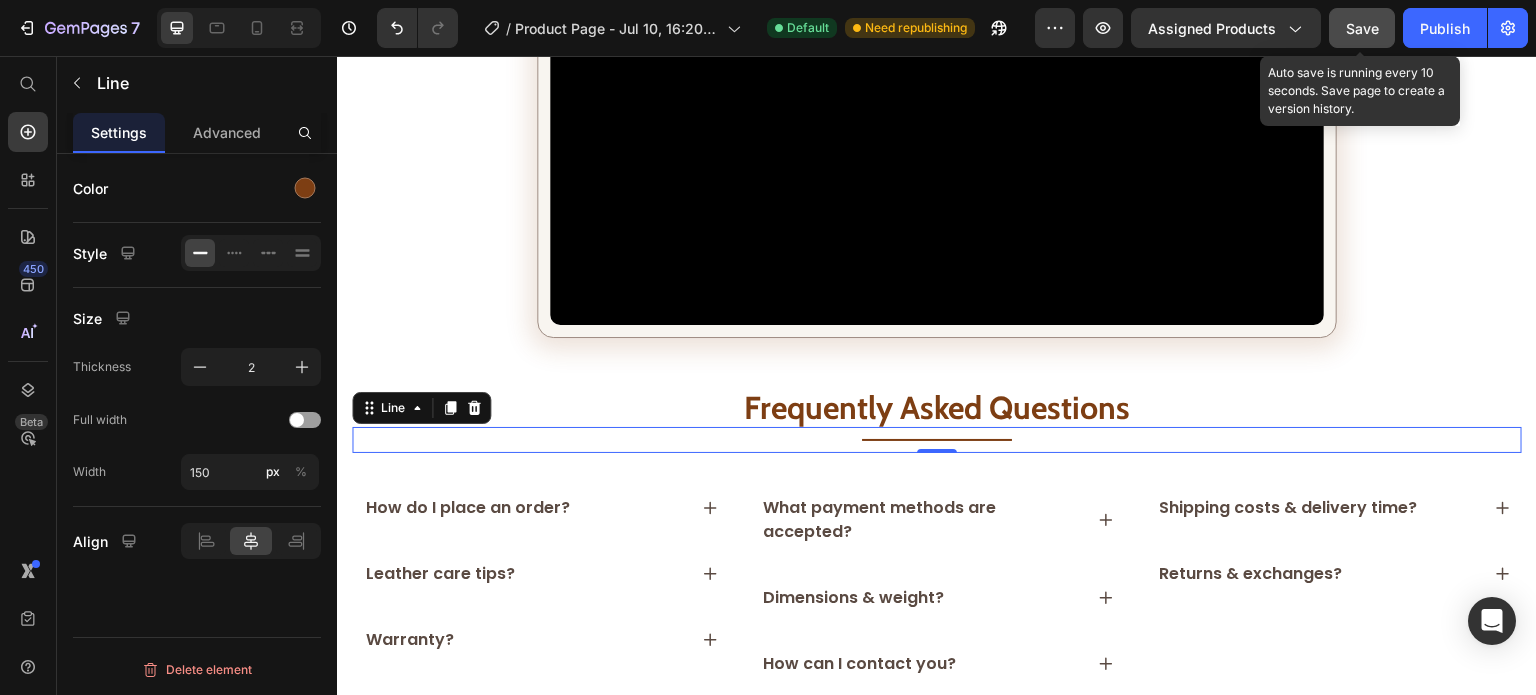 click on "Save" at bounding box center (1362, 28) 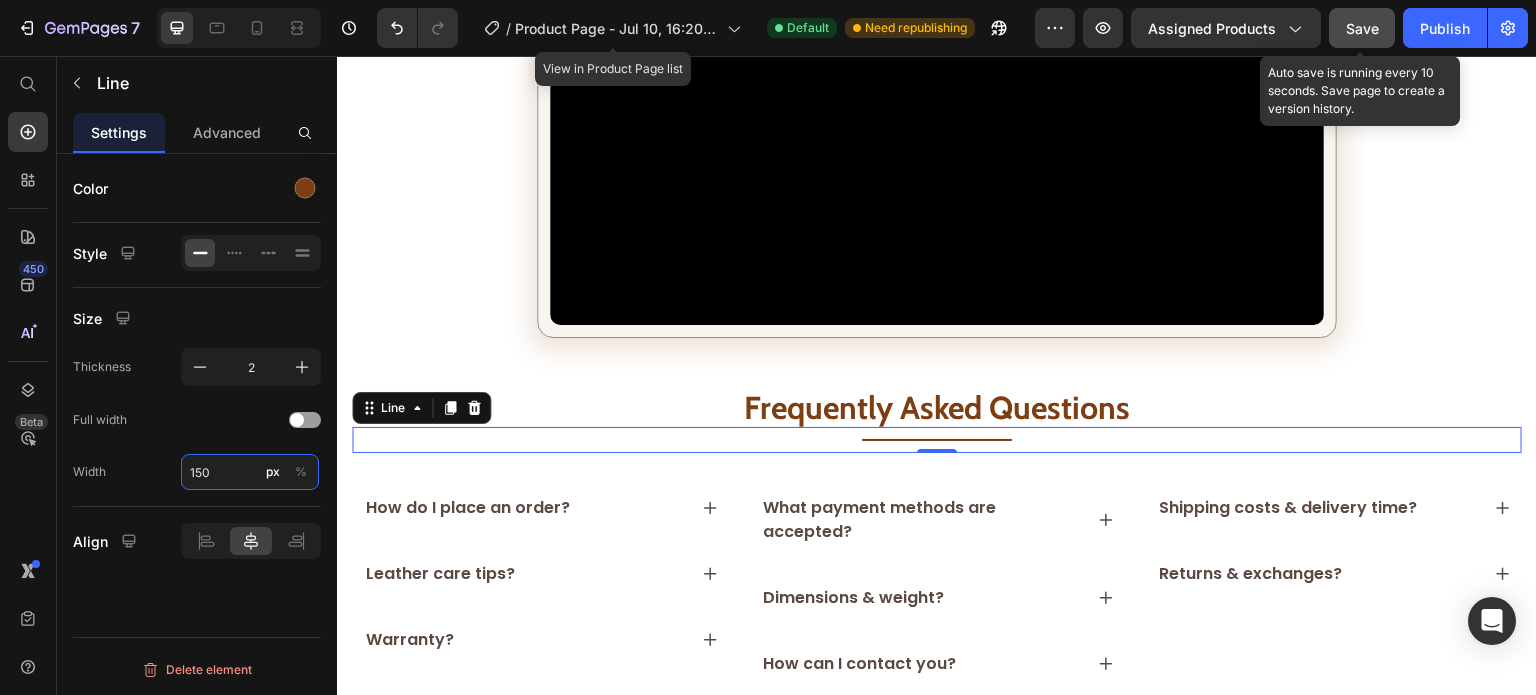 click on "150" at bounding box center (250, 472) 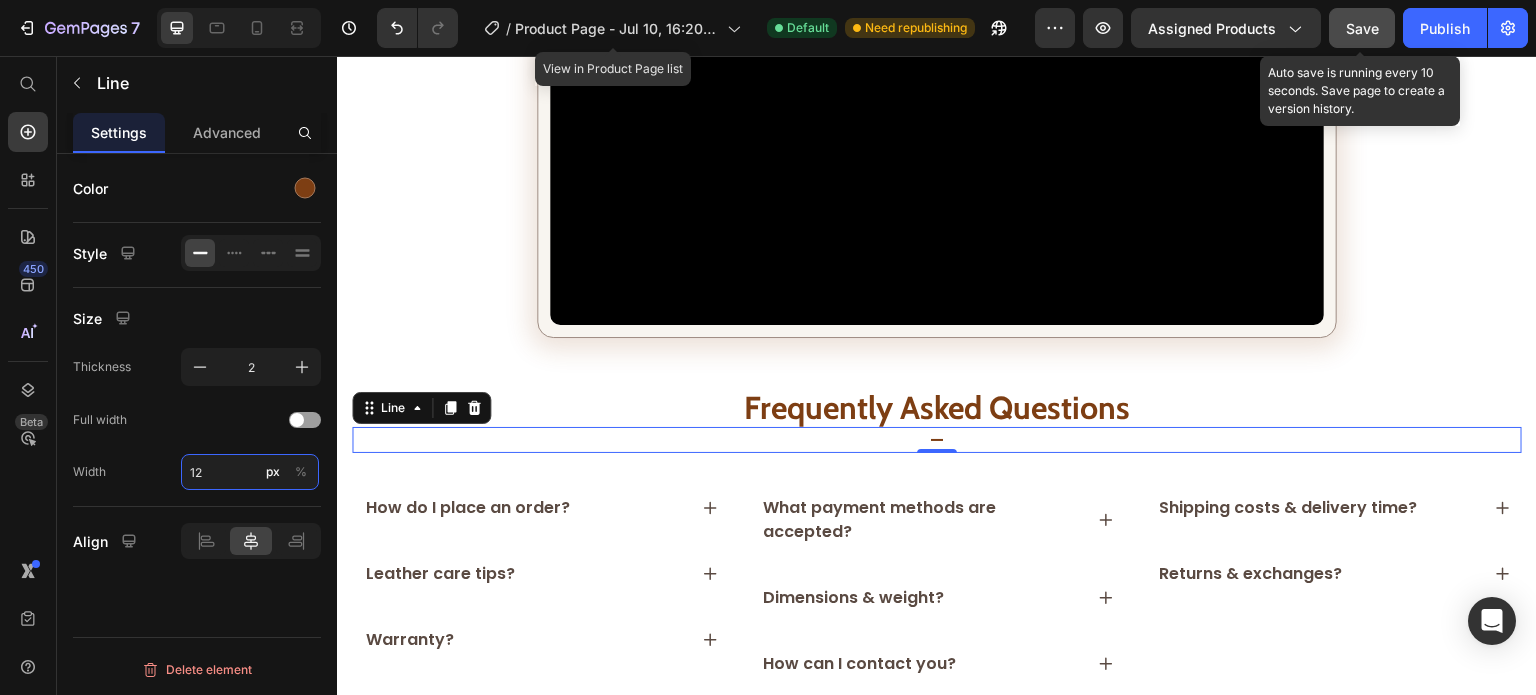 type on "120" 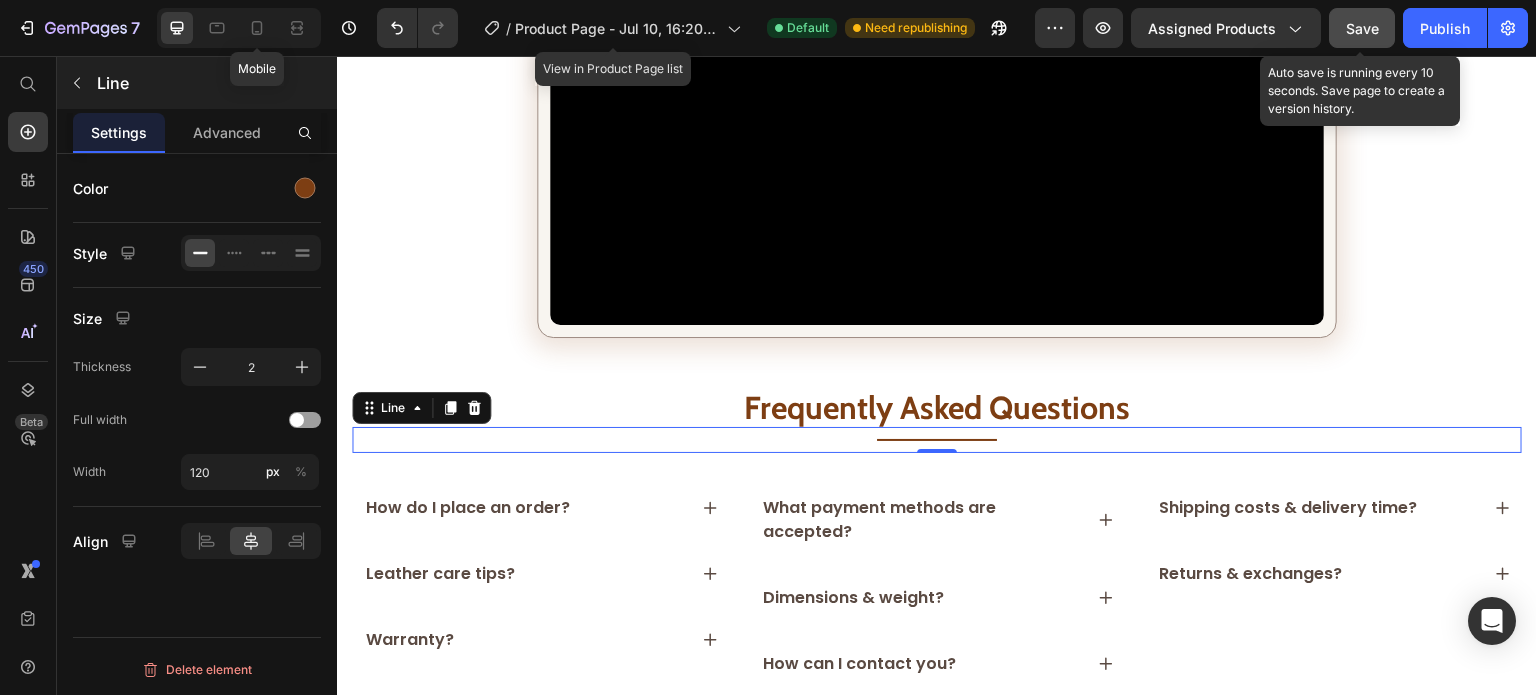 click 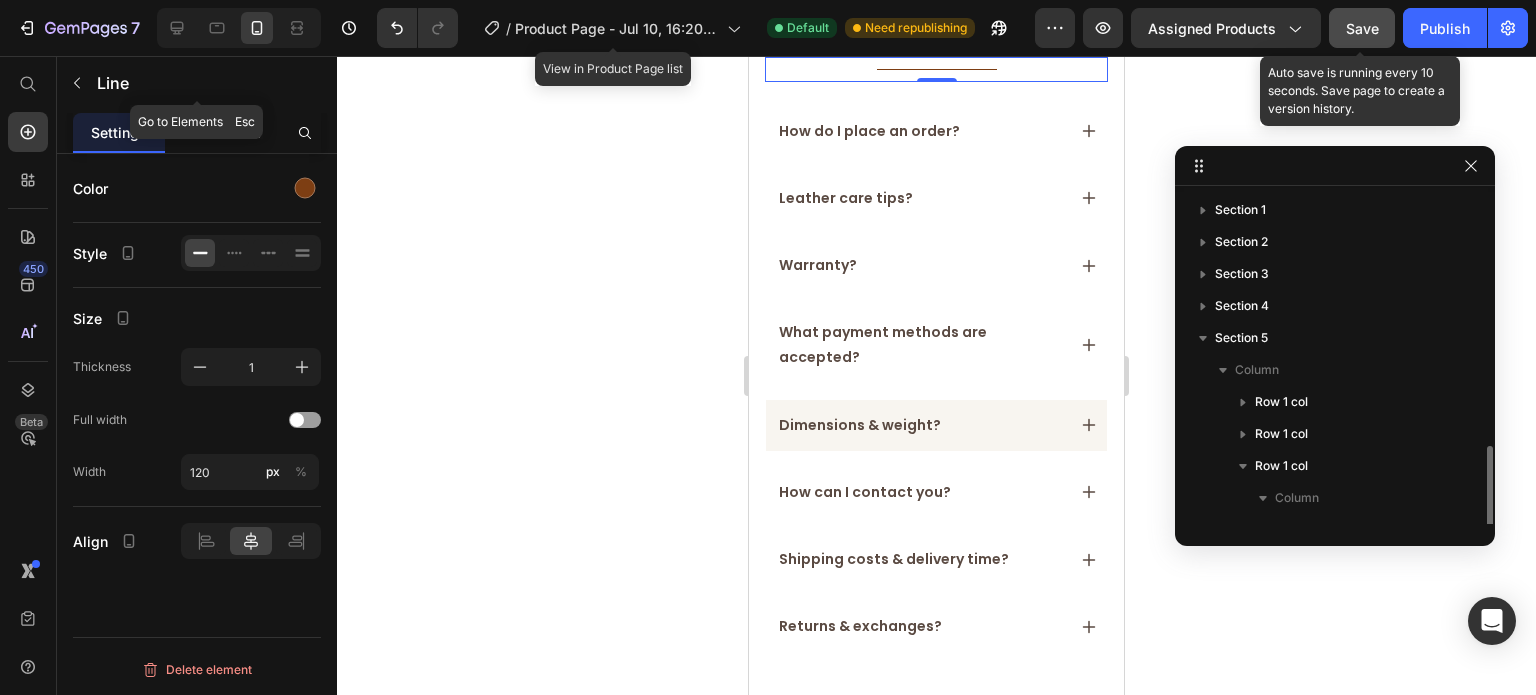 scroll, scrollTop: 4132, scrollLeft: 0, axis: vertical 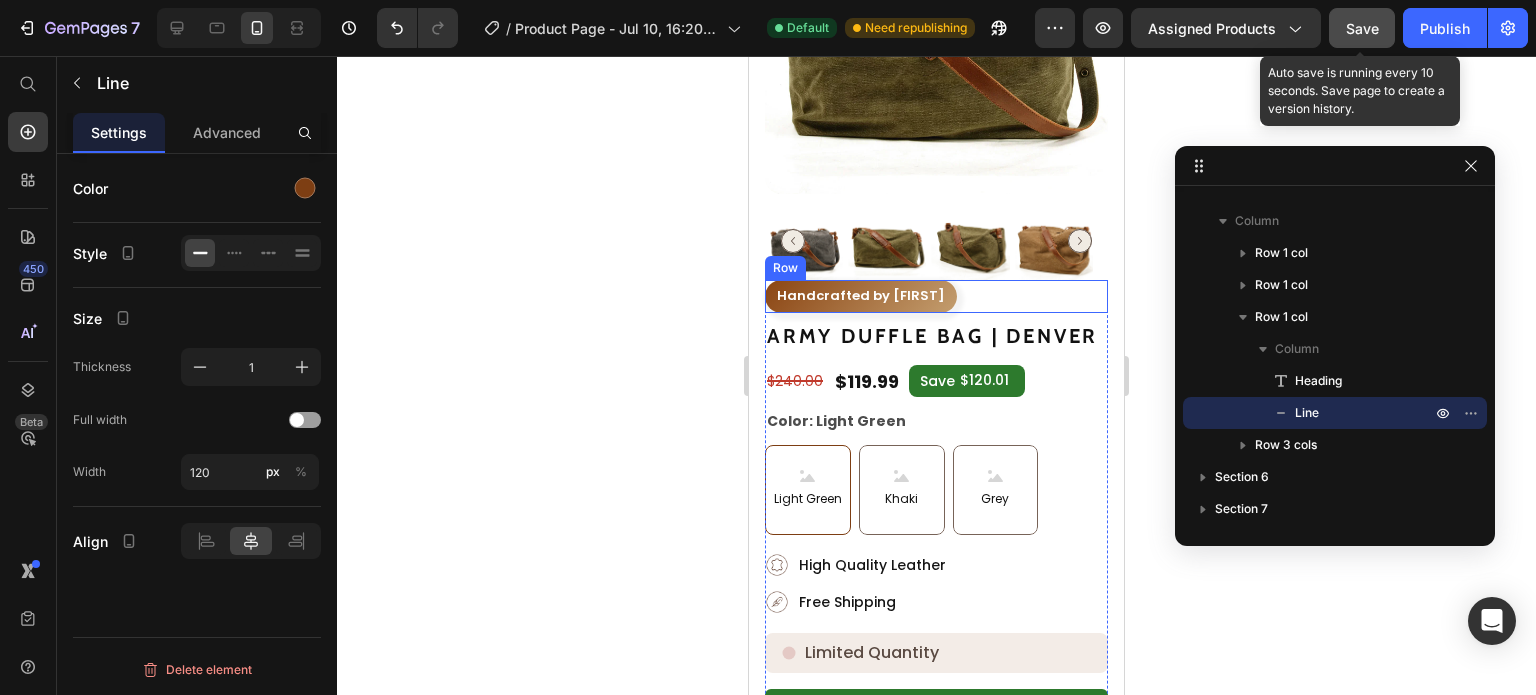 click on "Handcrafted by [FIRST] Text Block Row Row" at bounding box center [936, 296] 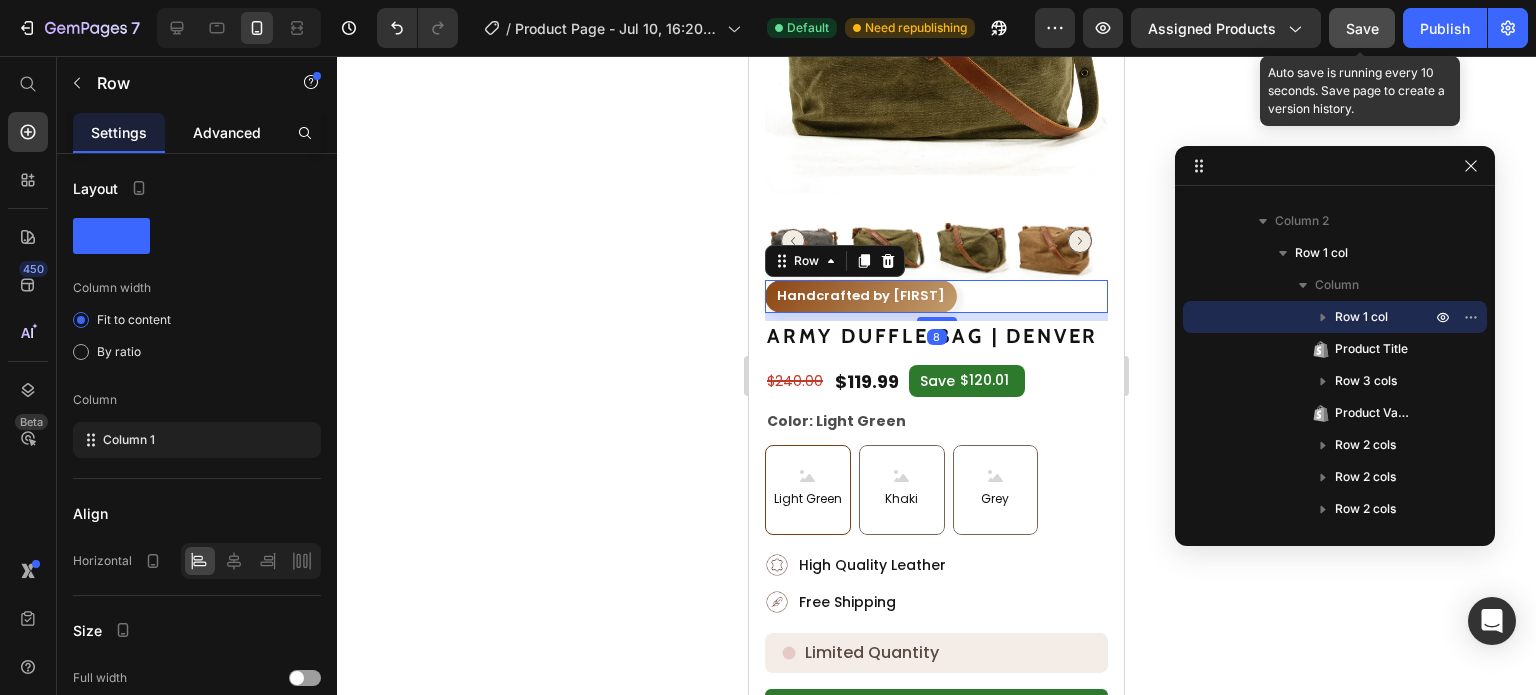click on "Advanced" at bounding box center (227, 132) 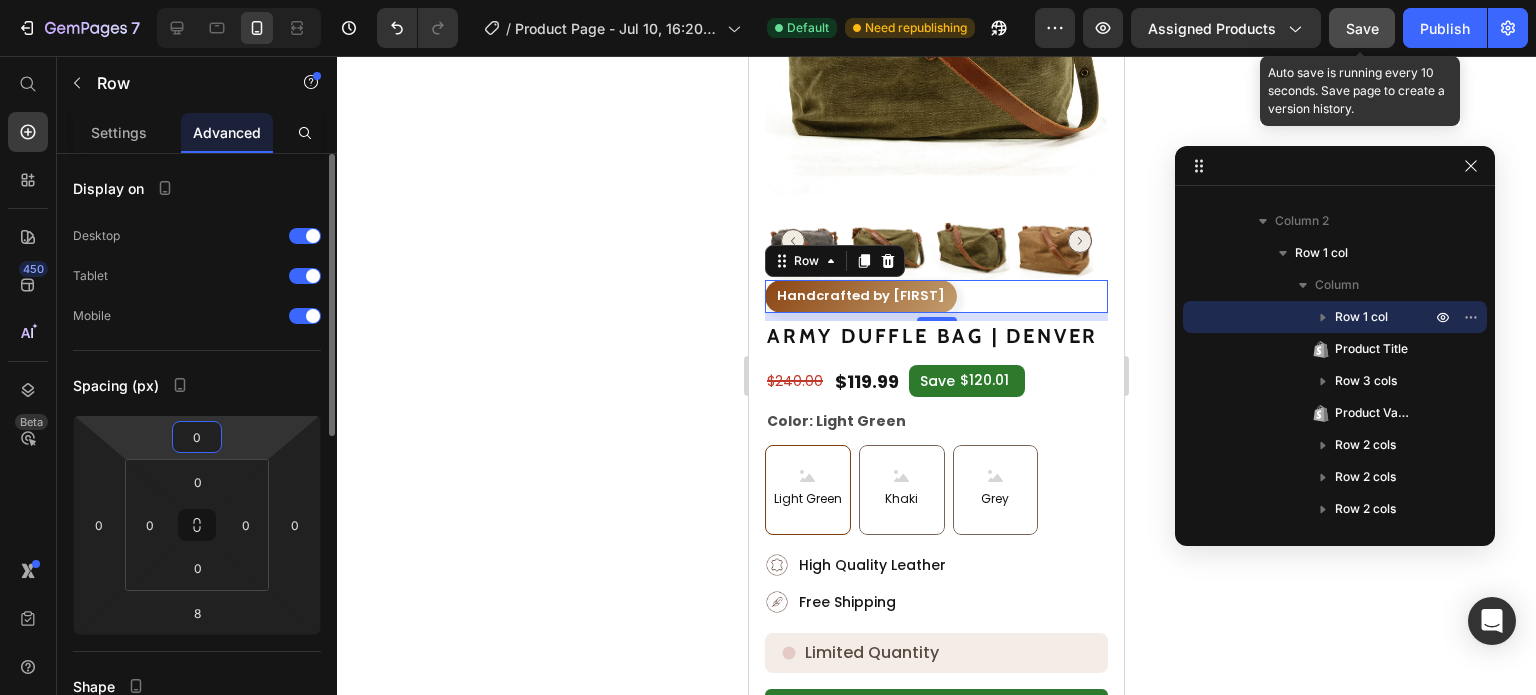 click on "0" at bounding box center (197, 437) 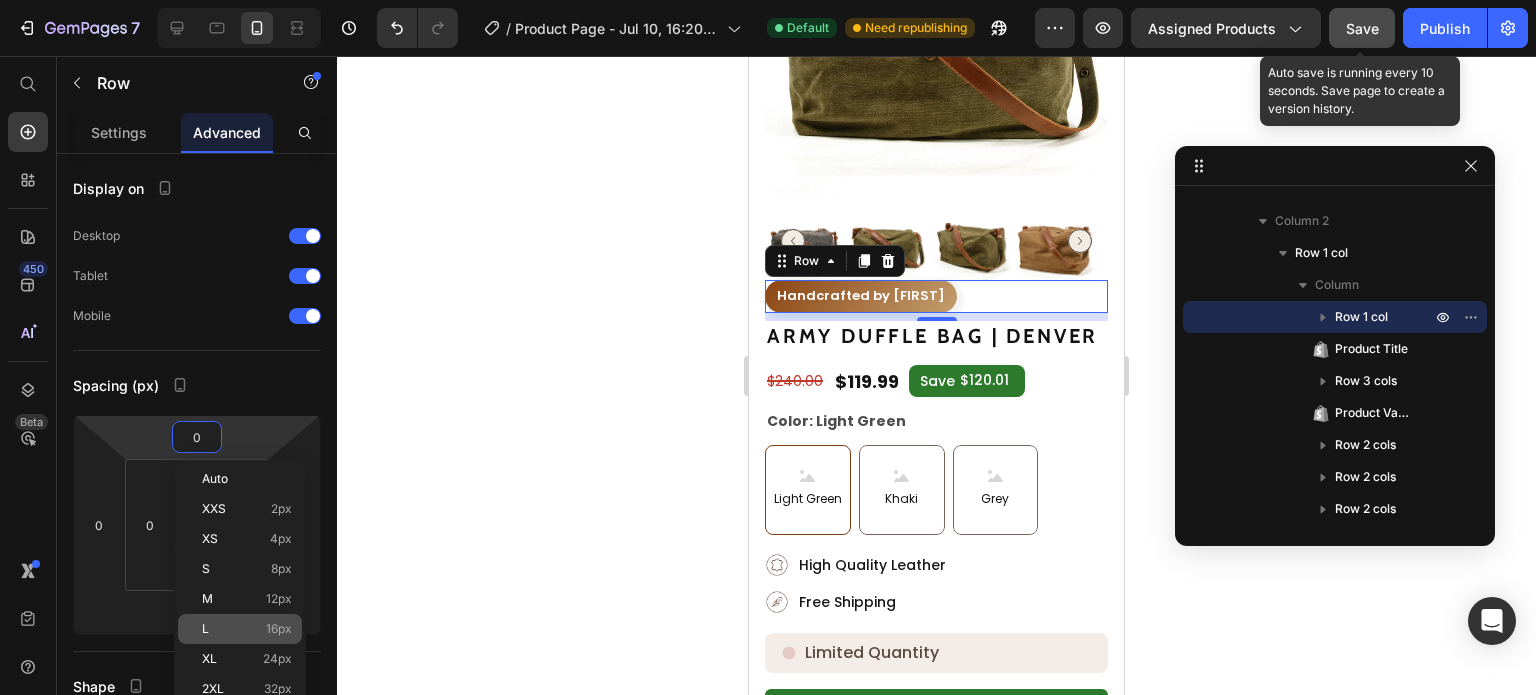 click on "L 16px" 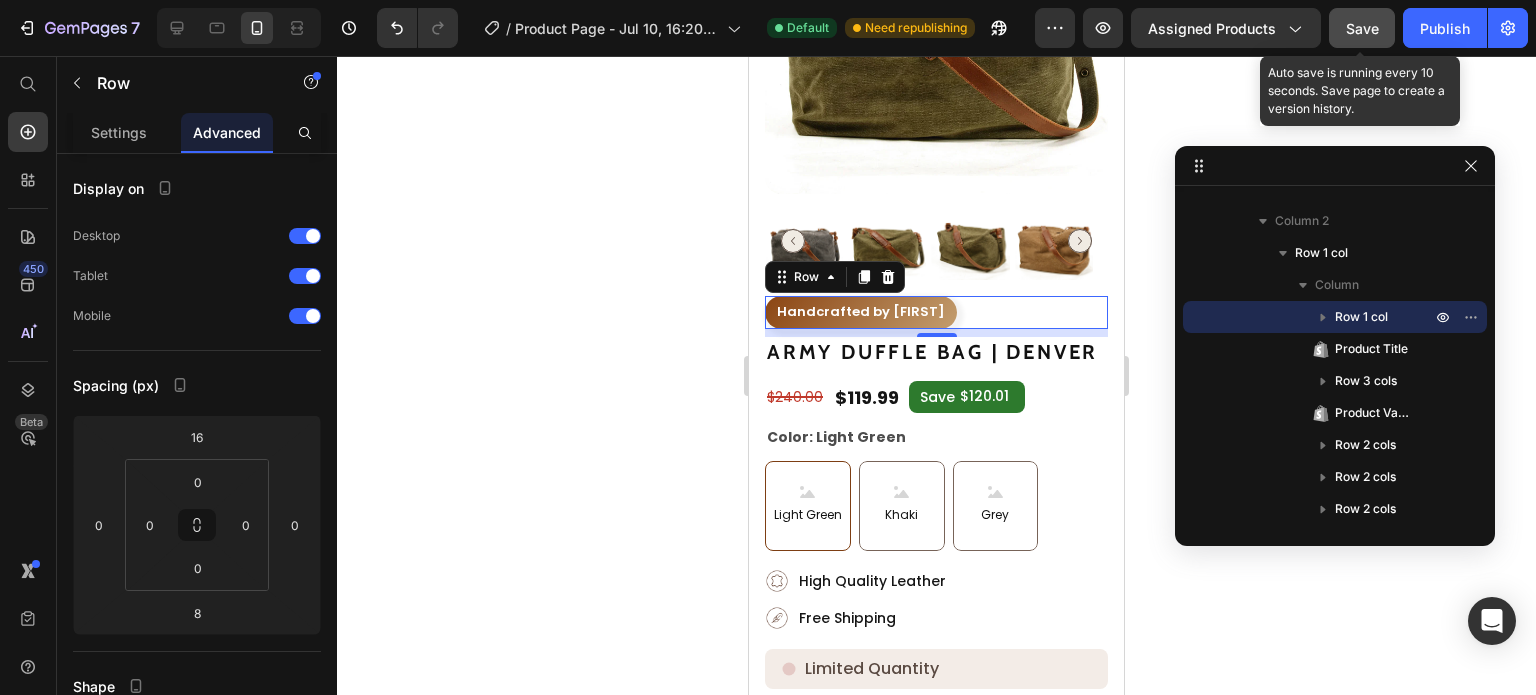 click on "Save" at bounding box center [1362, 28] 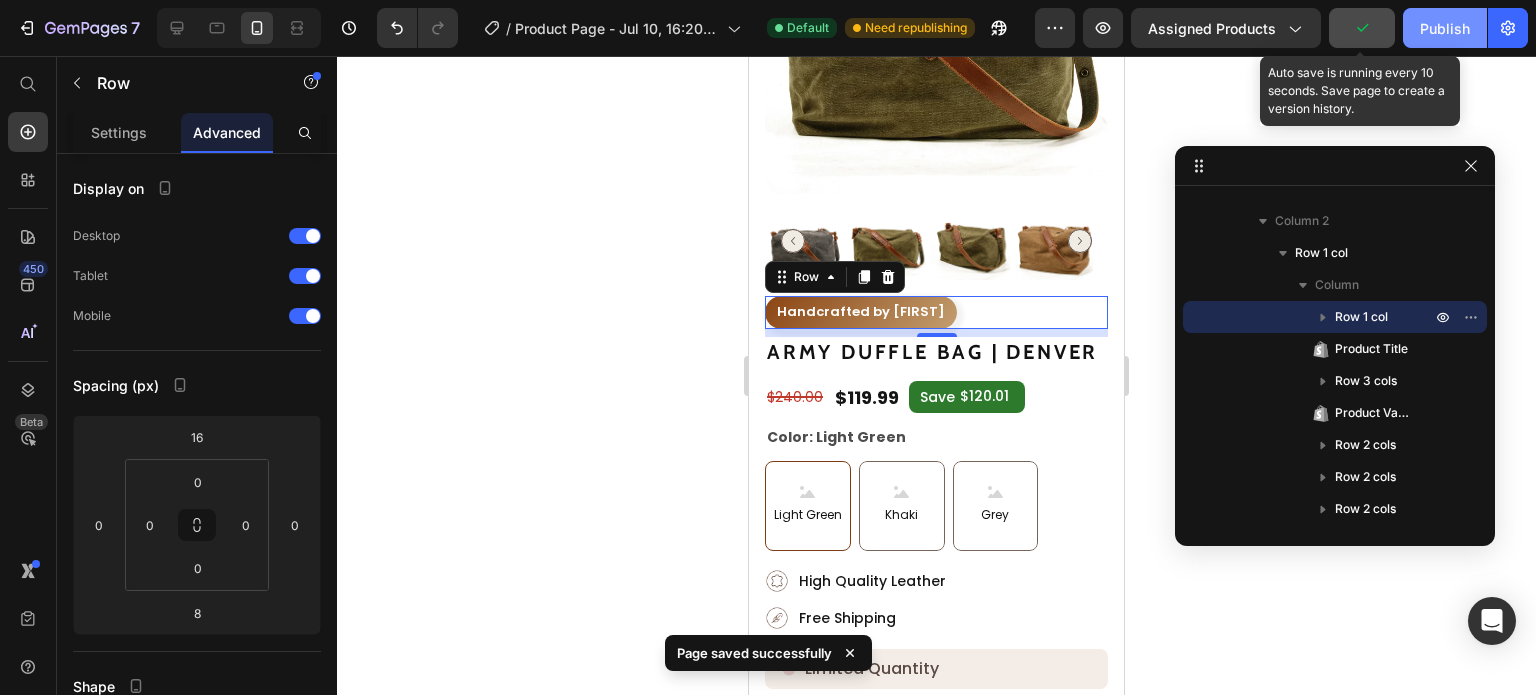 click on "Publish" 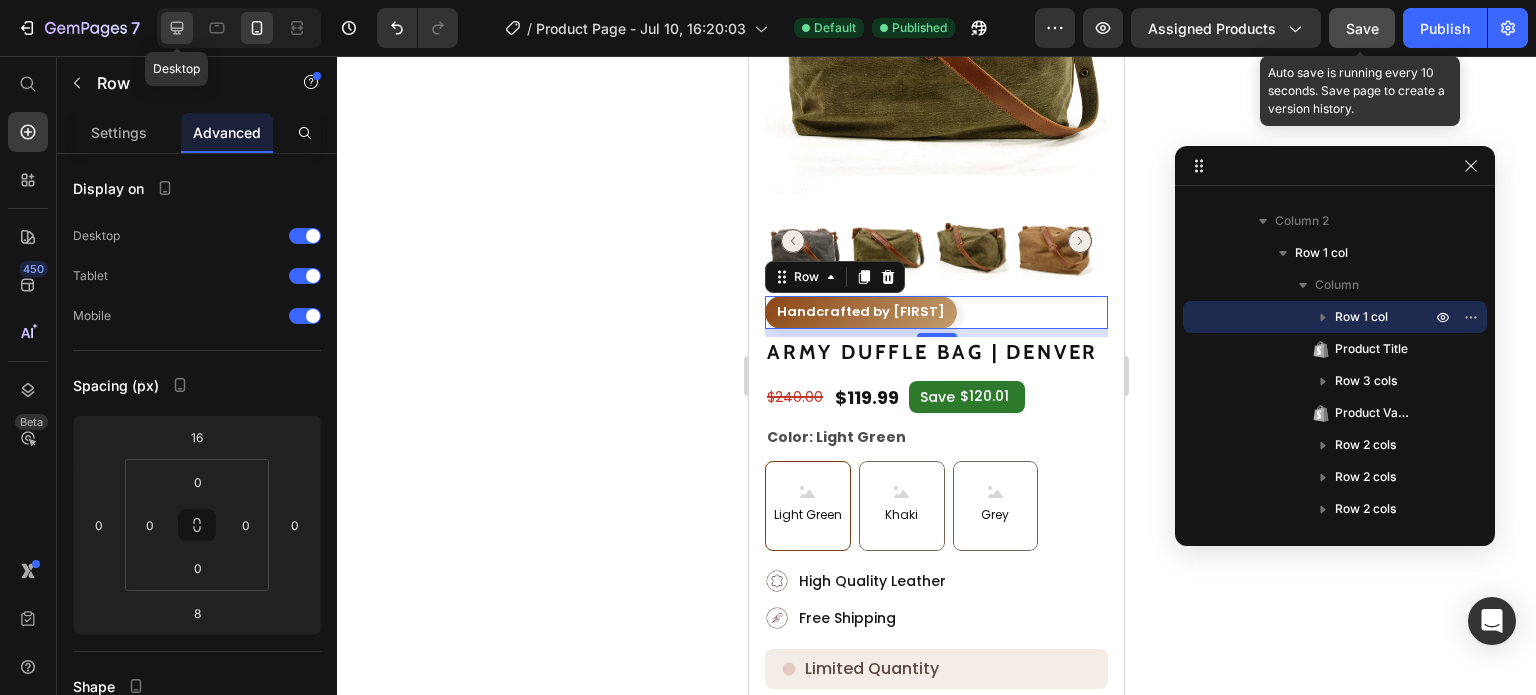 click 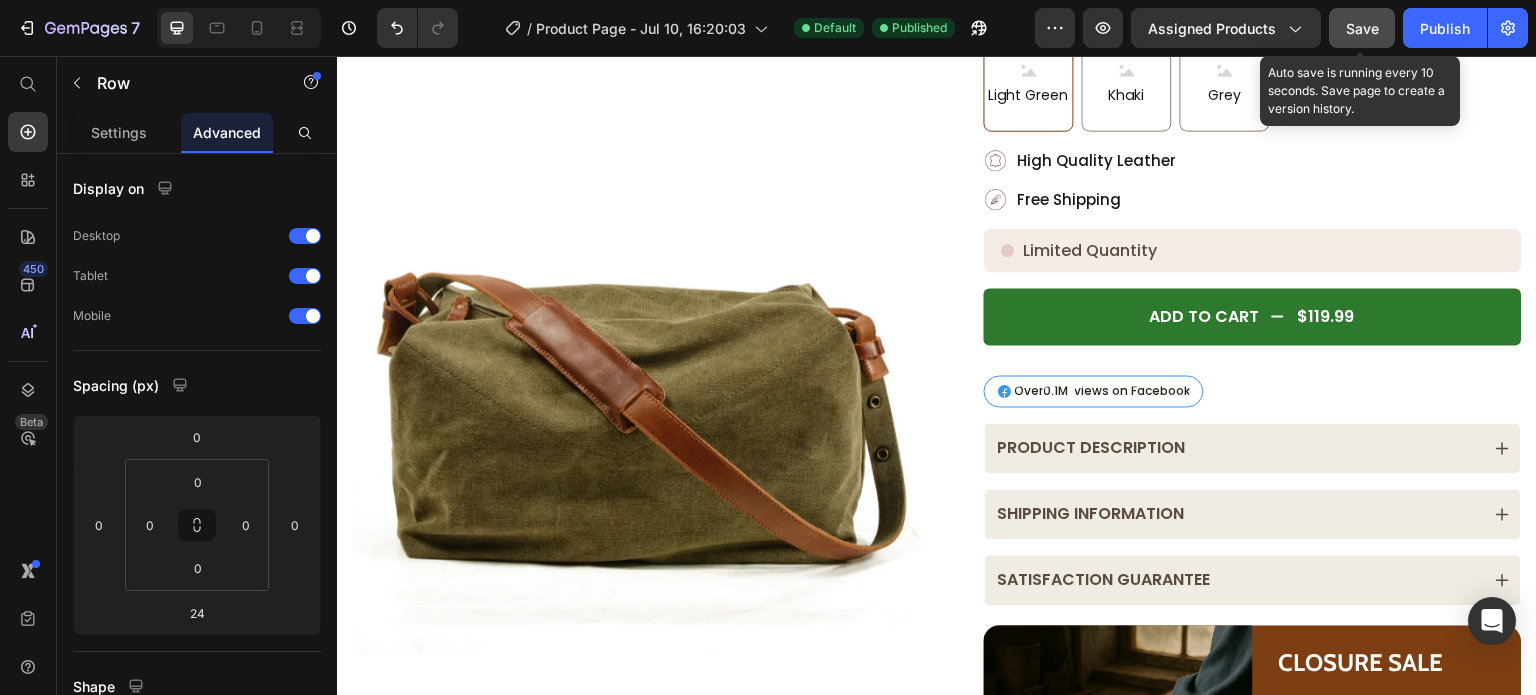scroll, scrollTop: 0, scrollLeft: 0, axis: both 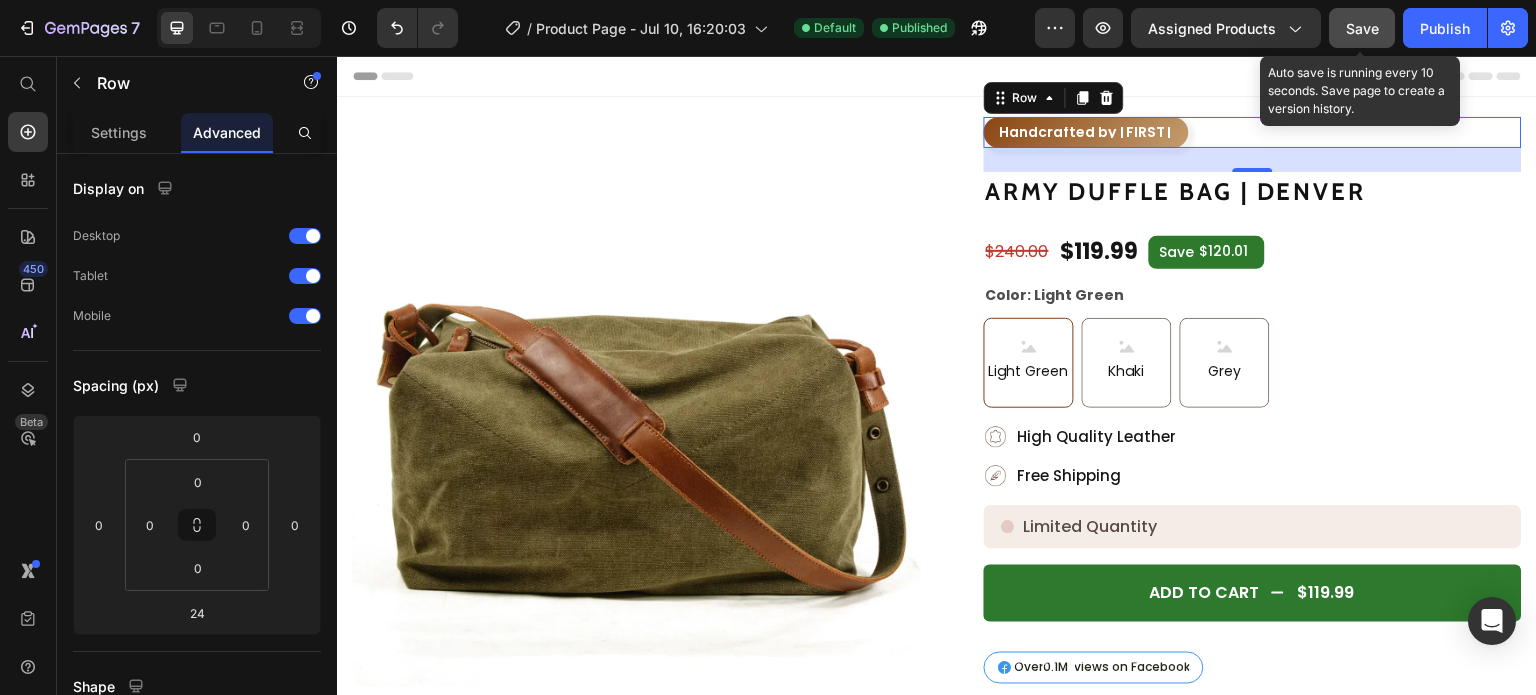 radio on "true" 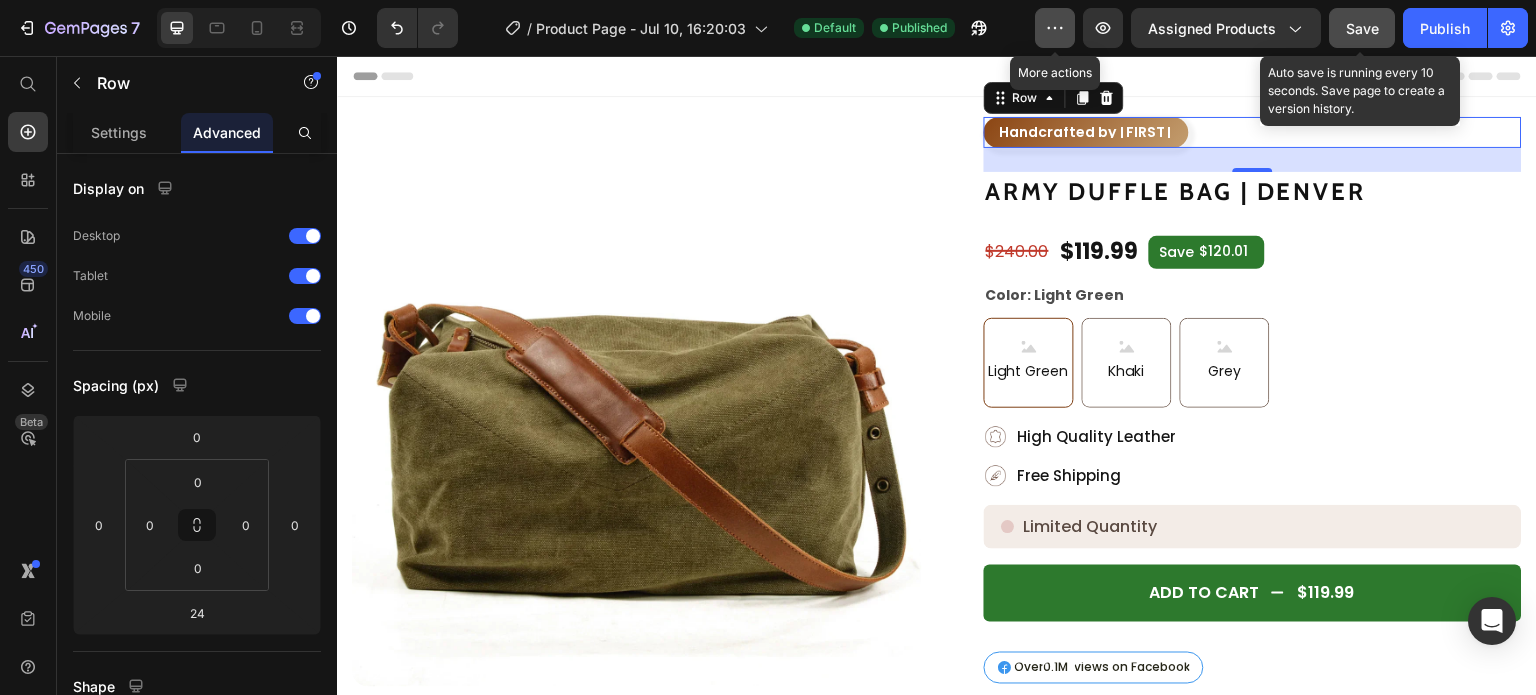 click 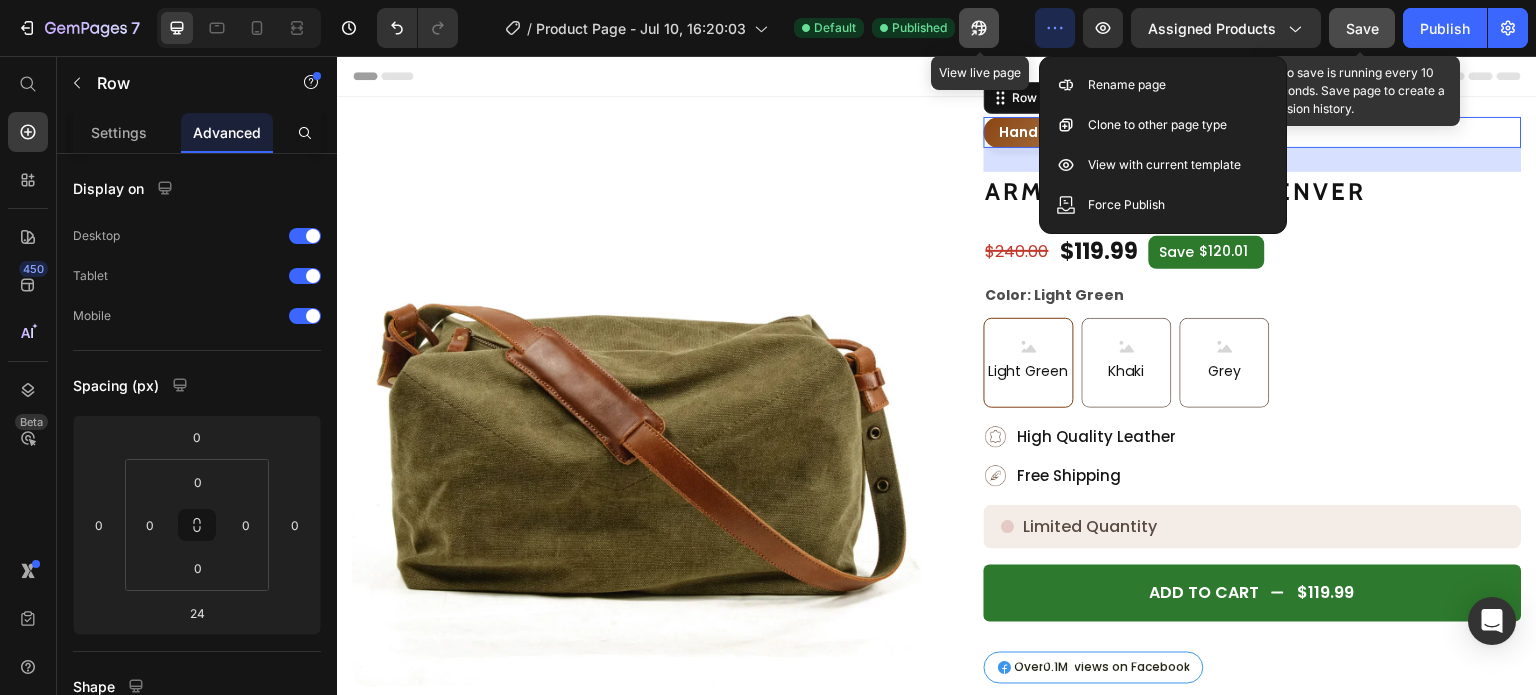 click 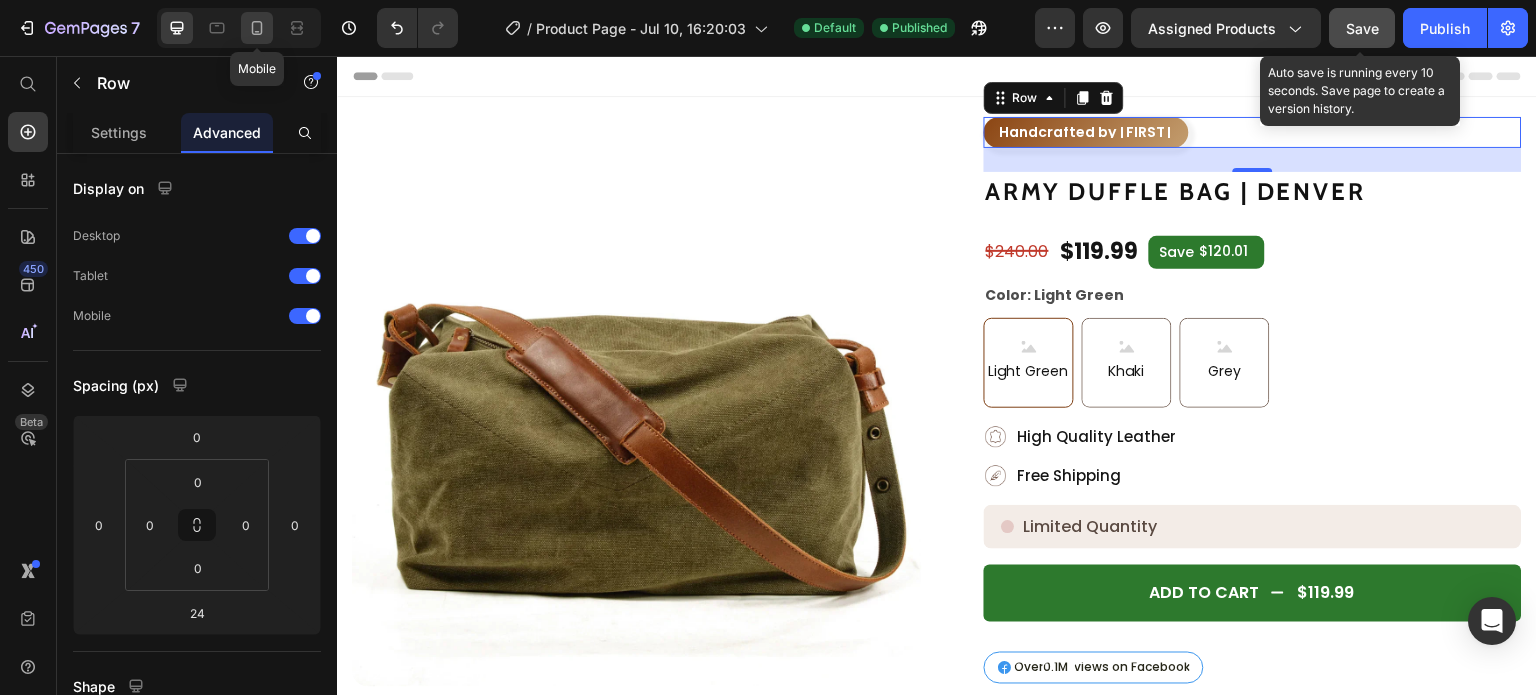 click 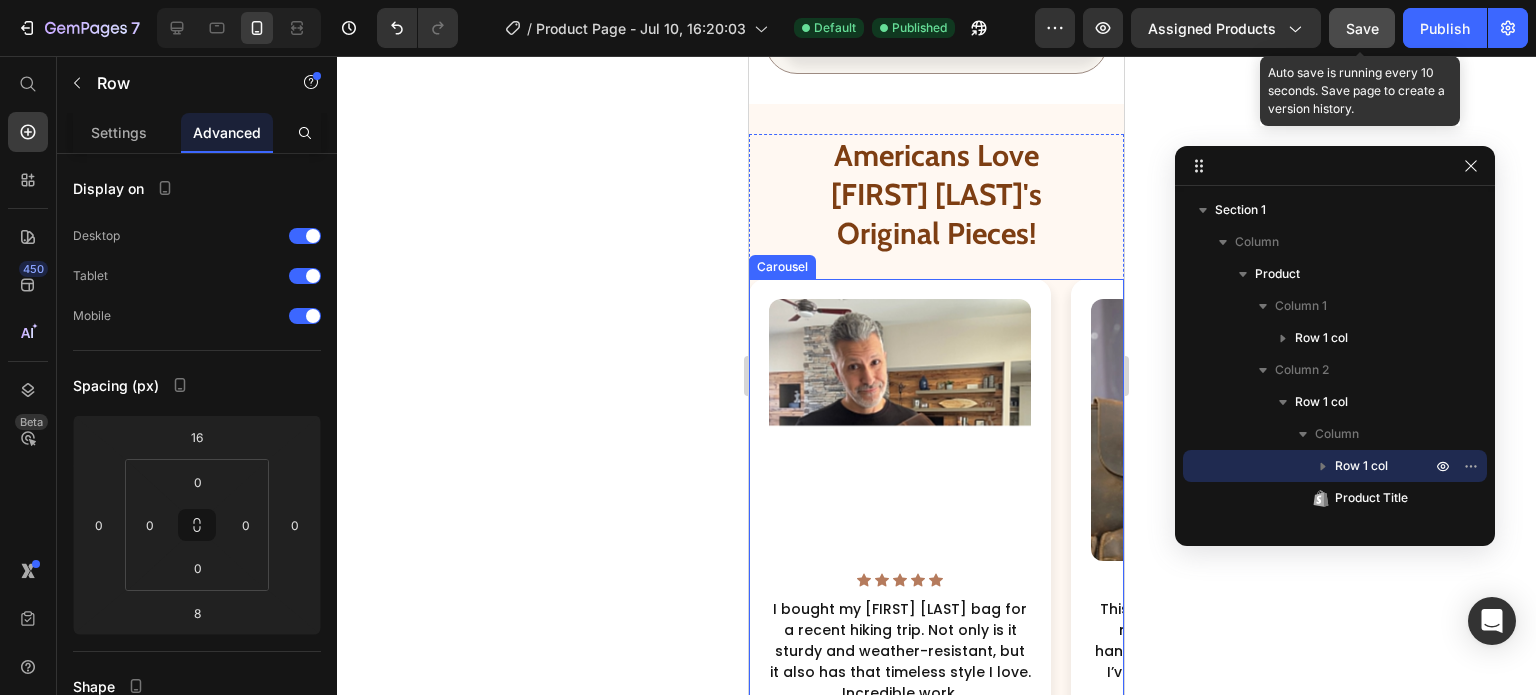 scroll, scrollTop: 4409, scrollLeft: 0, axis: vertical 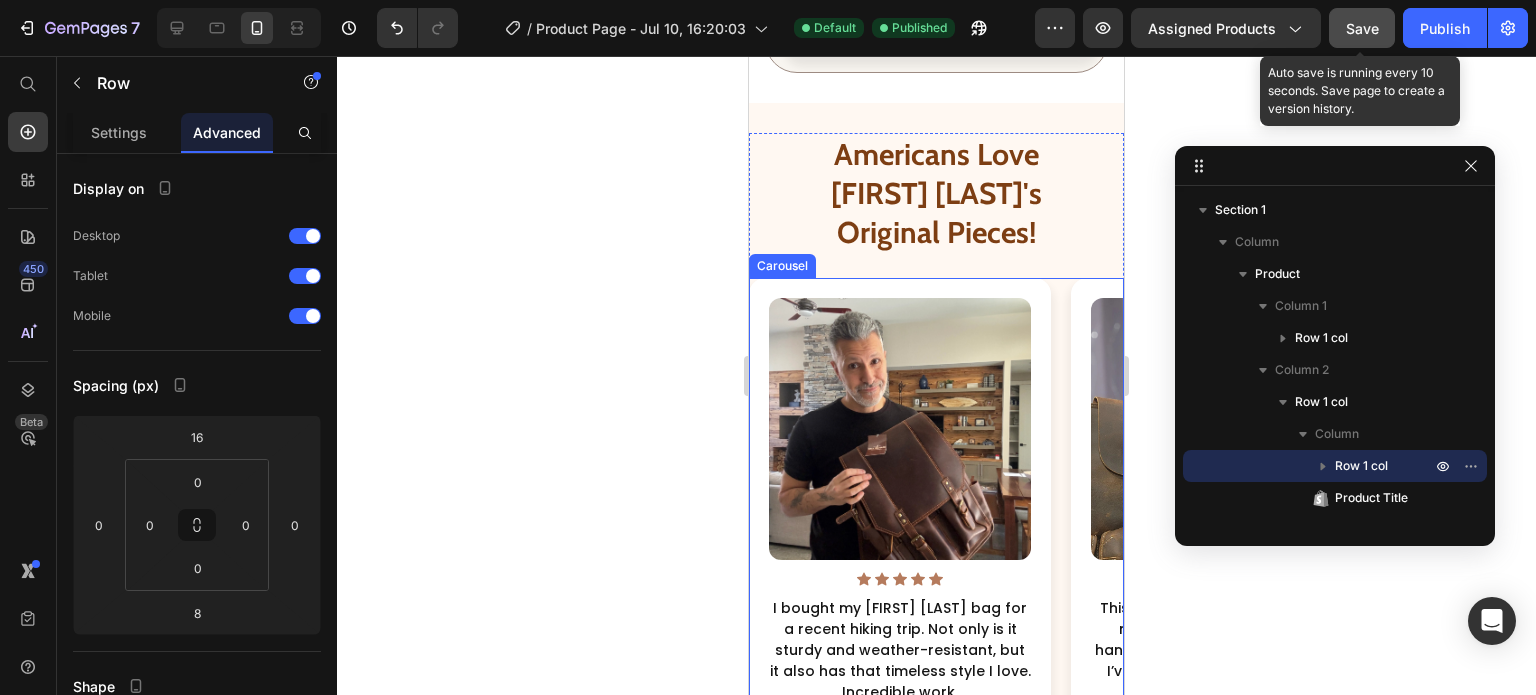 click on "Image Icon Icon Icon Icon Icon Icon List Hoz I bought my [FIRST] [LAST] bag for a recent hiking trip. Not only is it sturdy and weather-resistant, but it also has that timeless style I love. Incredible work. Text Block — [FIRST] [LAST]. Text Block Row Image Icon Icon Icon Icon Icon Icon List Hoz This [FIRST] [LAST] bag exceeded my expectations. Beautifully handcrafted and super functional. I’ve already recommended it to friends. Text Block — [FIRST] [LAST]. Text Block Row Image Icon Icon Icon Icon Icon Icon List Hoz I was unsure at first, but after receiving my [FIRST] [LAST] bag, I was blown away by the craftsmanship and details. It's a true artisan piece. Text Block — [FIRST] [LAST]. Text Block Row Image Icon Icon Icon Icon Icon" at bounding box center (936, 521) 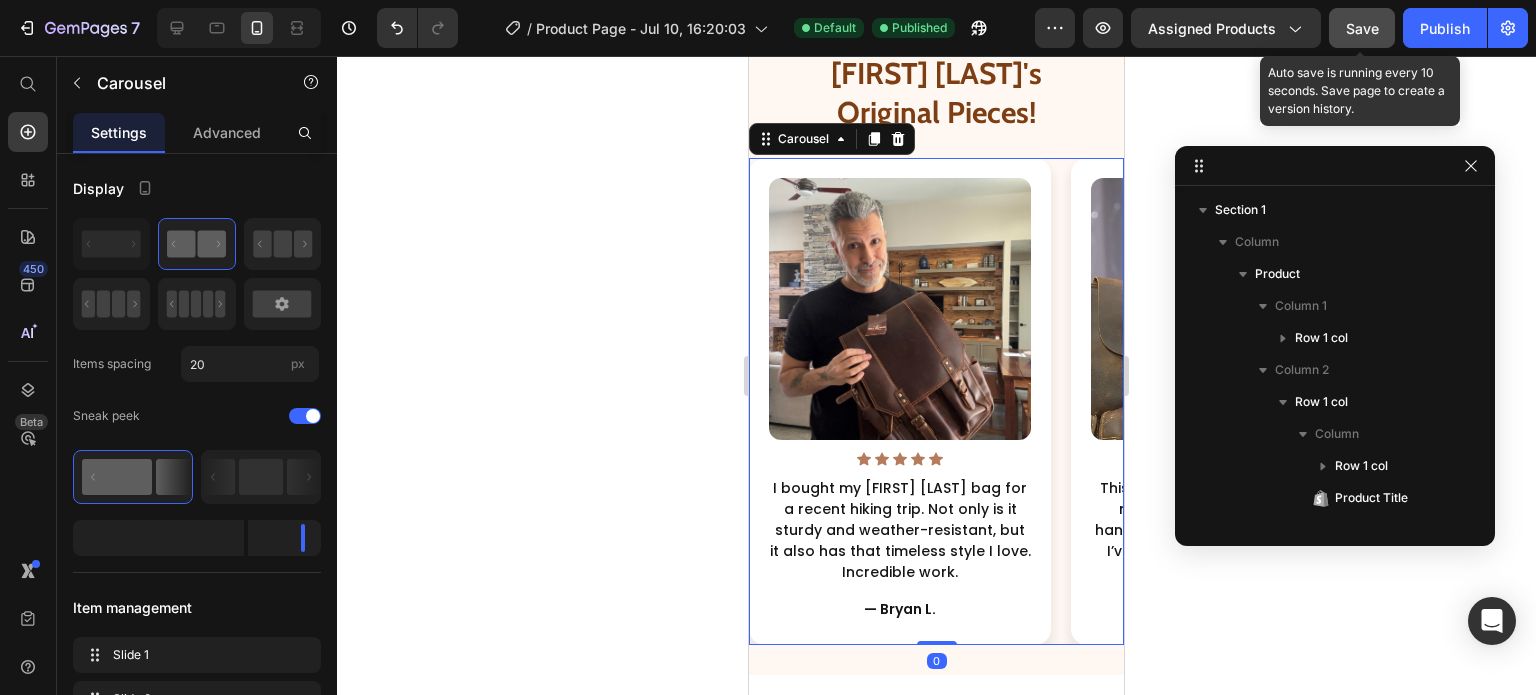 scroll, scrollTop: 629, scrollLeft: 0, axis: vertical 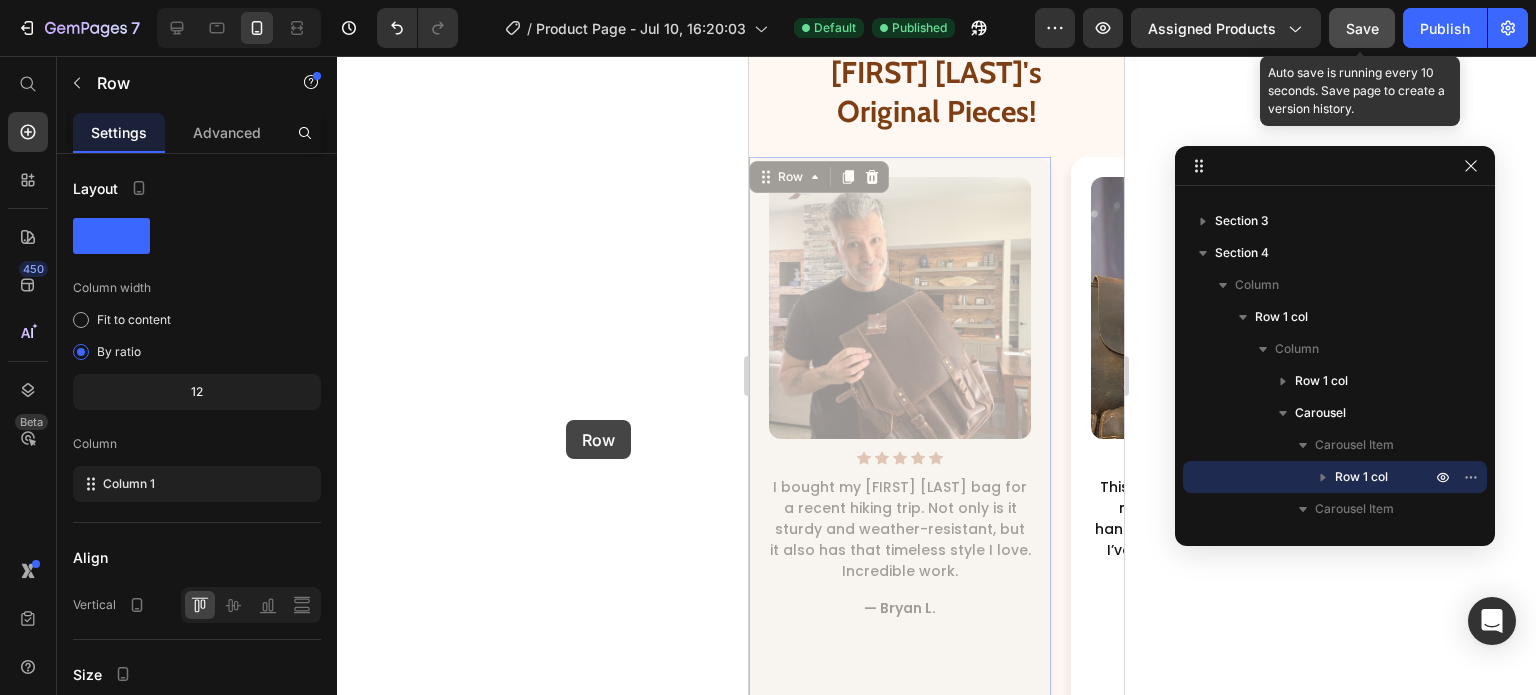 drag, startPoint x: 982, startPoint y: 479, endPoint x: 1314, endPoint y: 476, distance: 332.01355 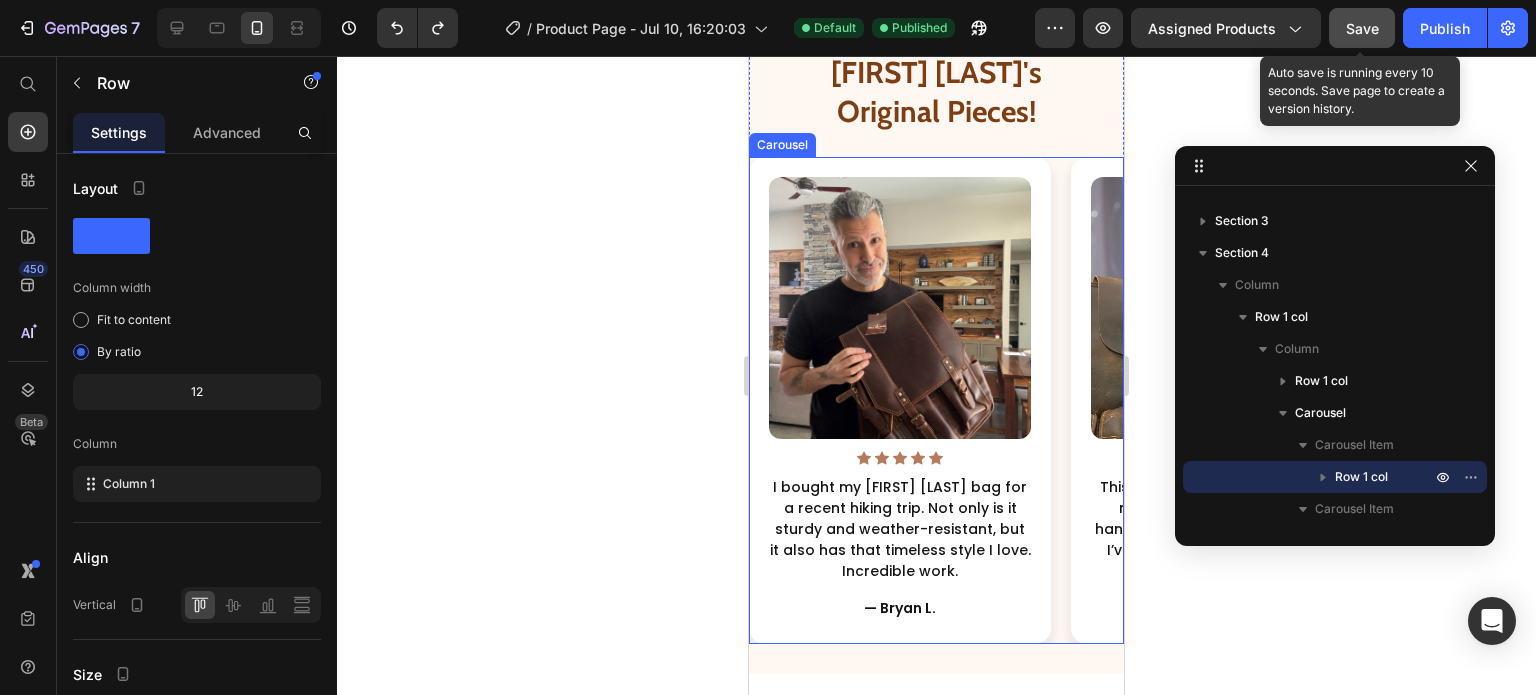 click on "Image Icon Icon Icon Icon Icon Icon List Hoz I bought my [FIRST] [LAST] bag for a recent hiking trip. Not only is it sturdy and weather-resistant, but it also has that timeless style I love. Incredible work. Text Block — [FIRST] [LAST]. Text Block Row Image Icon Icon Icon Icon Icon Icon List Hoz This [FIRST] [LAST] bag exceeded my expectations. Beautifully handcrafted and super functional. I’ve already recommended it to friends. Text Block — [FIRST] [LAST]. Text Block Row Image Icon Icon Icon Icon Icon Icon List Hoz I was unsure at first, but after receiving my [FIRST] [LAST] bag, I was blown away by the craftsmanship and details. It's a true artisan piece. Text Block — [FIRST] [LAST]. Text Block Row Image Icon Icon Icon Icon Icon" at bounding box center (936, 400) 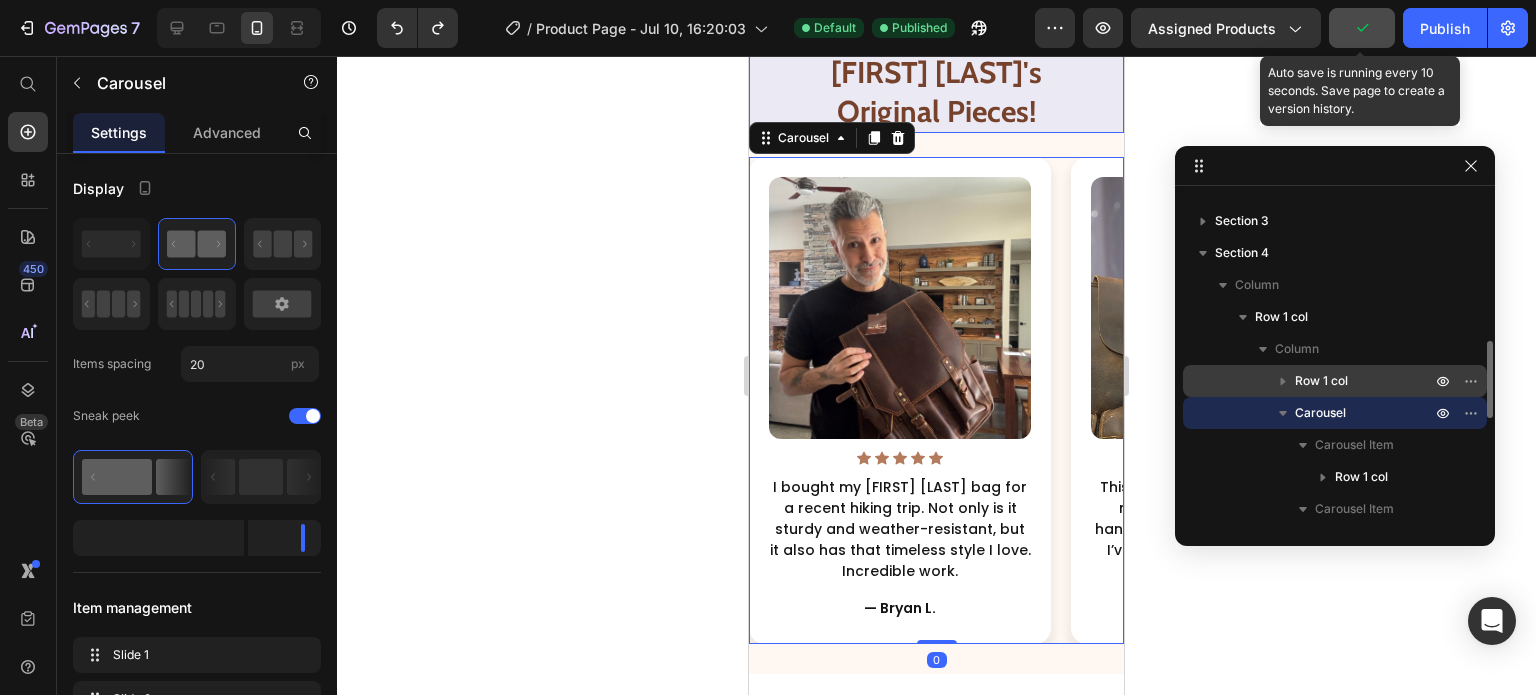 click on "Row 1 col" at bounding box center [1365, 381] 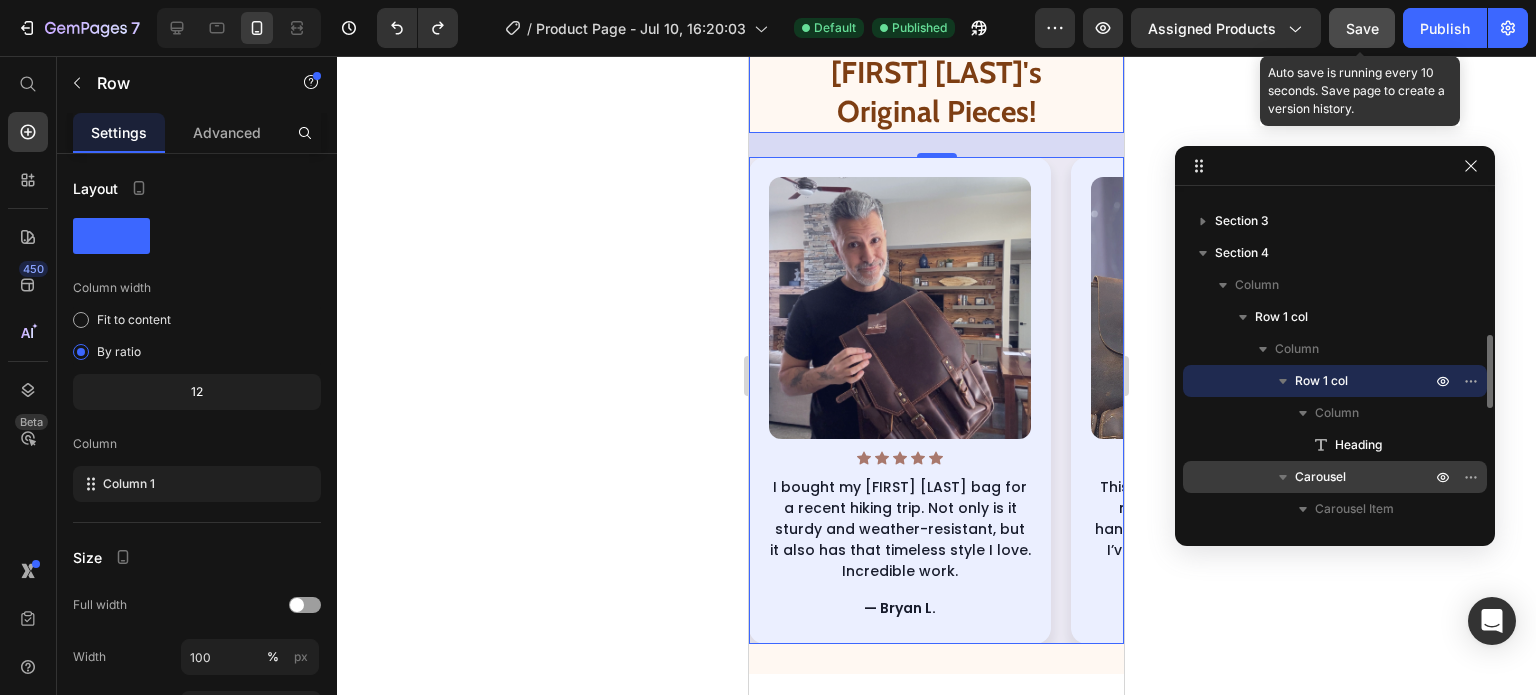 click on "Carousel" at bounding box center [1320, 477] 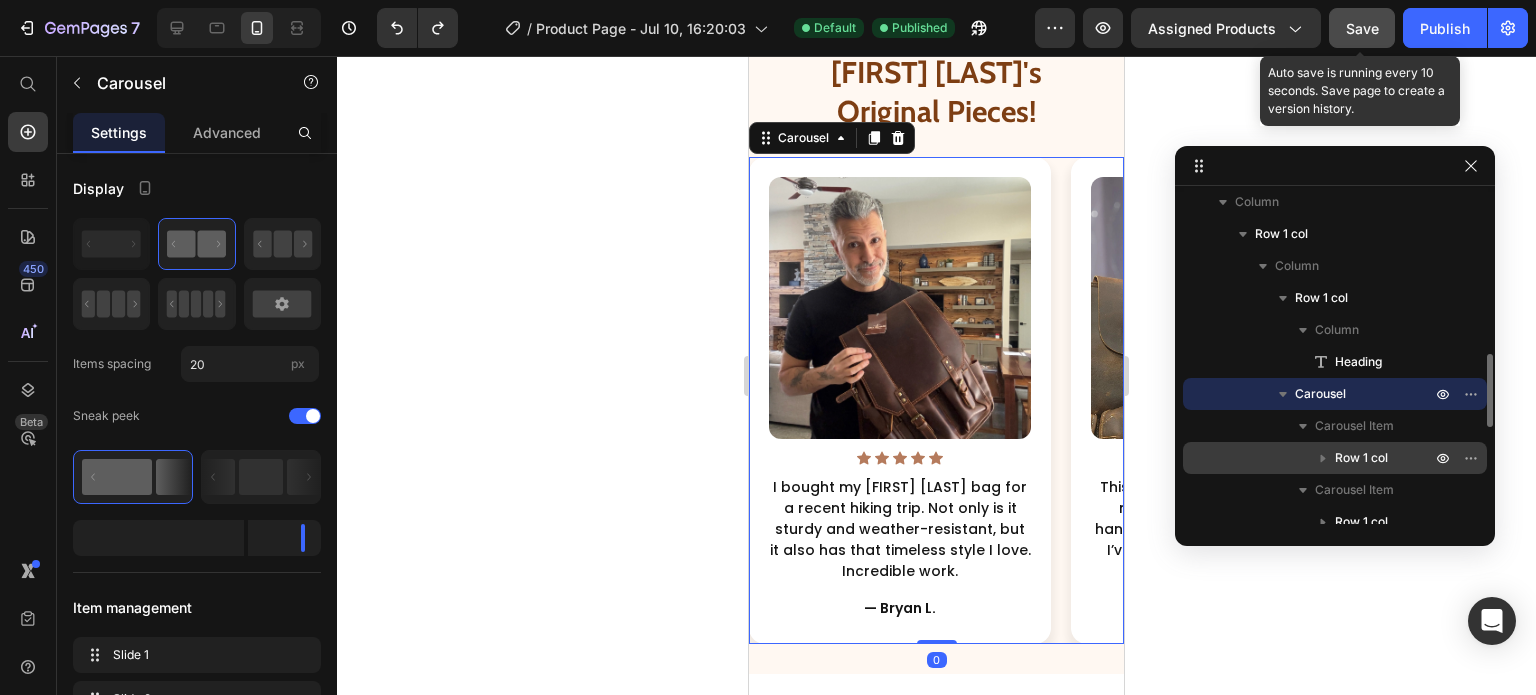 scroll, scrollTop: 712, scrollLeft: 0, axis: vertical 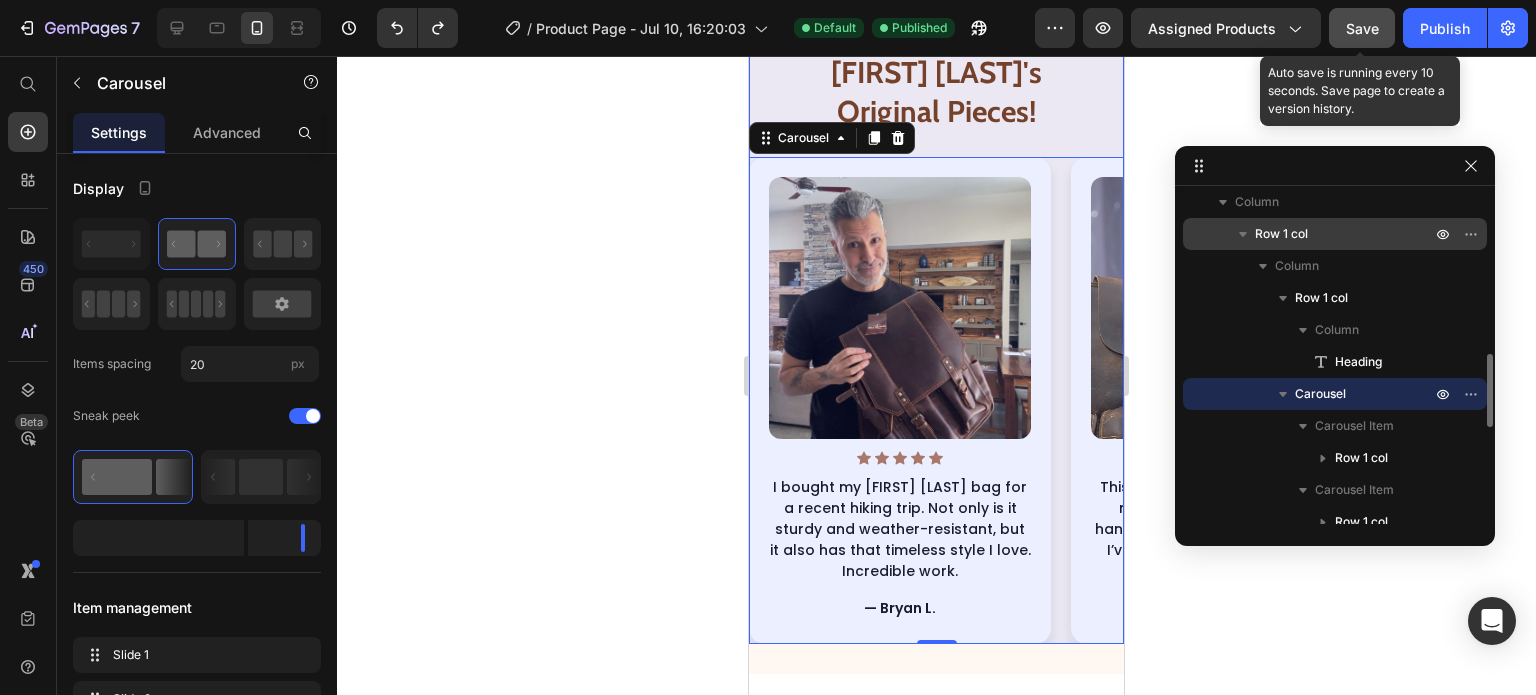 click on "Row 1 col" at bounding box center (1281, 234) 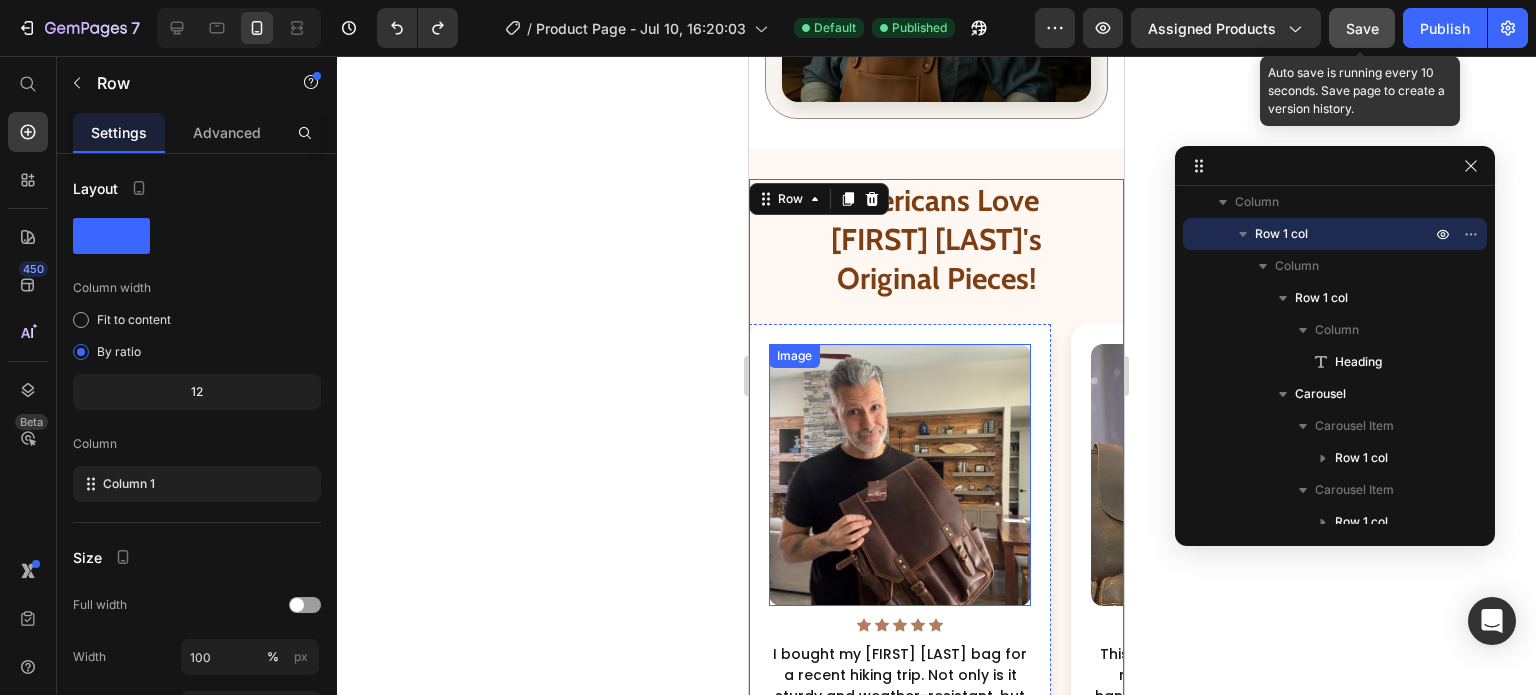 scroll, scrollTop: 4368, scrollLeft: 0, axis: vertical 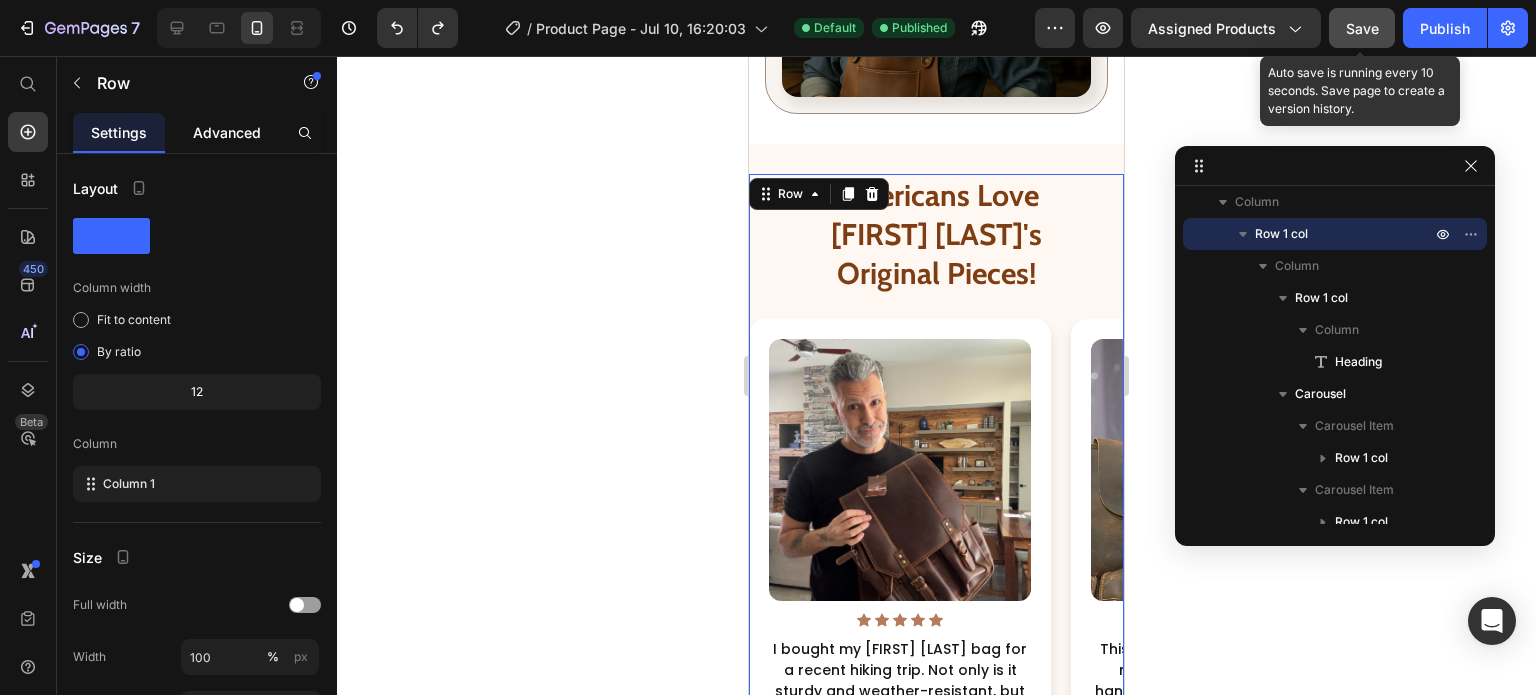 click on "Advanced" at bounding box center [227, 132] 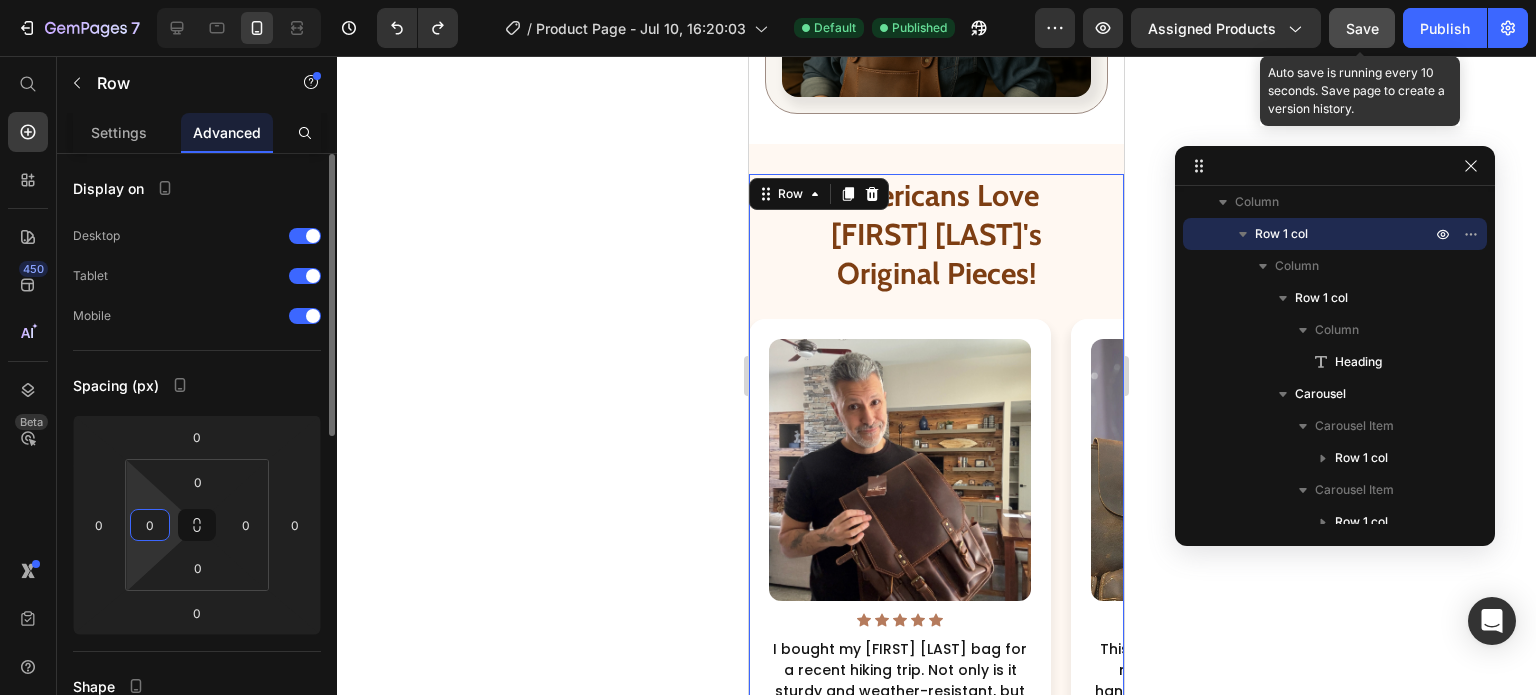 click on "0" at bounding box center (150, 525) 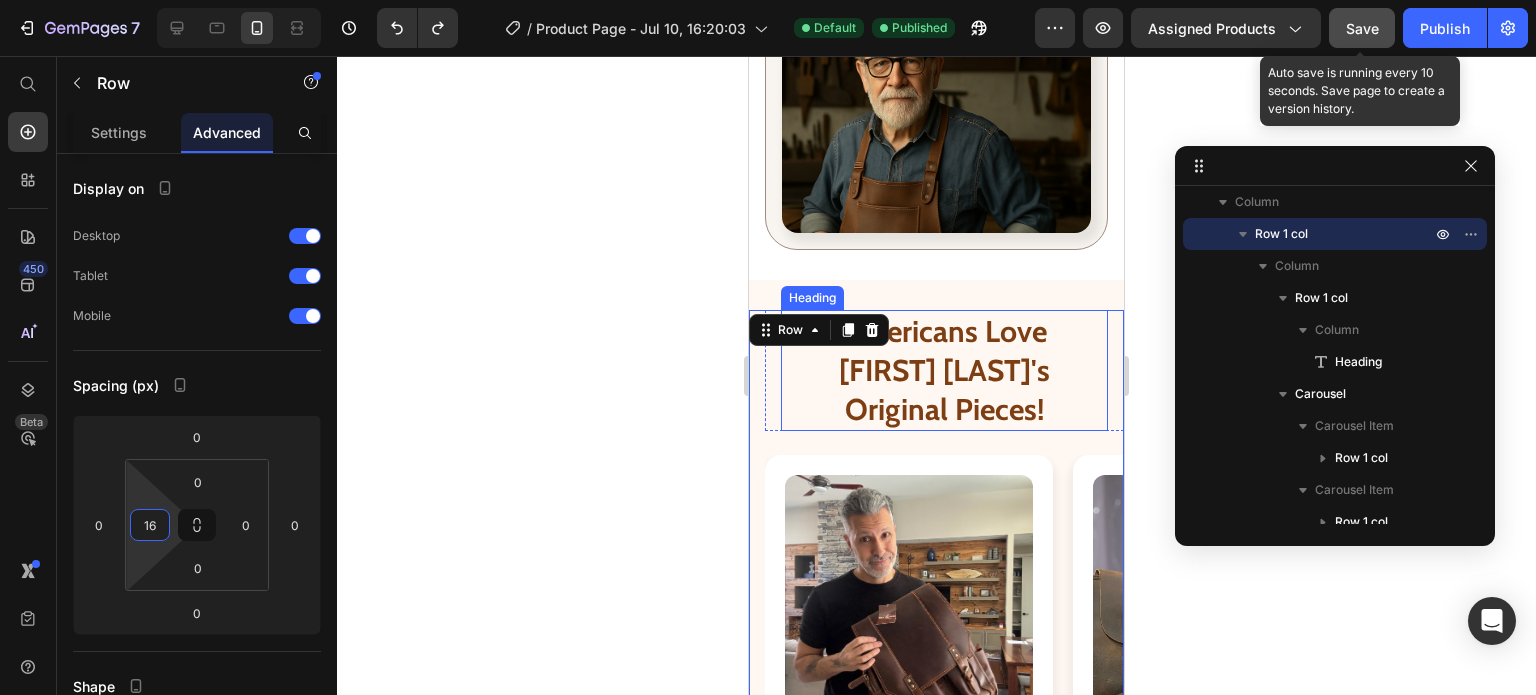 scroll, scrollTop: 4233, scrollLeft: 0, axis: vertical 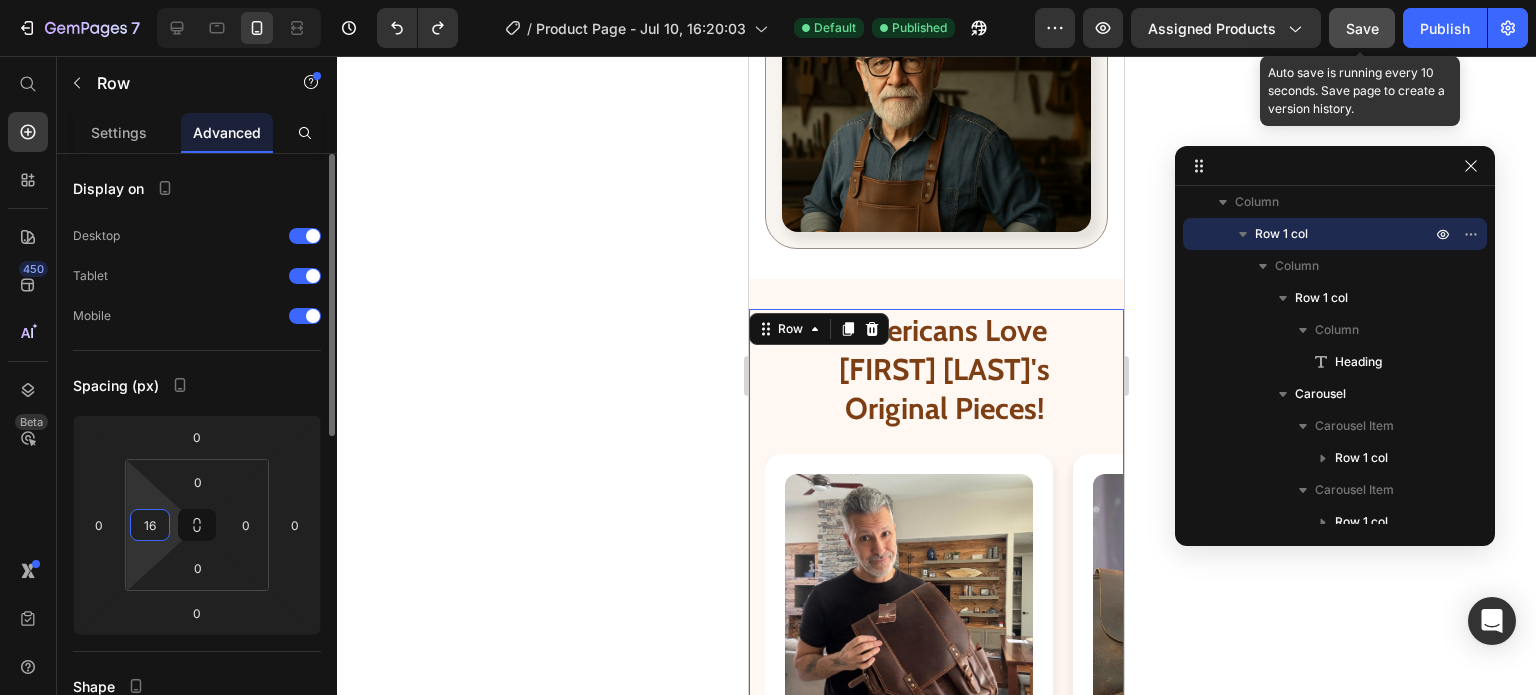 click on "16" at bounding box center [150, 525] 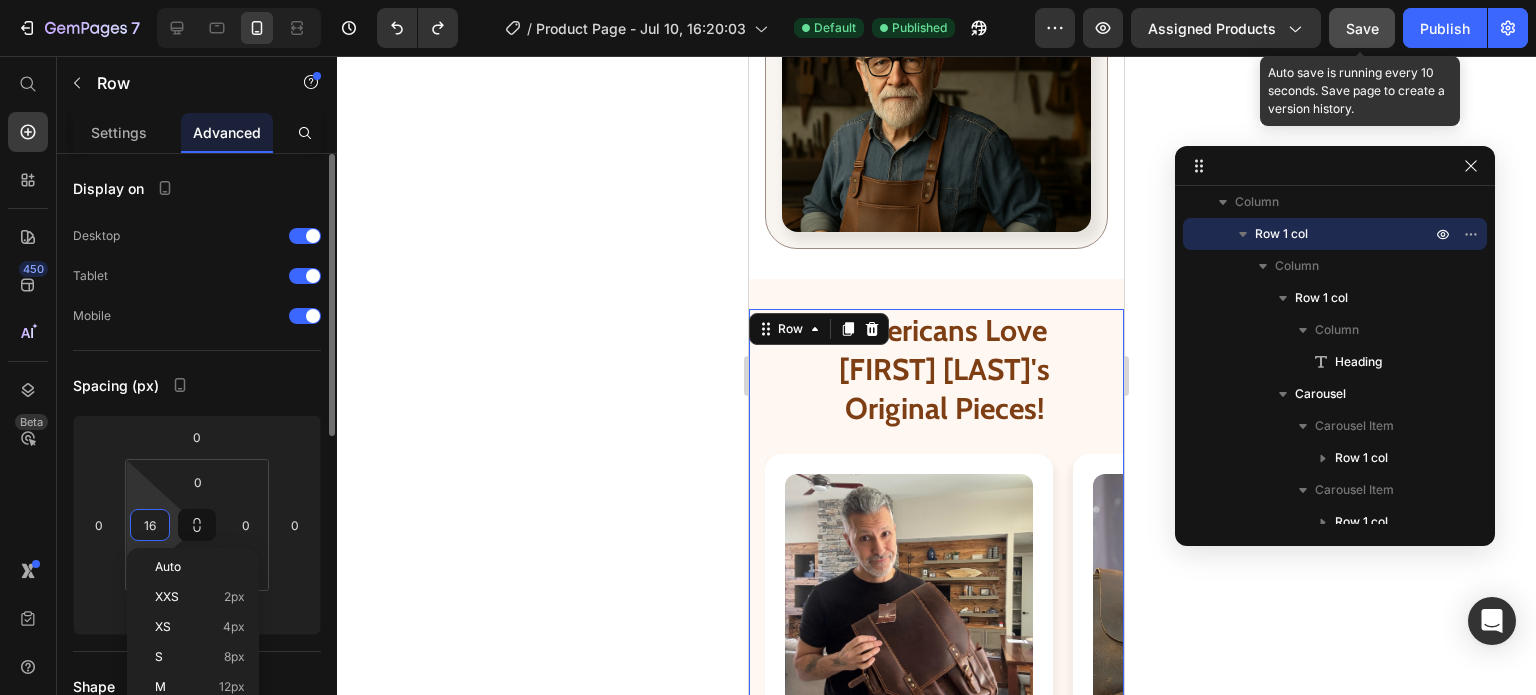 click on "16" at bounding box center (150, 525) 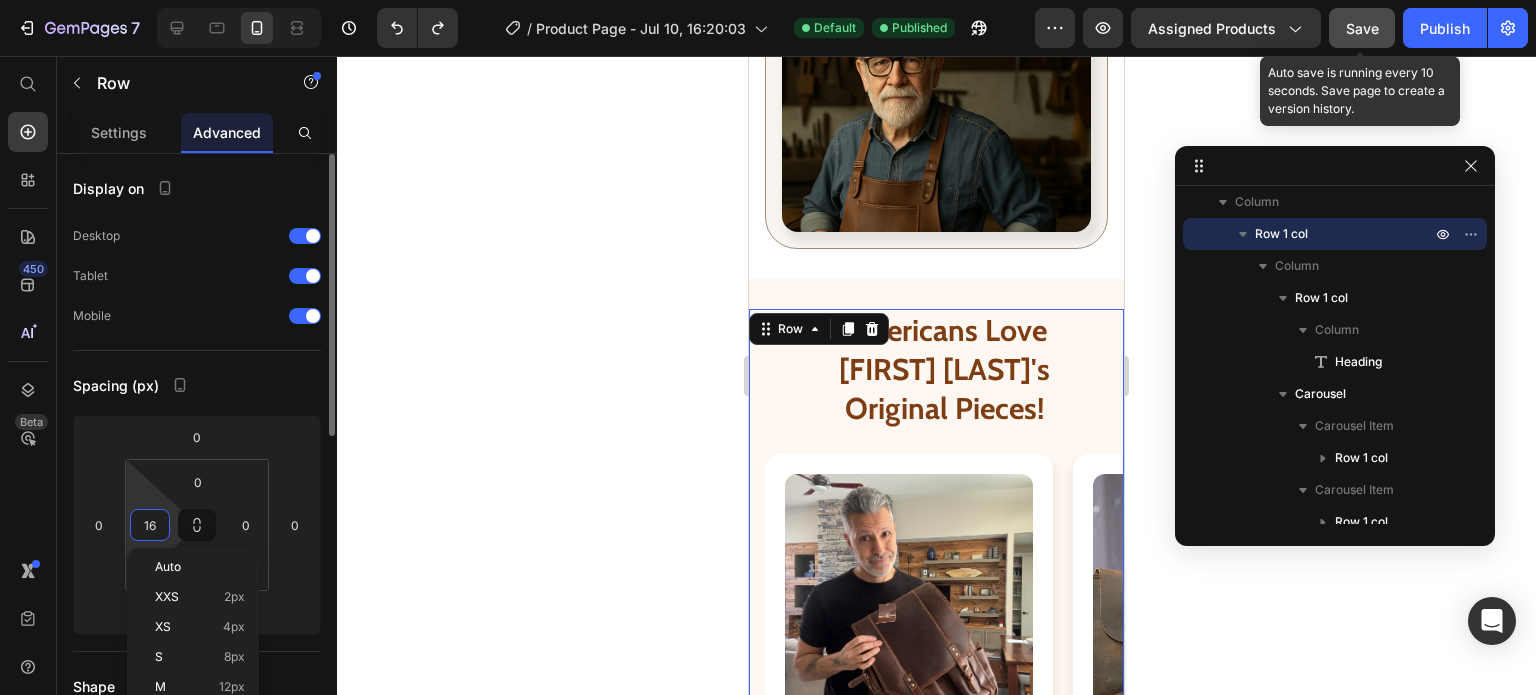 type on "0" 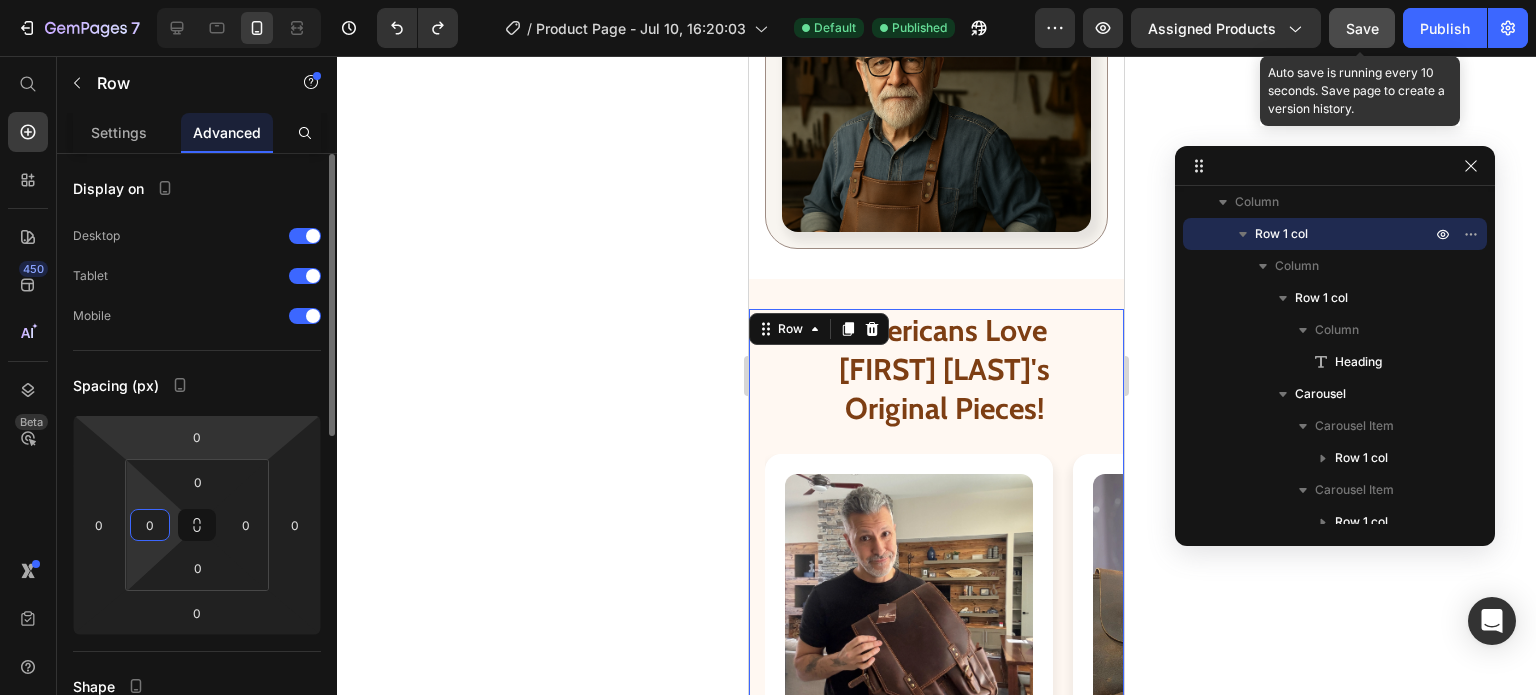click on "Spacing (px)" at bounding box center (197, 385) 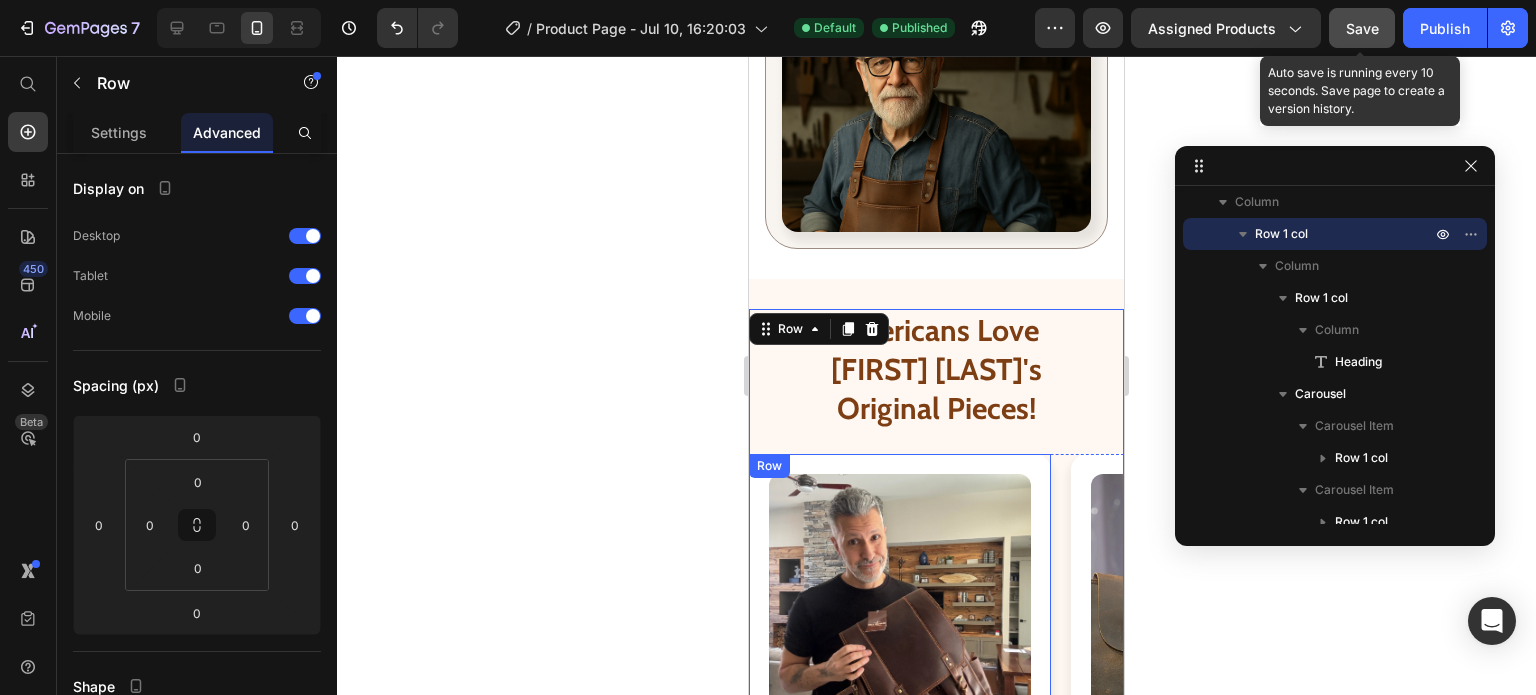 click on "Image Icon Icon Icon Icon Icon Icon List Hoz I bought my [FIRST] [LAST] bag for a recent hiking trip. Not only is it sturdy and weather-resistant, but it also has that timeless style I love. Incredible work. Text Block — [FIRST] [LAST]. Text Block Row" at bounding box center (900, 697) 